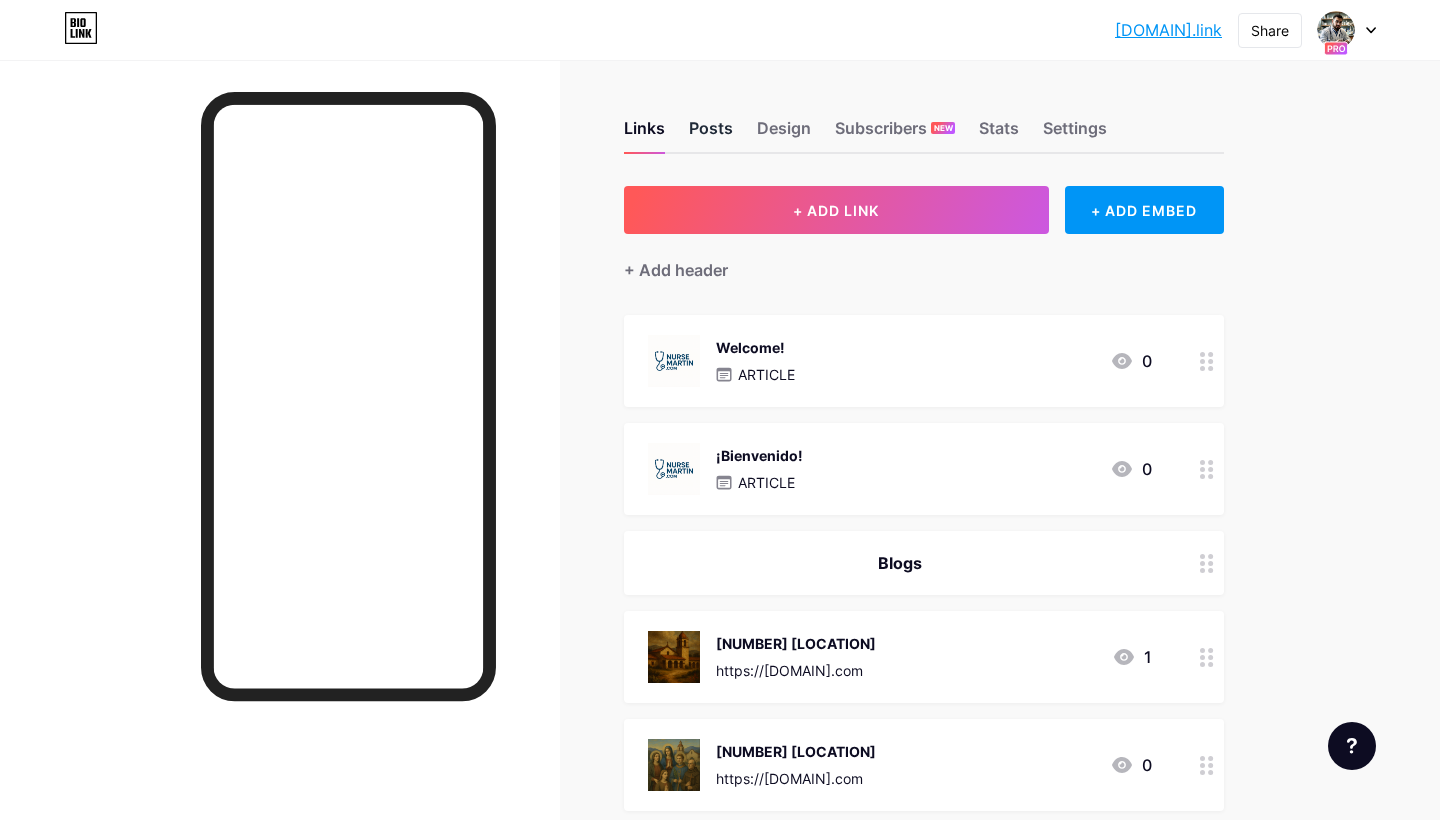 scroll, scrollTop: 0, scrollLeft: 0, axis: both 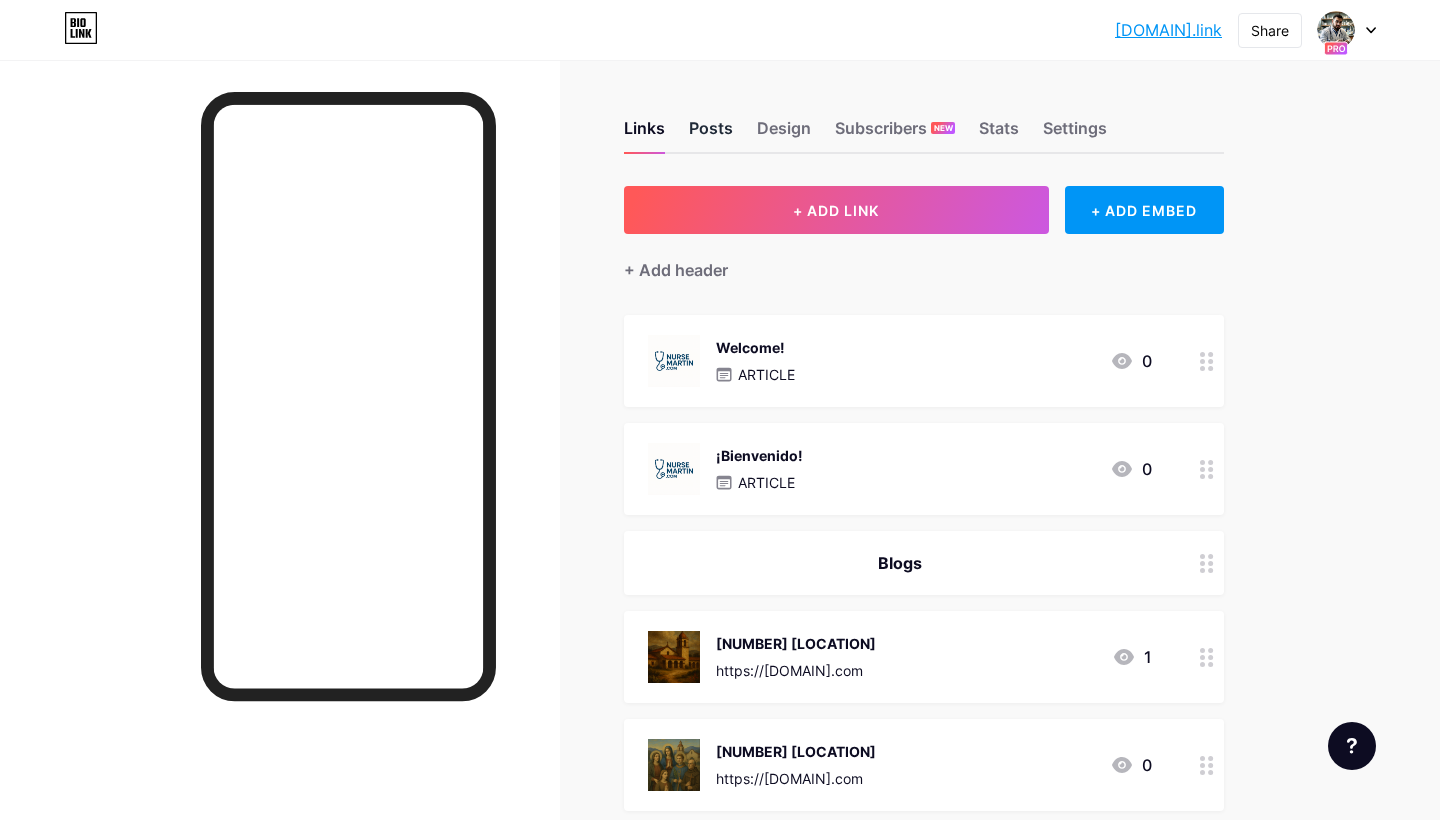 click on "Posts" at bounding box center (711, 134) 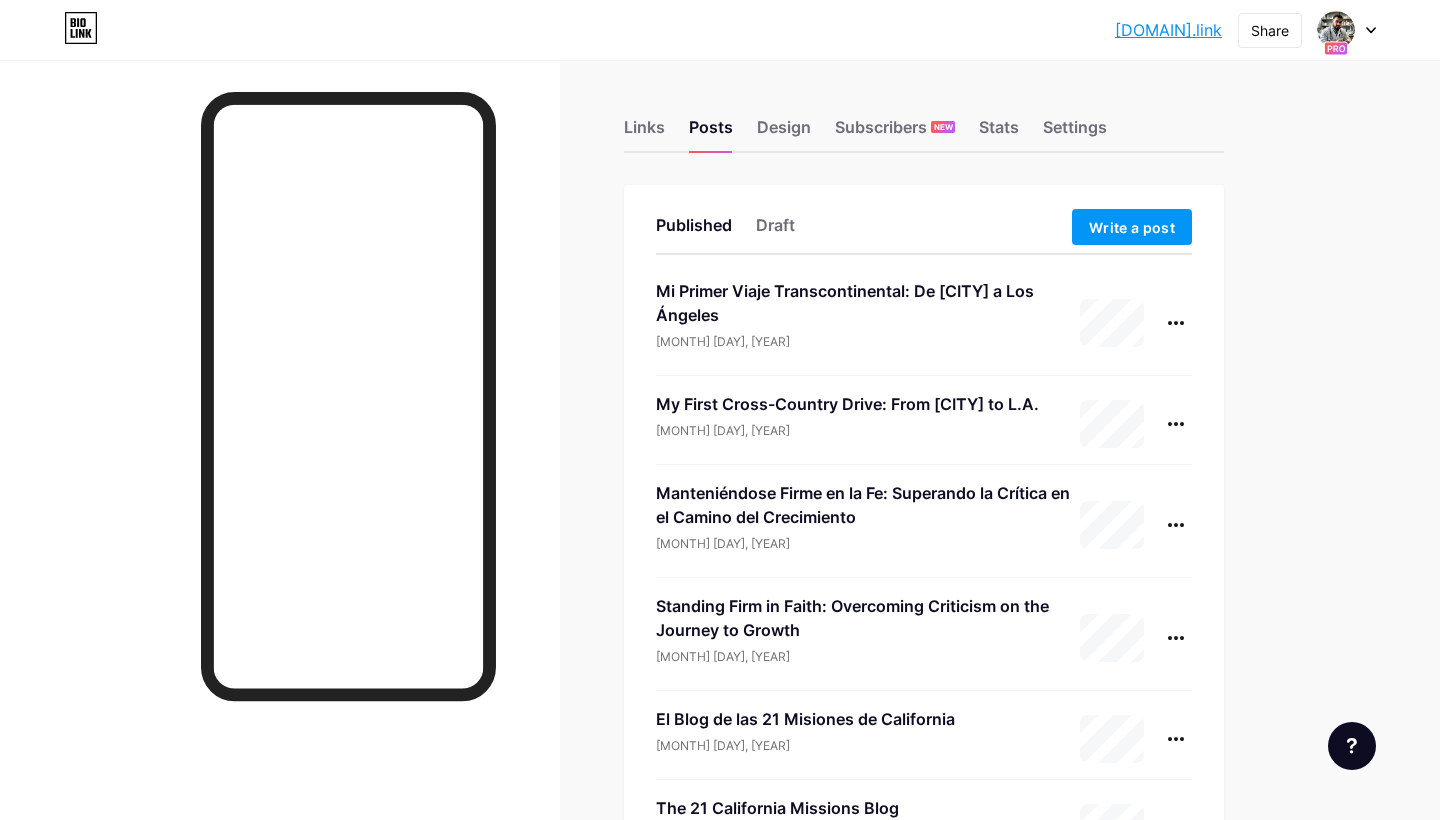 scroll, scrollTop: 0, scrollLeft: 0, axis: both 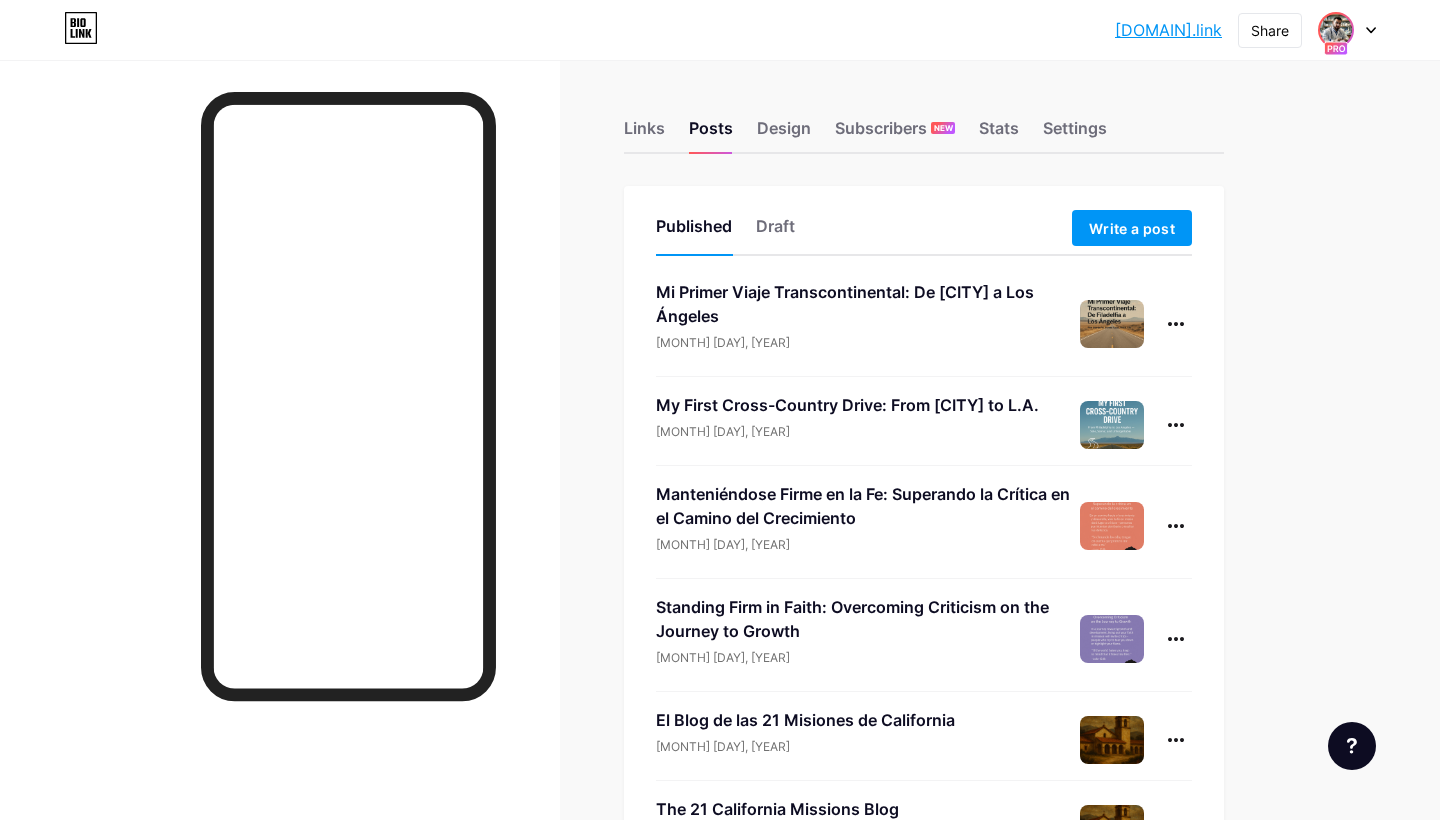click at bounding box center (1336, 30) 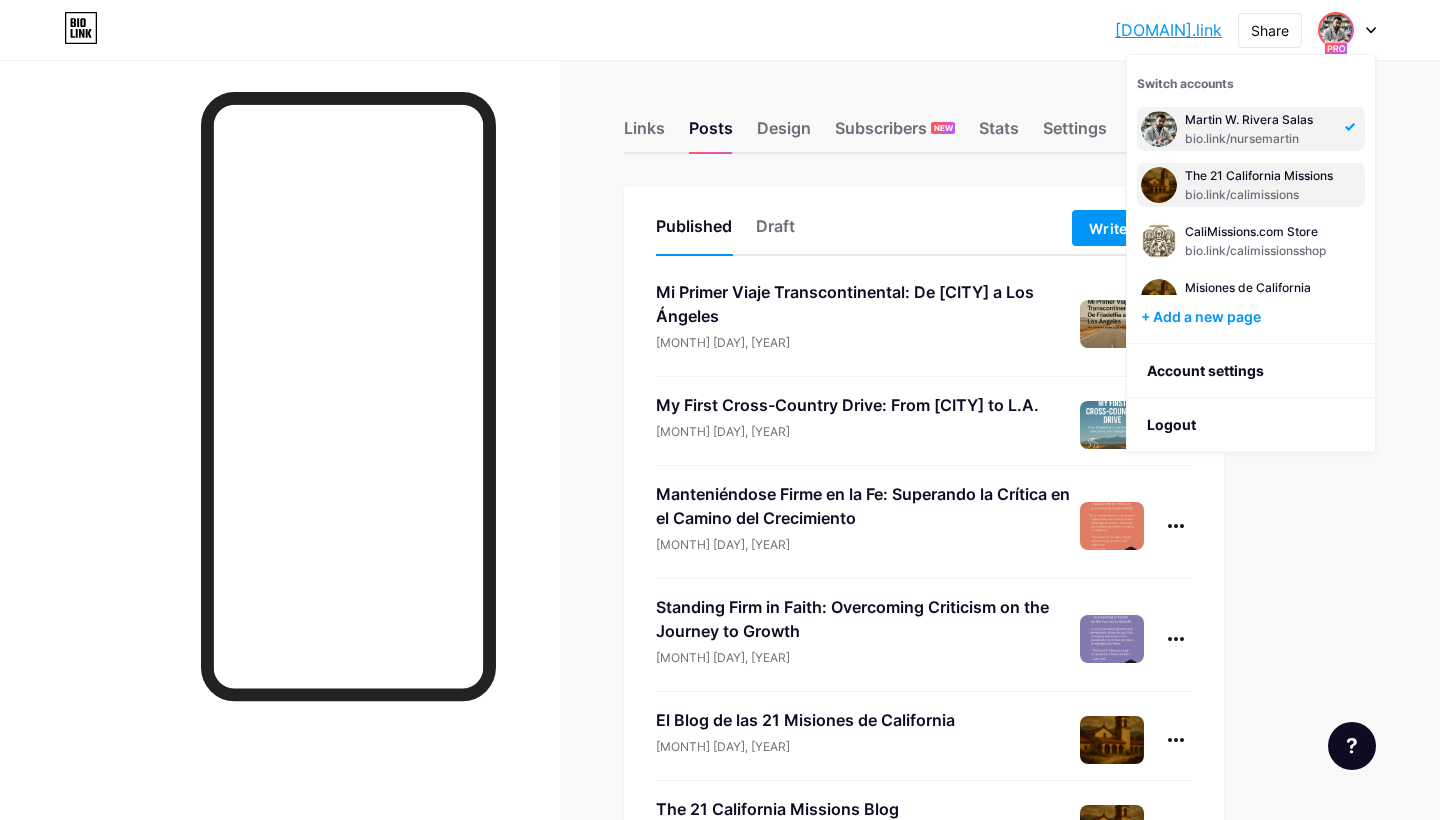 click on "The 21 California Missions" at bounding box center (1259, 176) 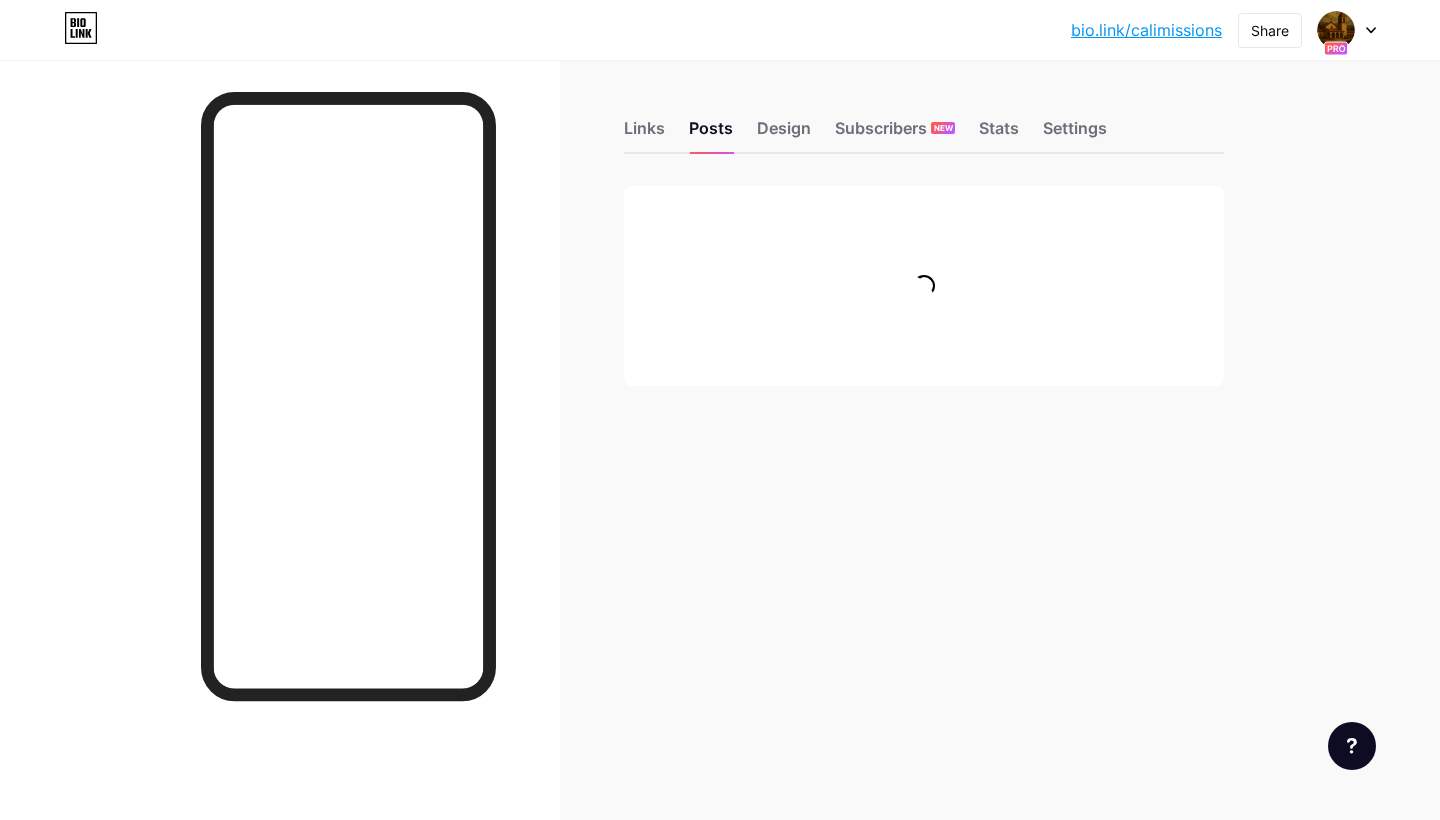 scroll, scrollTop: 0, scrollLeft: 0, axis: both 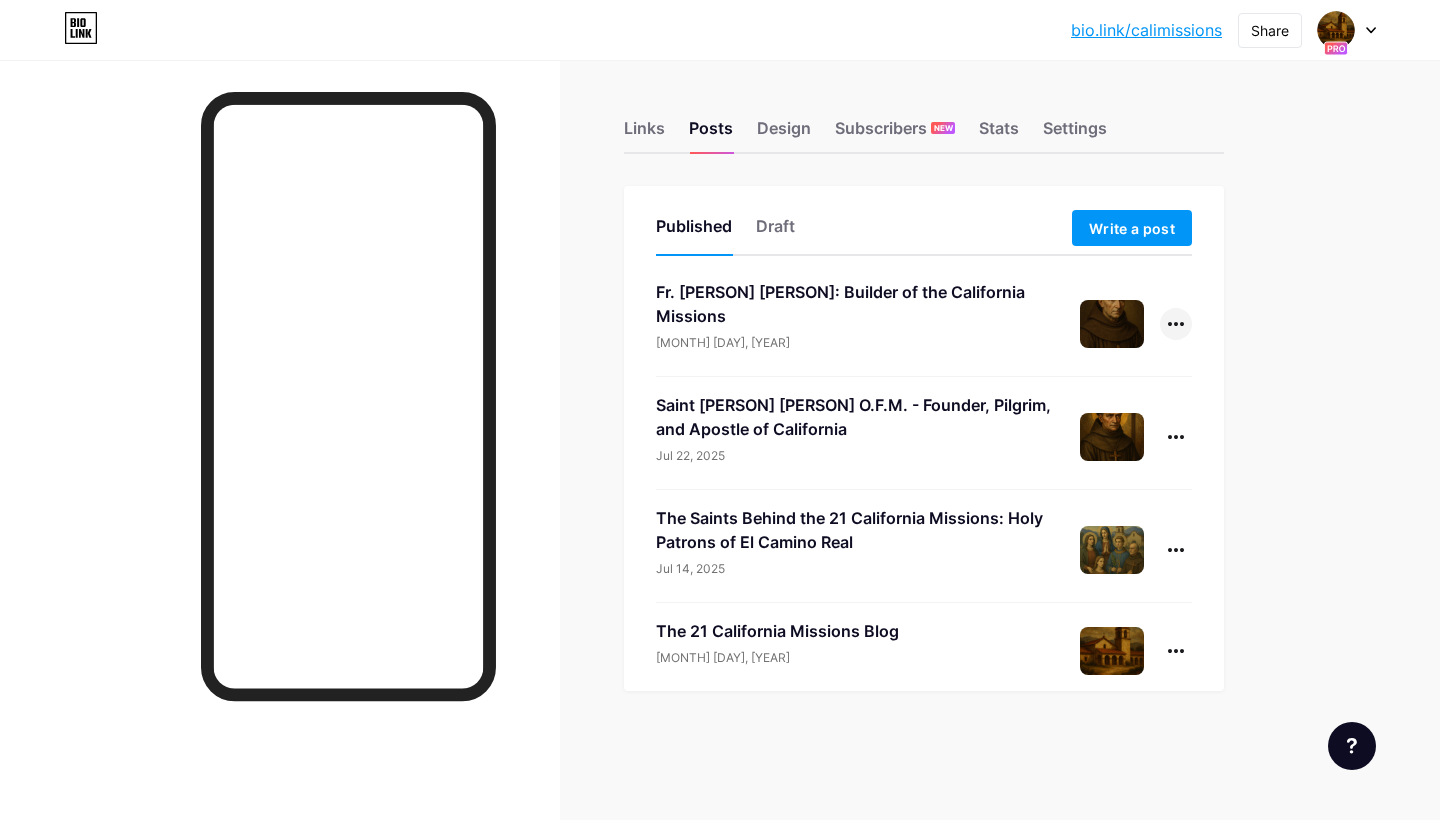 click at bounding box center [1176, 324] 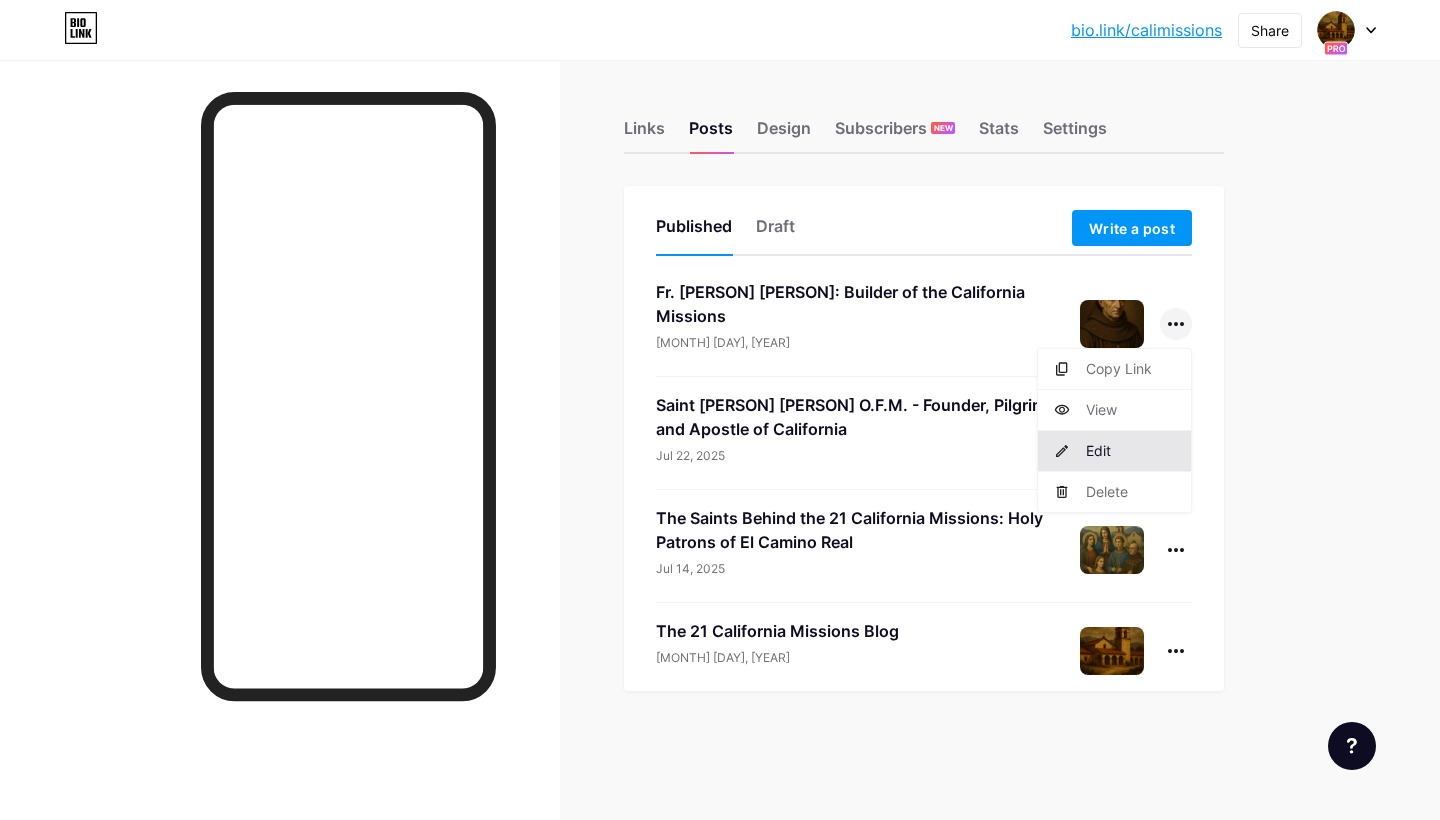 click on "Edit" at bounding box center [1114, 451] 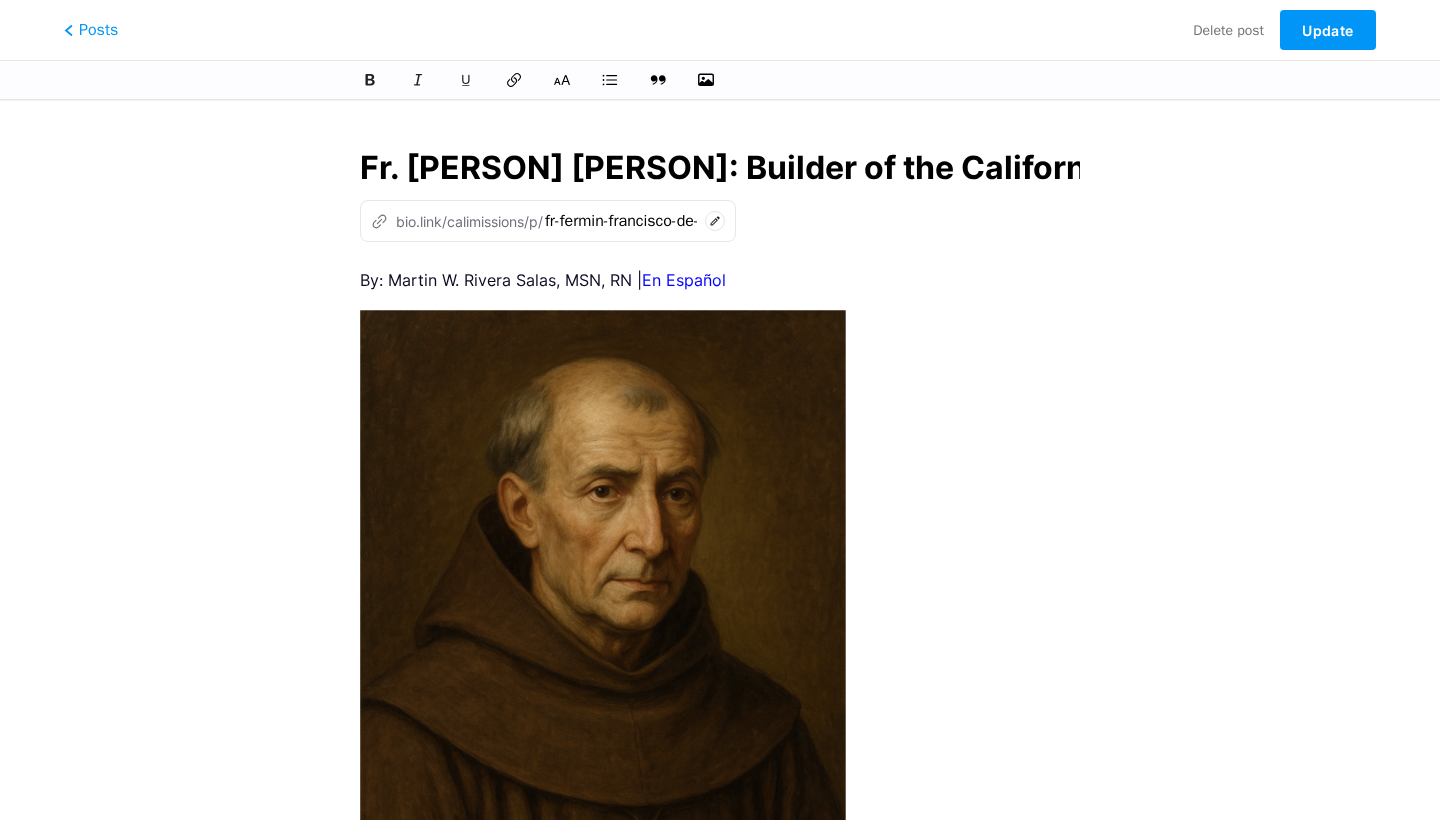 scroll, scrollTop: 0, scrollLeft: 297, axis: horizontal 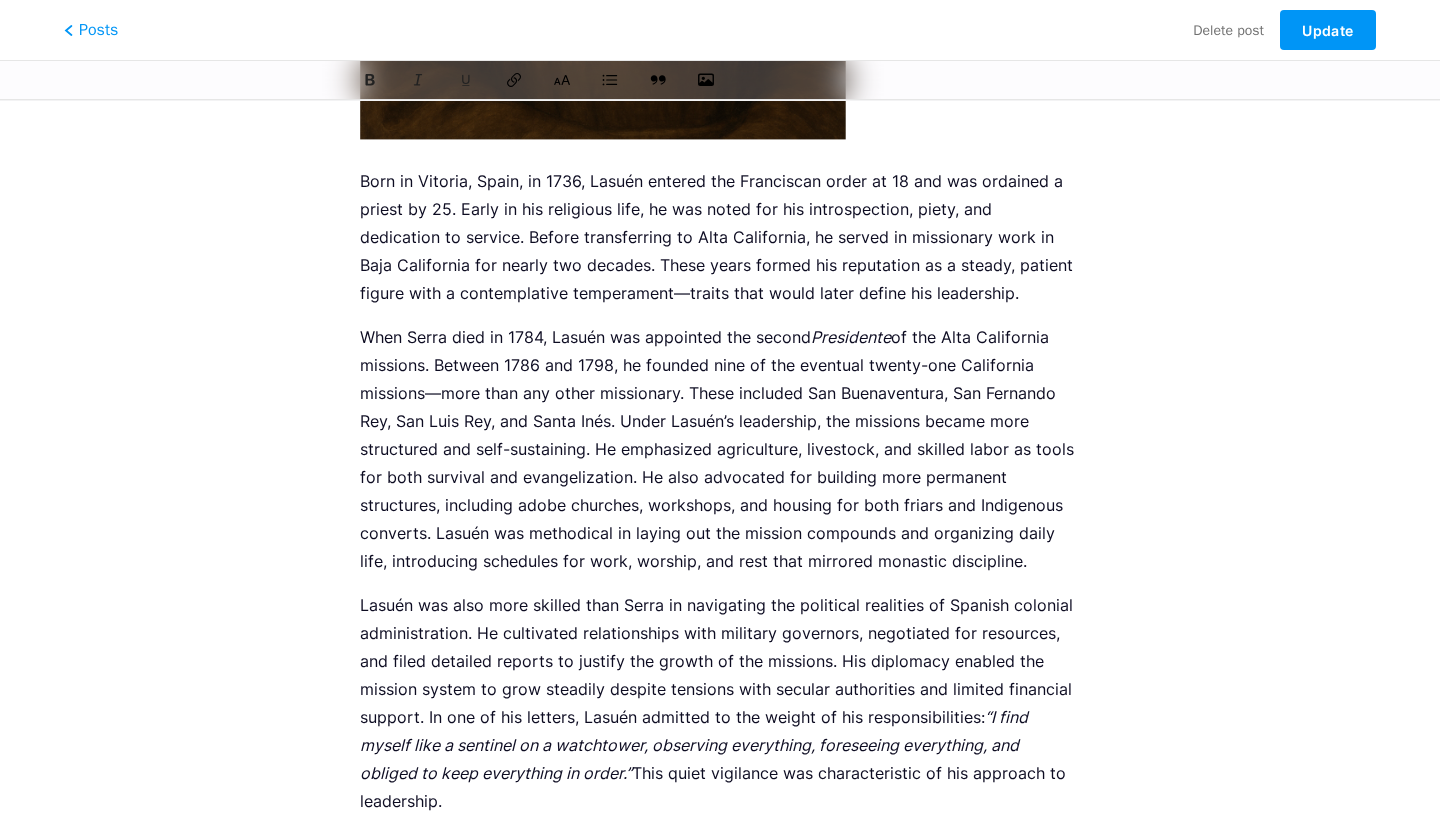 click on "Born in Vitoria, Spain, in 1736, Lasuén entered the Franciscan order at 18 and was ordained a priest by 25. Early in his religious life, he was noted for his introspection, piety, and dedication to service. Before transferring to Alta California, he served in missionary work in Baja California for nearly two decades. These years formed his reputation as a steady, patient figure with a contemplative temperament—traits that would later define his leadership." at bounding box center [720, 237] 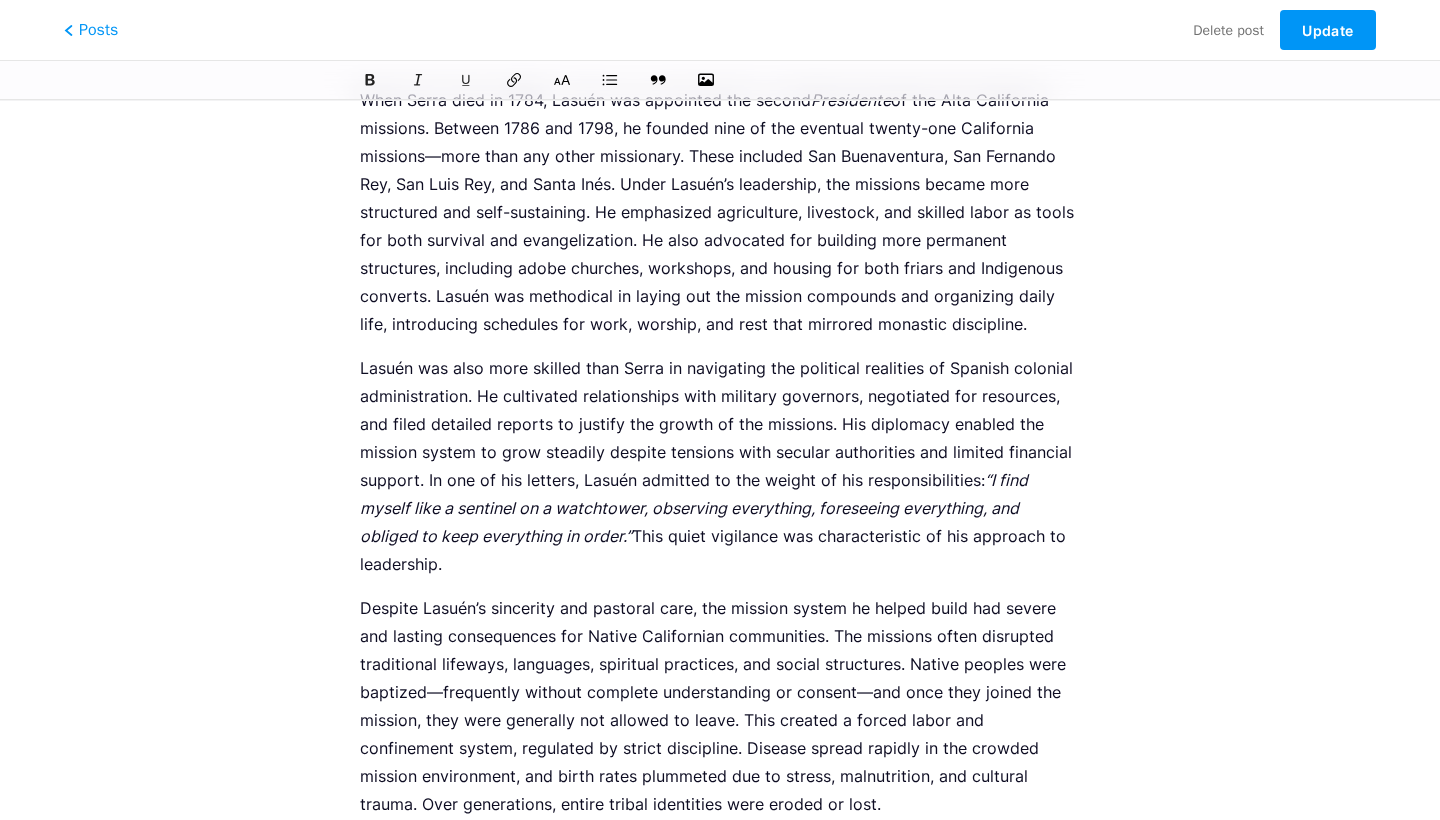 scroll, scrollTop: 1181, scrollLeft: 0, axis: vertical 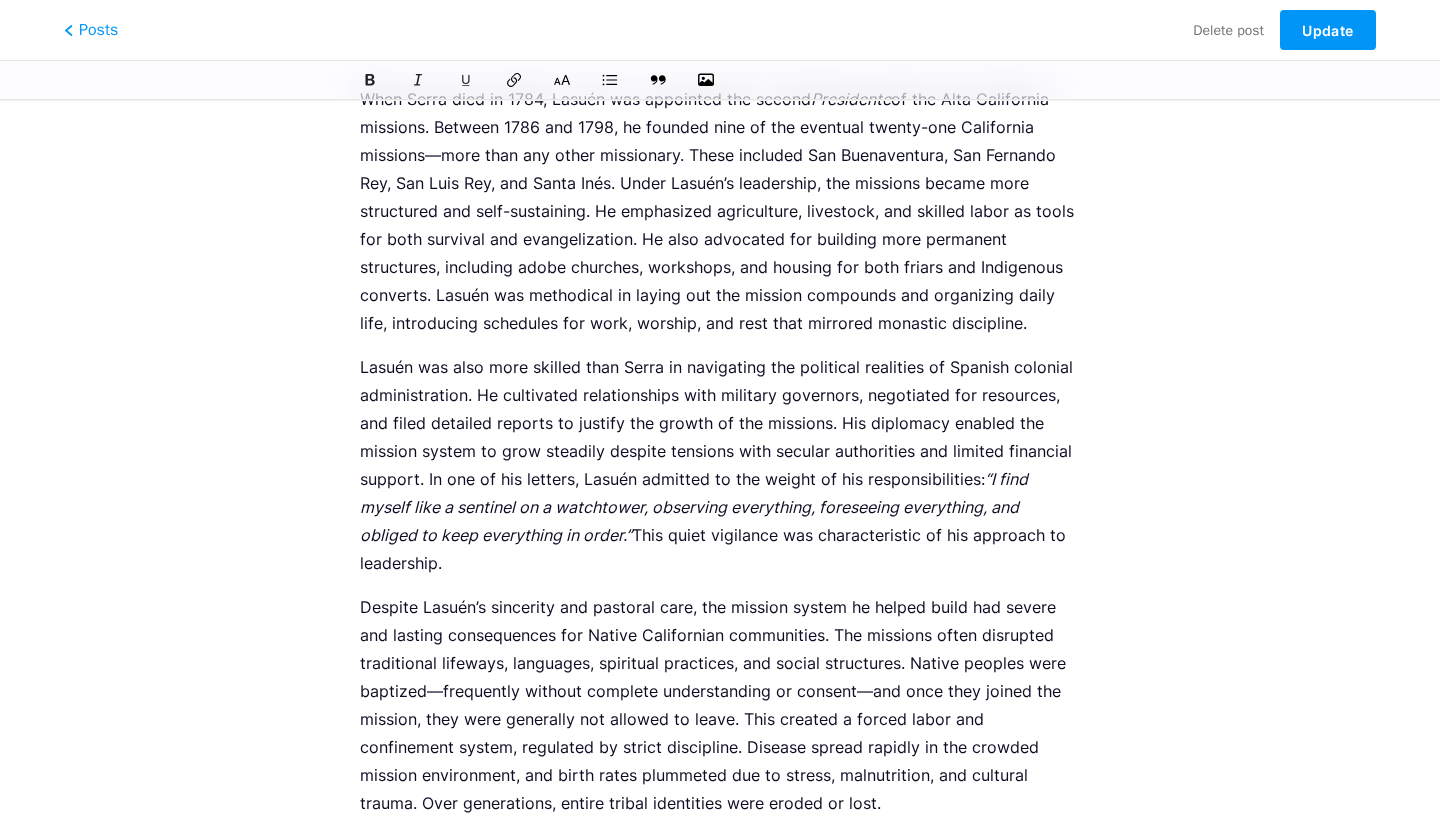 click on "When [PERSON] died in [YEAR], [PERSON] was appointed the second  Presidente  of the Alta California missions. Between [YEAR] and [YEAR], he founded nine of the eventual twenty-one California missions—more than any other missionary. These included San Buenaventura, San Fernando Rey, San Luis Rey, and Santa Inés. Under [PERSON]’s leadership, the missions became more structured and self-sustaining. He emphasized agriculture, livestock, and skilled labor as tools for both survival and evangelization. He also advocated for building more permanent structures, including adobe churches, workshops, and housing for both friars and Indigenous converts. [PERSON] was methodical in laying out the mission compounds and organizing daily life, introducing schedules for work, worship, and rest that mirrored monastic discipline." at bounding box center [720, 211] 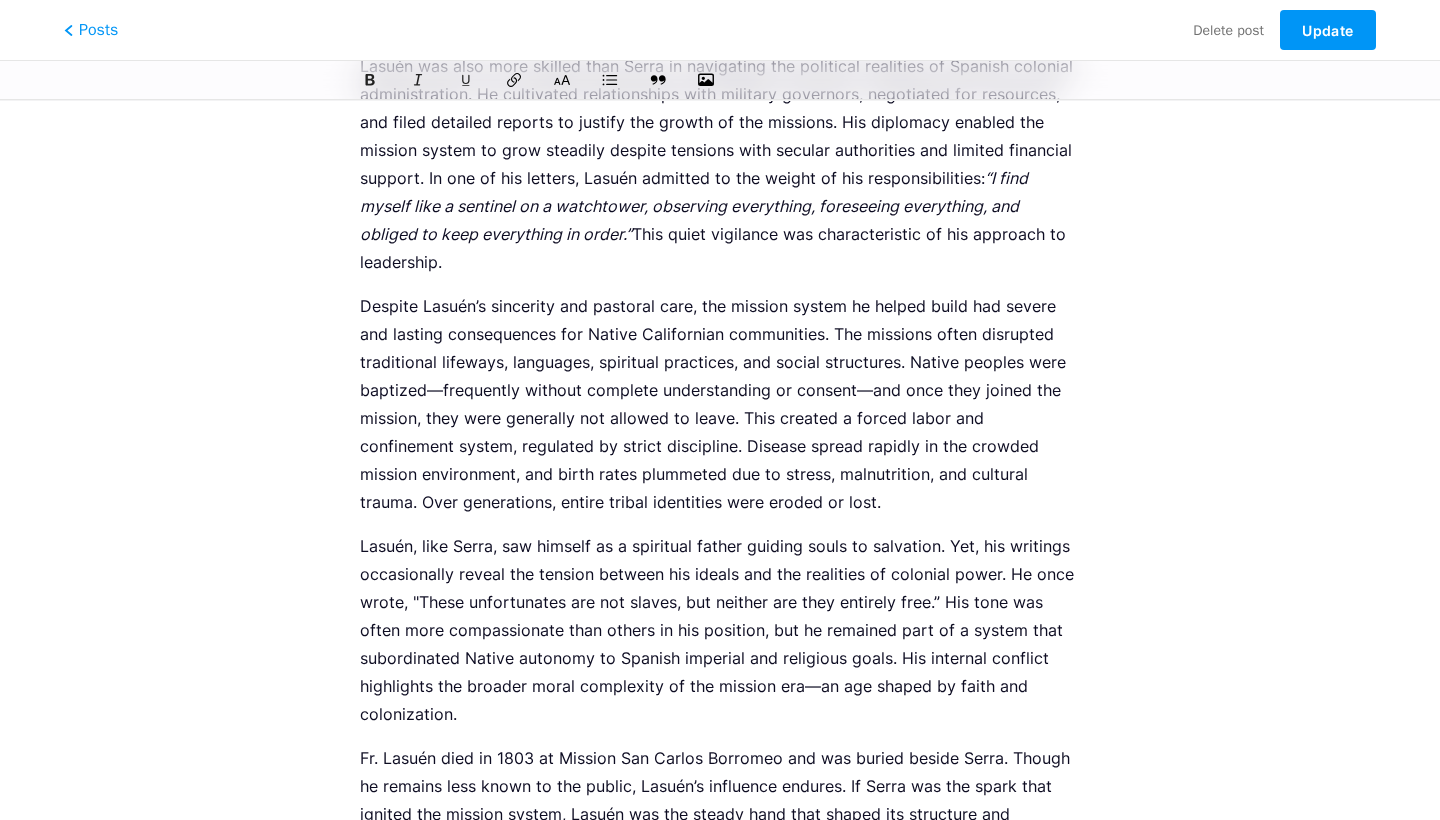 scroll, scrollTop: 1529, scrollLeft: 0, axis: vertical 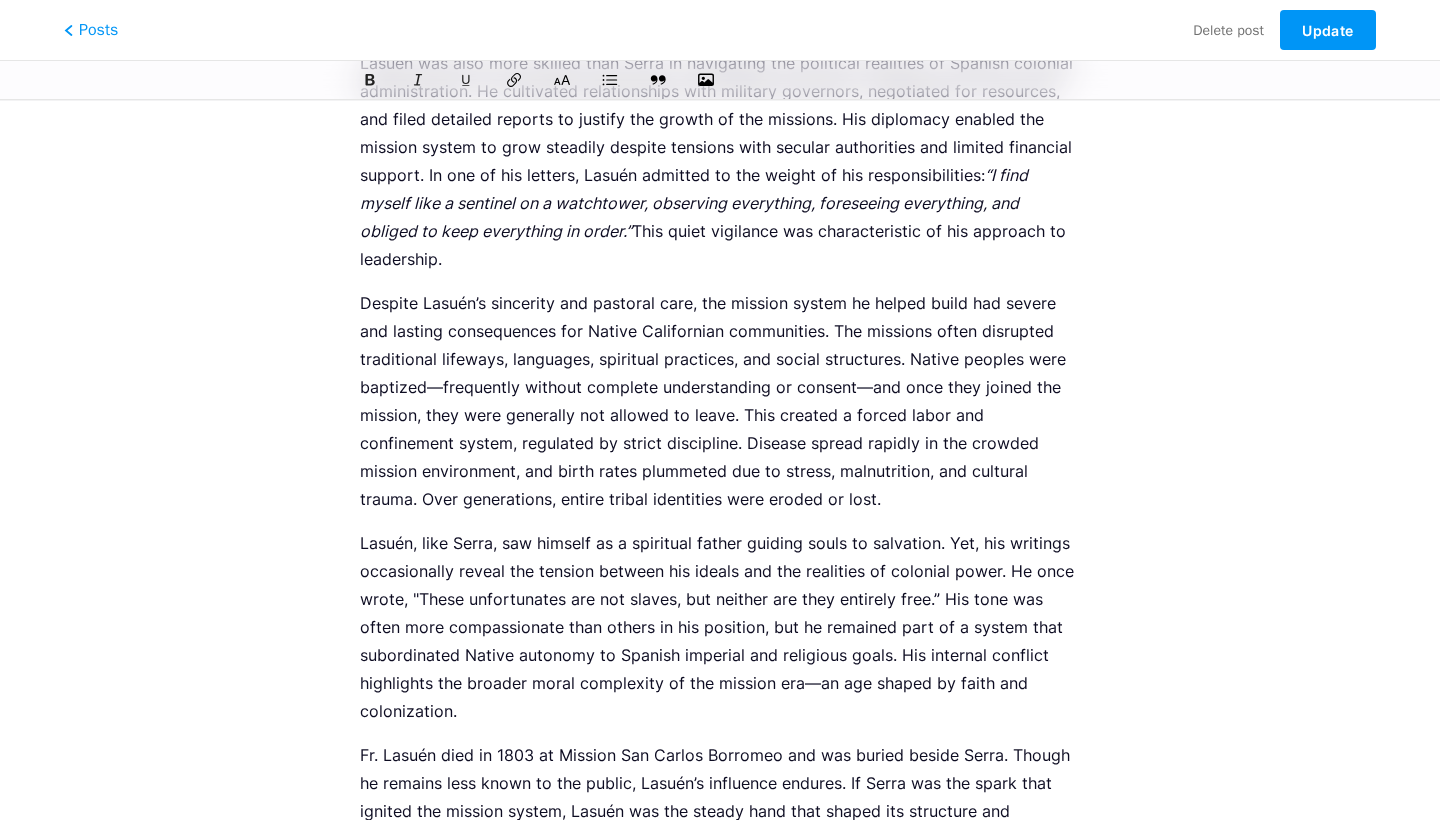 click on "[PERSON] was also more skilled than [PERSON] in navigating the political realities of Spanish colonial administration. He cultivated relationships with military governors, negotiated for resources, and filed detailed reports to justify the growth of the missions. His diplomacy enabled the mission system to grow steadily despite tensions with secular authorities and limited financial support. In one of his letters, [PERSON] admitted to the weight of his responsibilities:  “I find myself like a sentinel on a watchtower, observing everything, foreseeing everything, and obliged to keep everything in order.”  This quiet vigilance was characteristic of his approach to leadership." at bounding box center [720, 161] 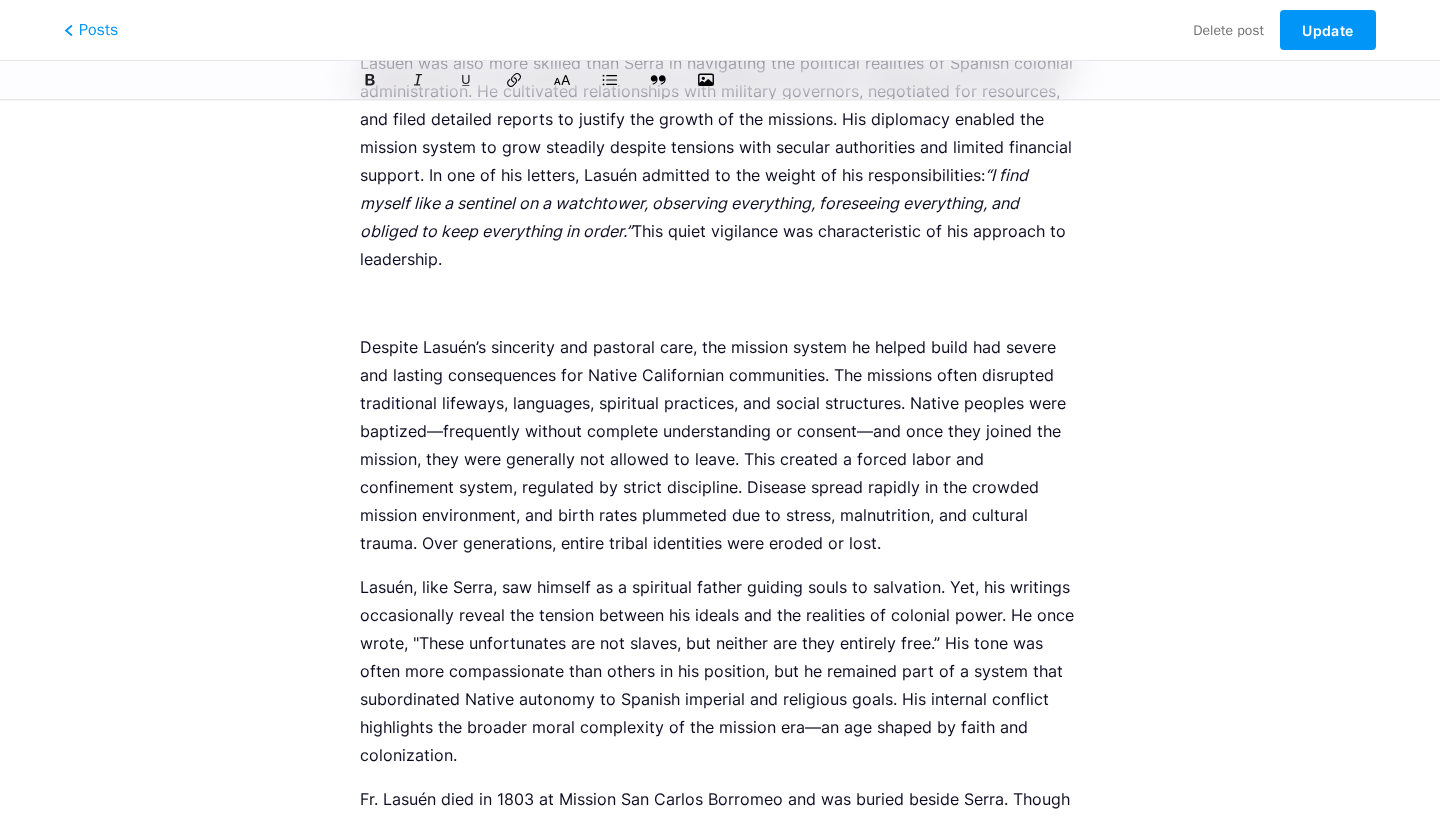 click on "Despite Lasuén’s sincerity and pastoral care, the mission system he helped build had severe and lasting consequences for Native Californian communities. The missions often disrupted traditional lifeways, languages, spiritual practices, and social structures. Native peoples were baptized—frequently without complete understanding or consent—and once they joined the mission, they were generally not allowed to leave. This created a forced labor and confinement system, regulated by strict discipline. Disease spread rapidly in the crowded mission environment, and birth rates plummeted due to stress, malnutrition, and cultural trauma. Over generations, entire tribal identities were eroded or lost." at bounding box center [720, 445] 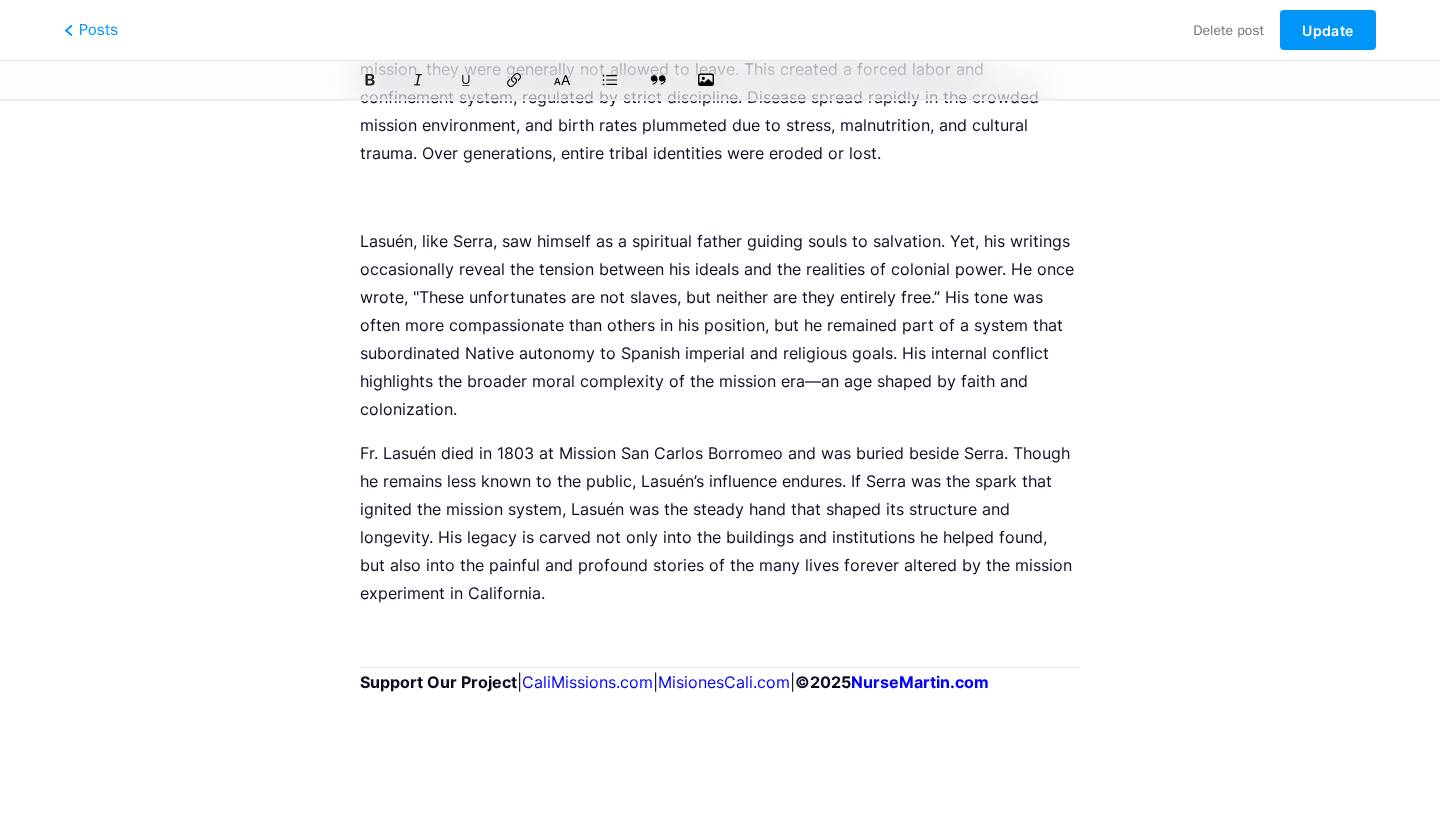scroll, scrollTop: 1919, scrollLeft: 0, axis: vertical 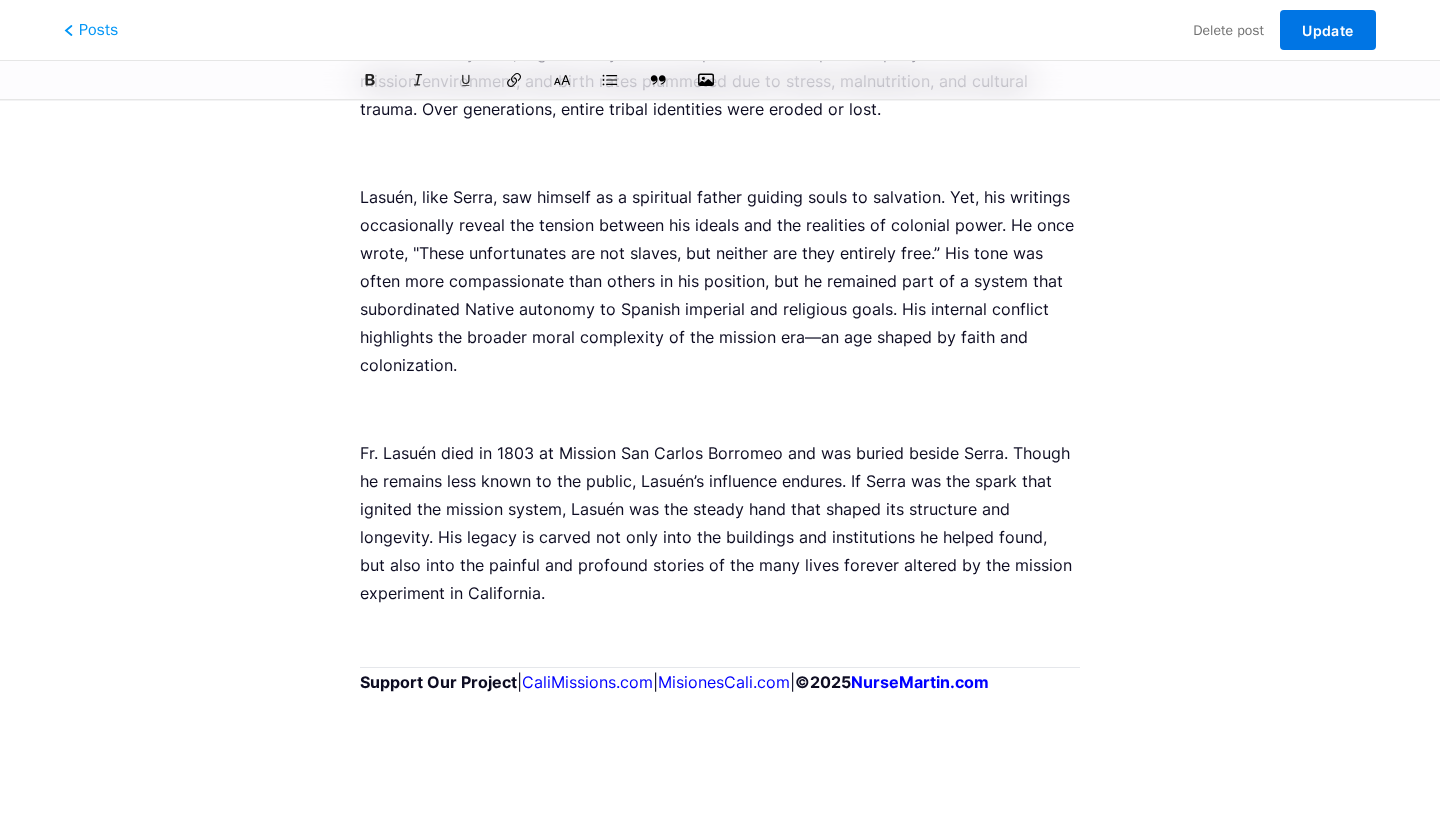 click on "Update" at bounding box center (1327, 30) 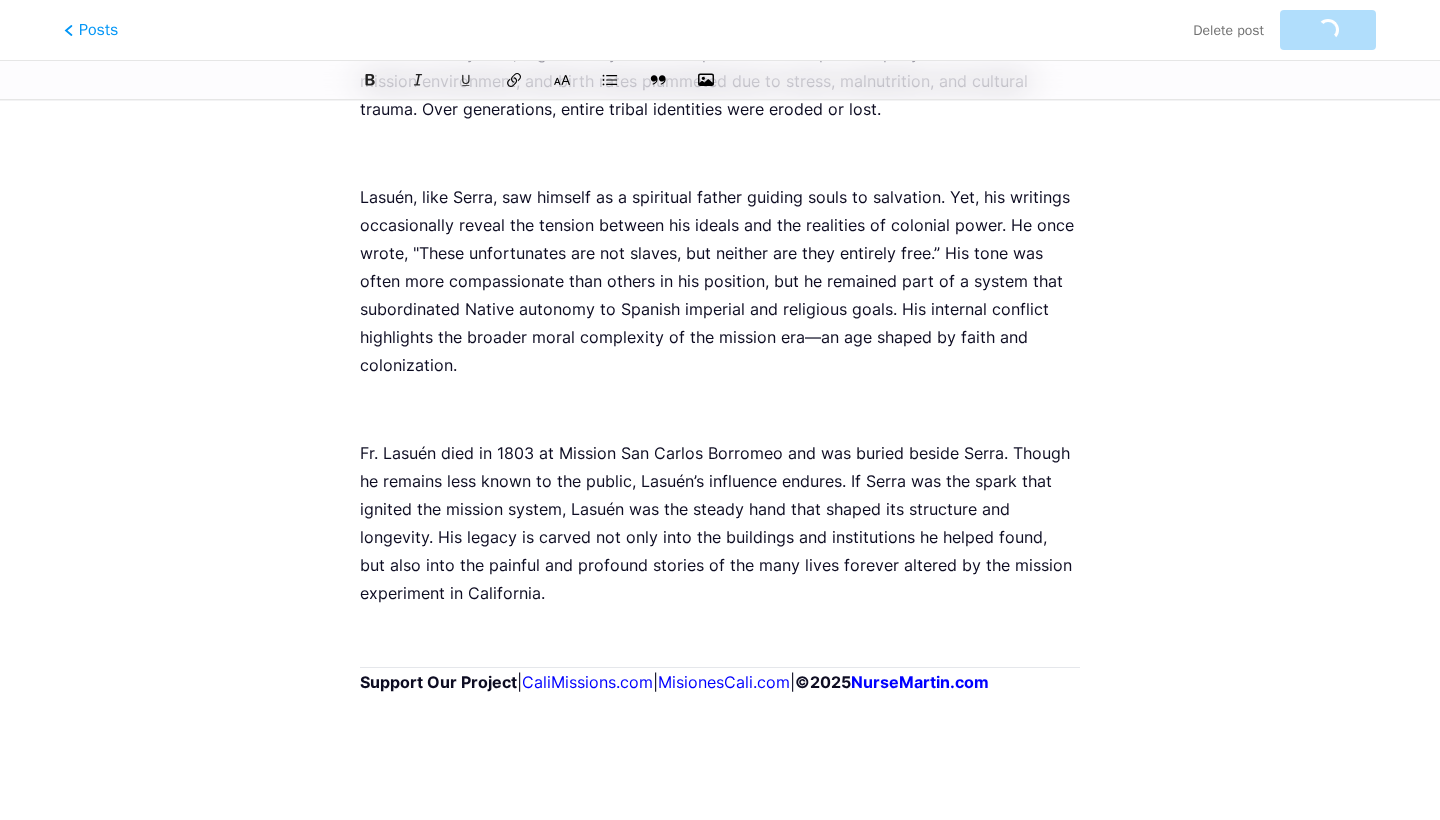 scroll, scrollTop: 0, scrollLeft: 0, axis: both 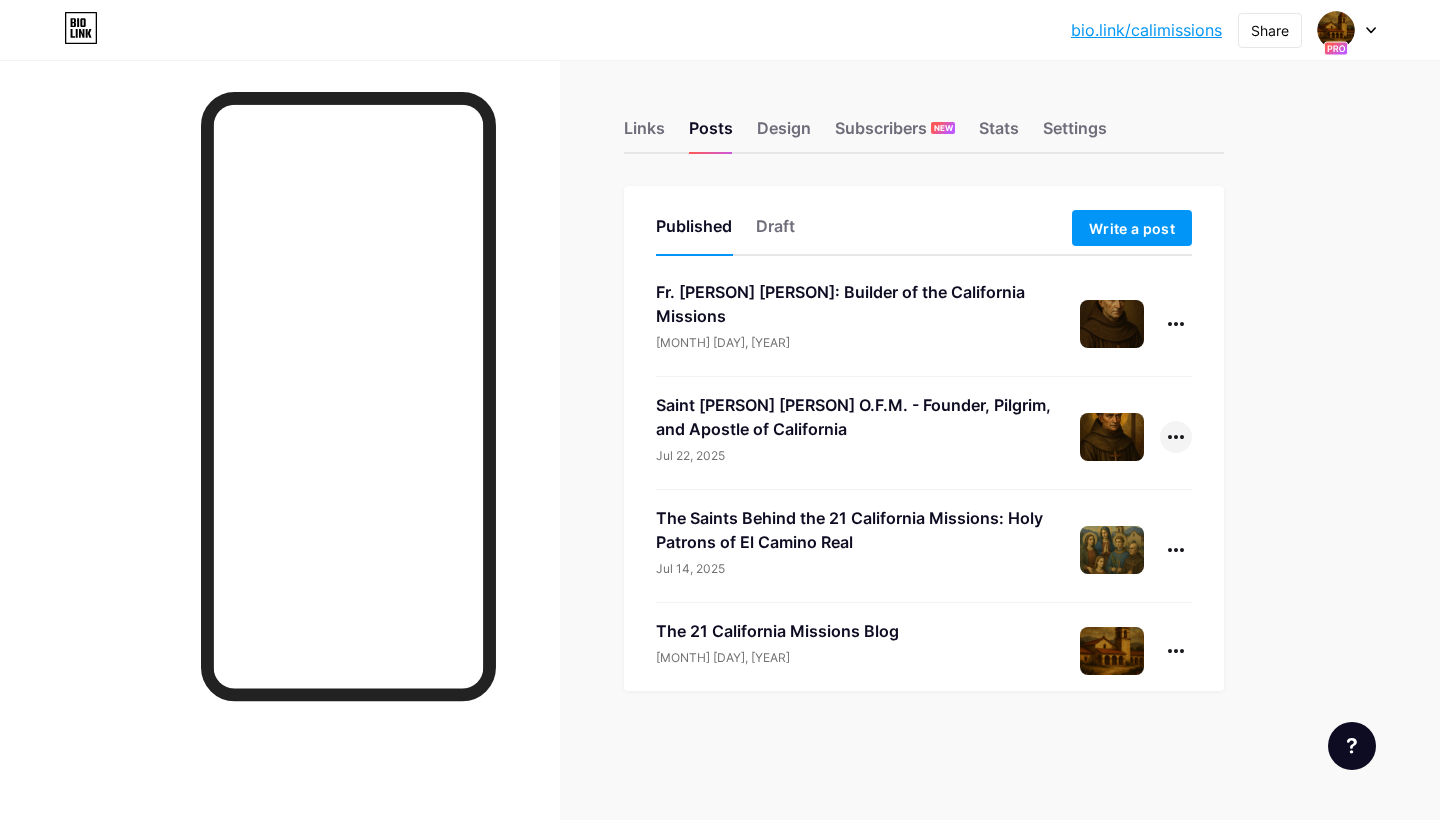 click at bounding box center [1176, 437] 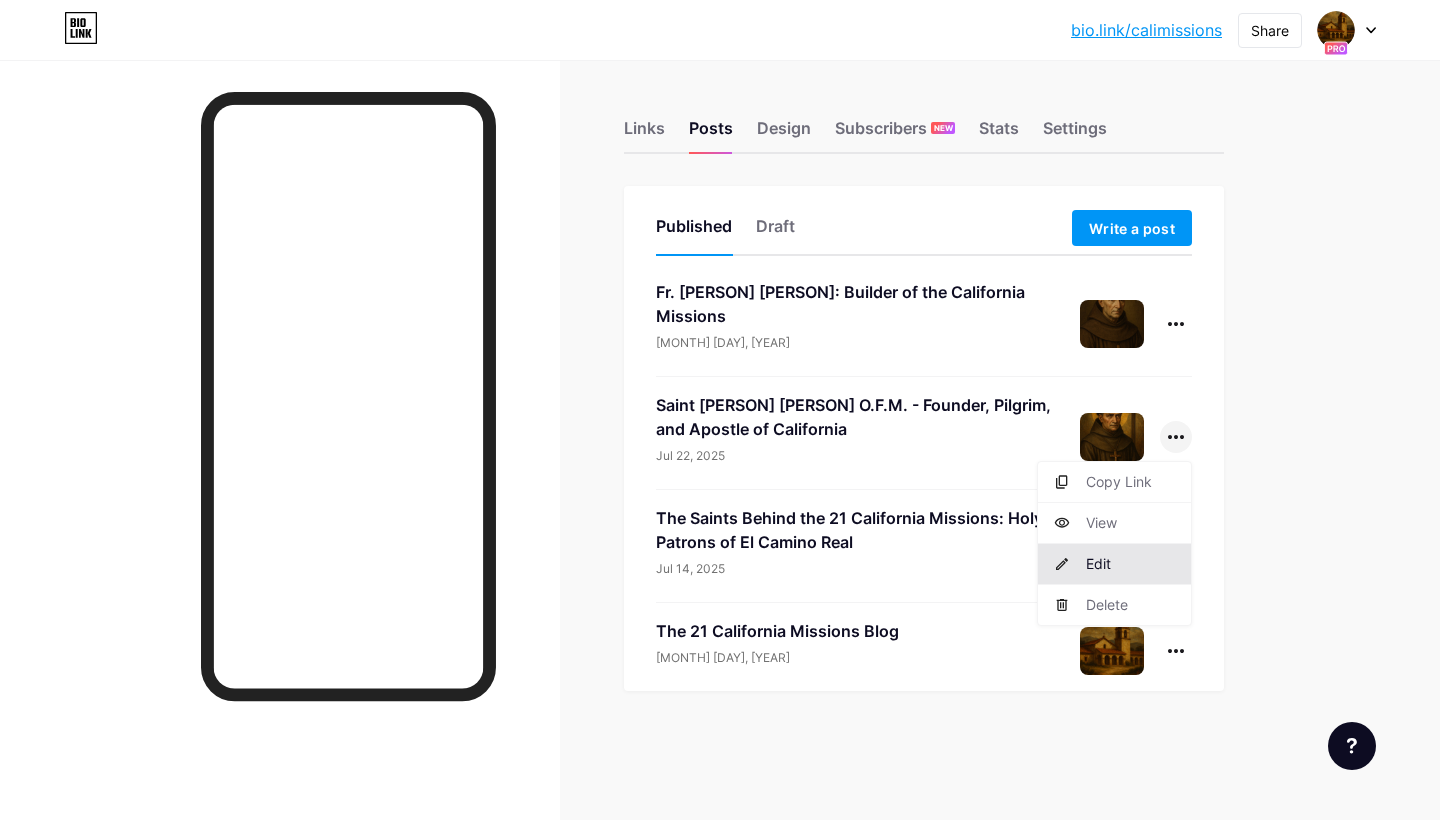 click on "Edit" at bounding box center (1114, 564) 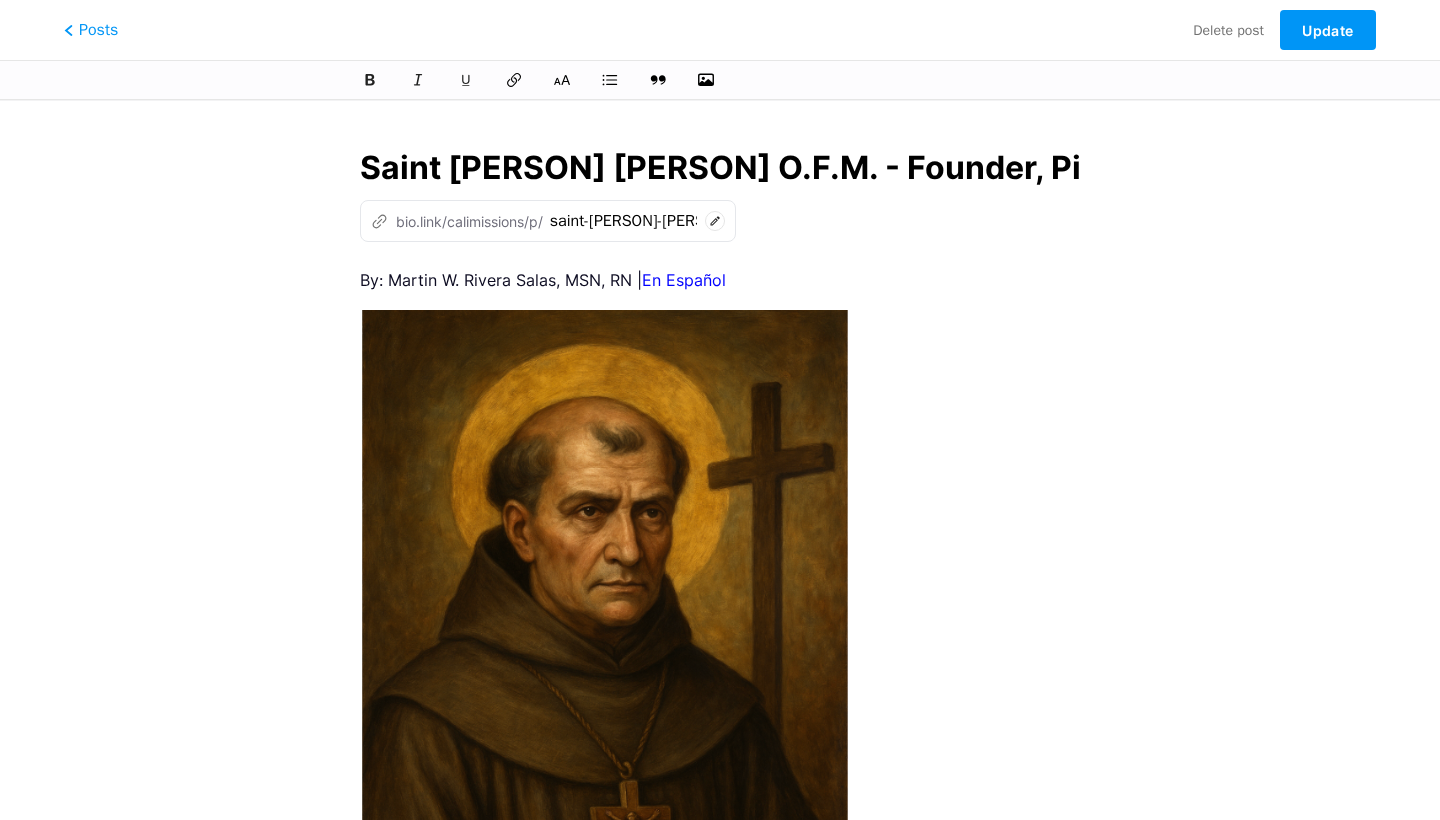 scroll, scrollTop: 0, scrollLeft: 492, axis: horizontal 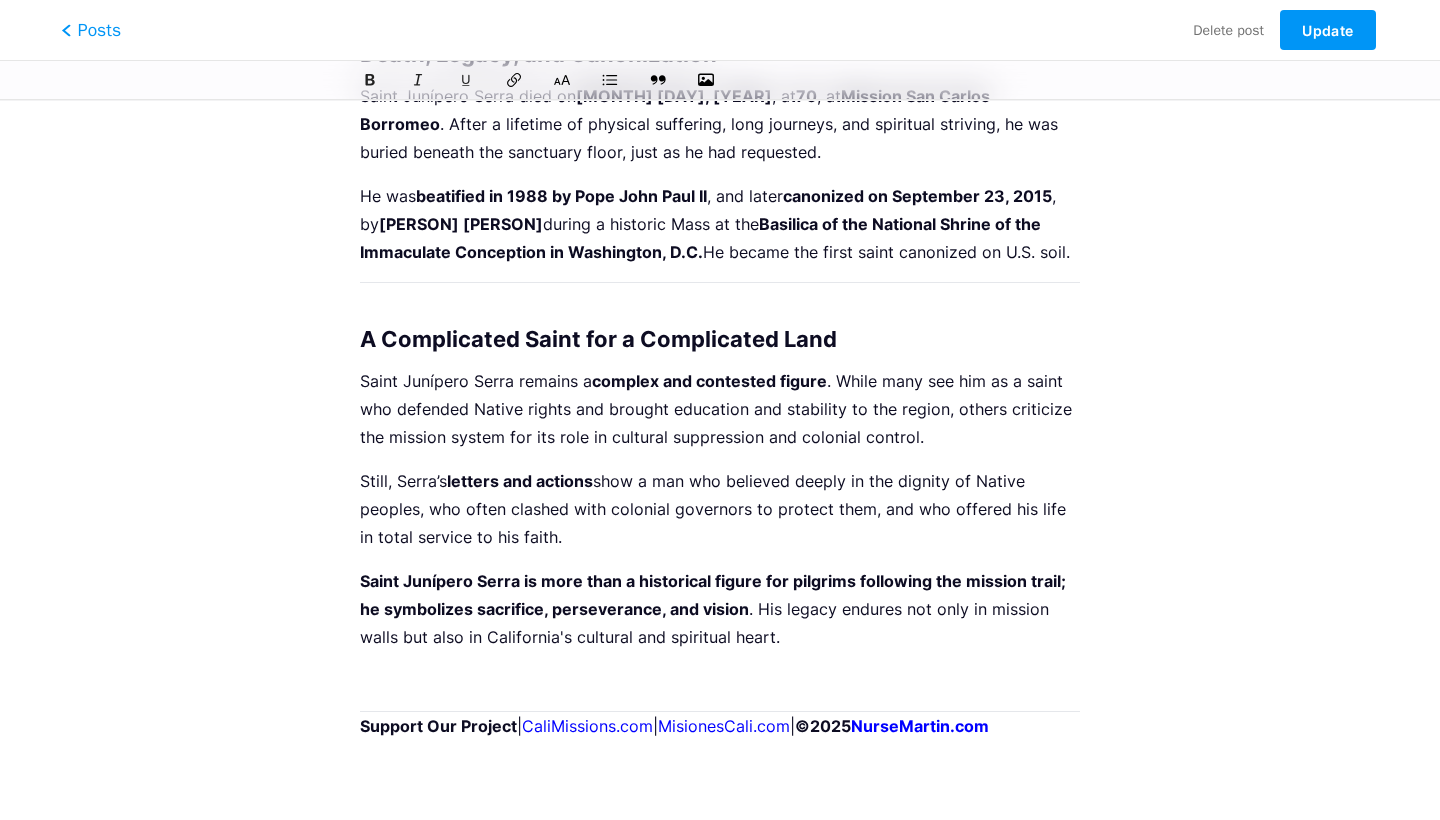 click on "Posts" at bounding box center [91, 30] 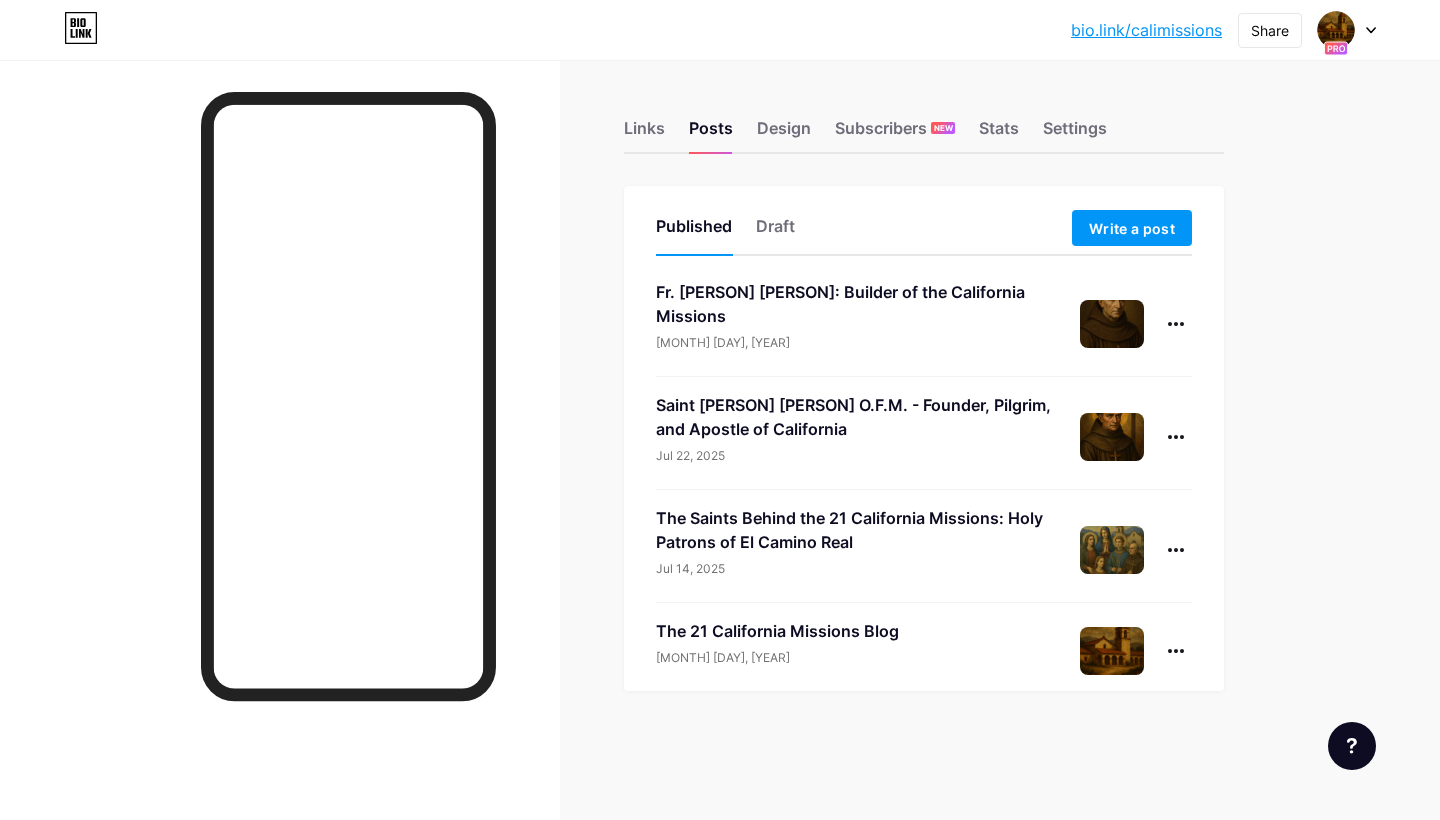 scroll, scrollTop: 0, scrollLeft: 0, axis: both 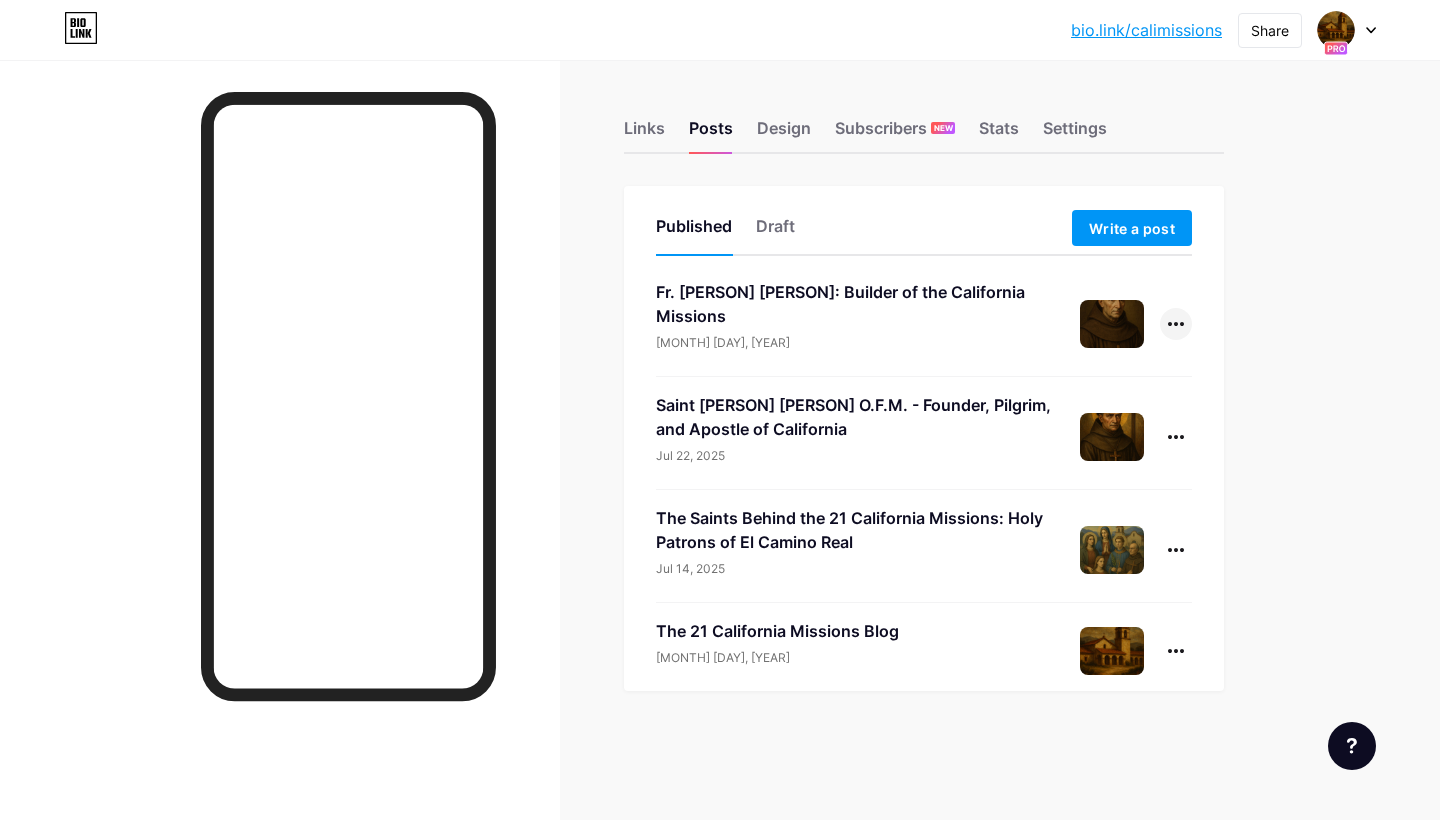 click at bounding box center [1176, 324] 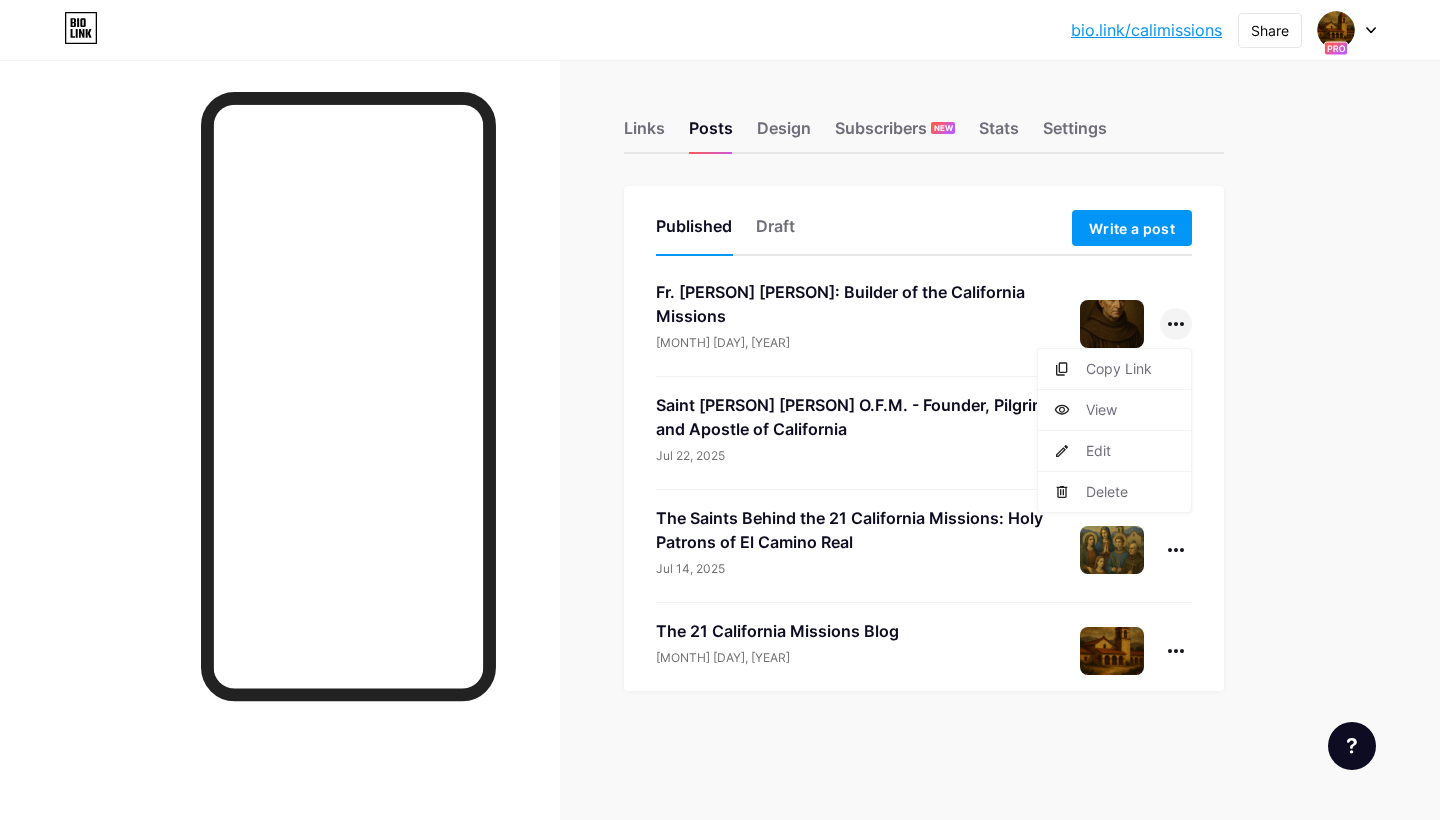 click on "Saint Junípero Serra Ferrer O.F.M. - Founder, Pilgrim, and Apostle of California   Jul 22, 2025" at bounding box center [924, 441] 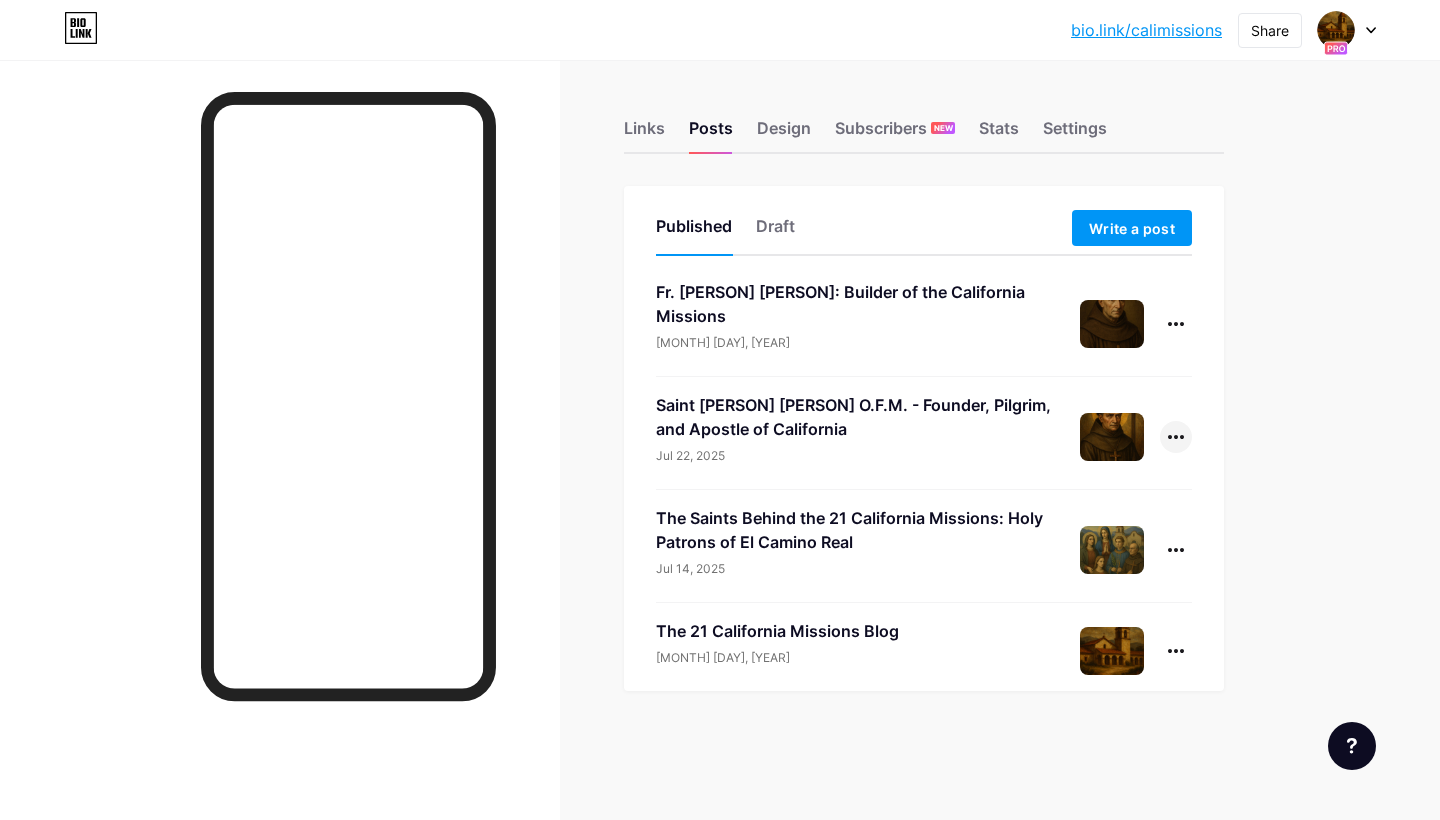 click at bounding box center (1176, 437) 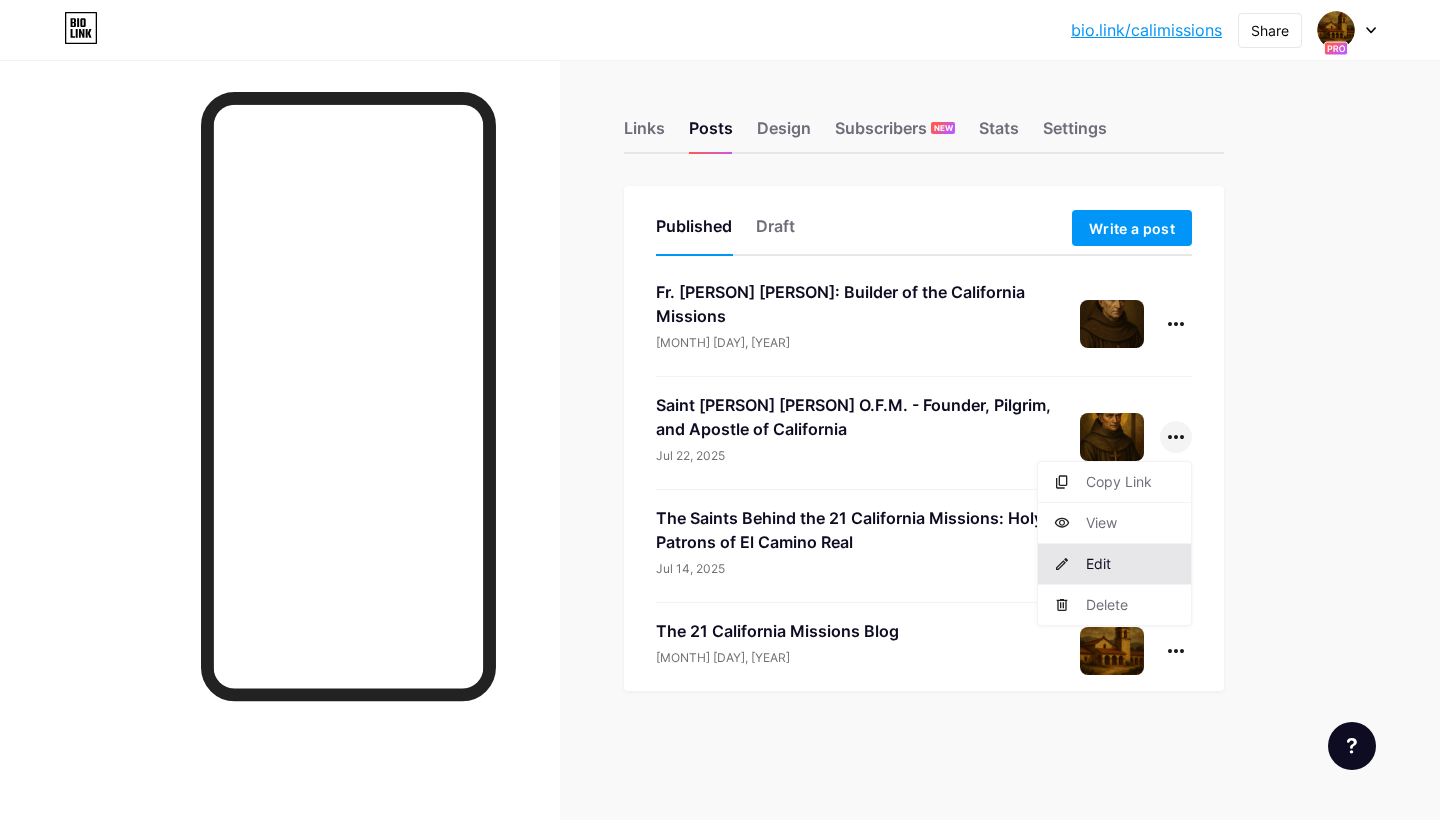 click on "Edit" at bounding box center (1114, 564) 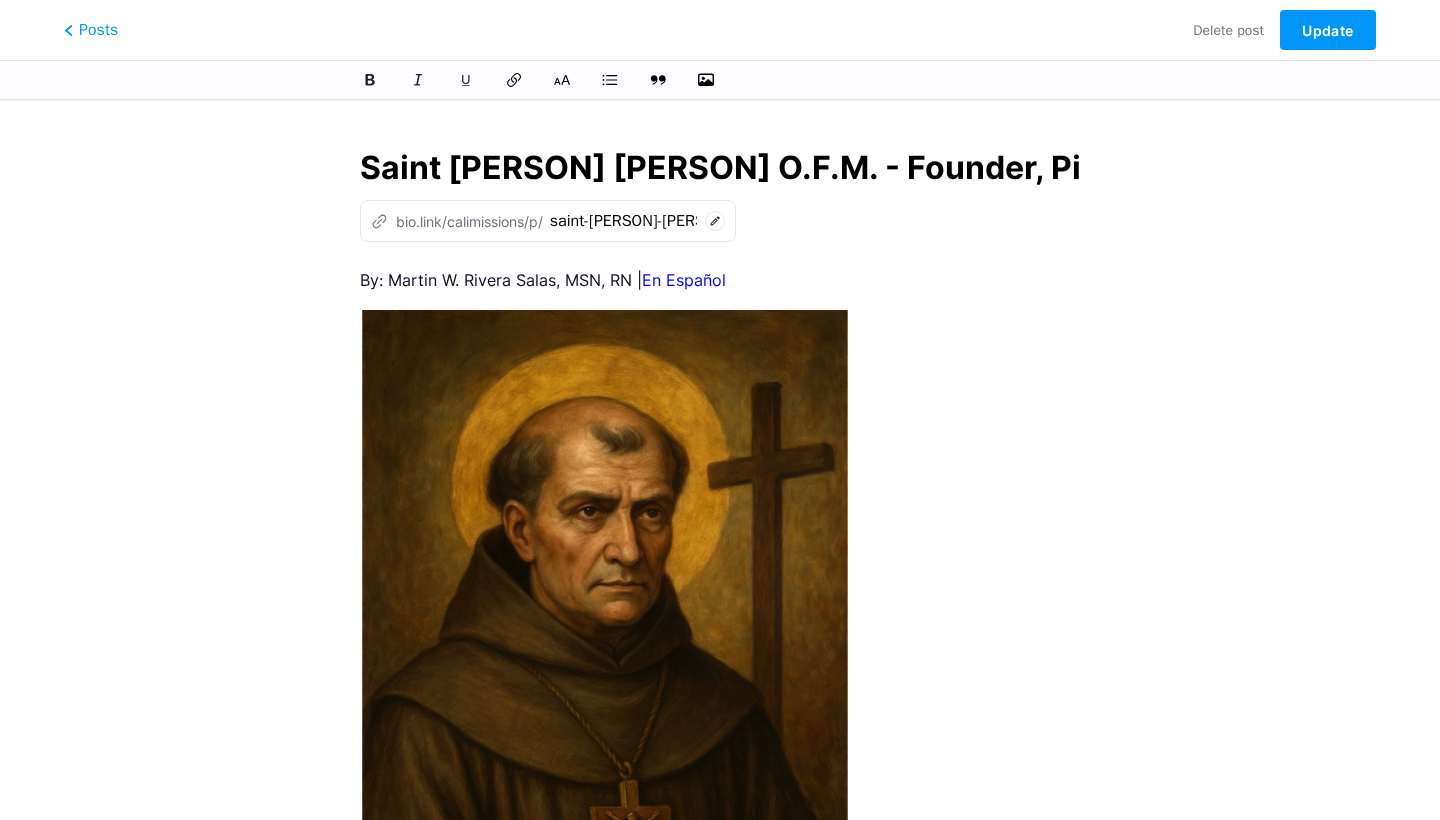scroll, scrollTop: 0, scrollLeft: 492, axis: horizontal 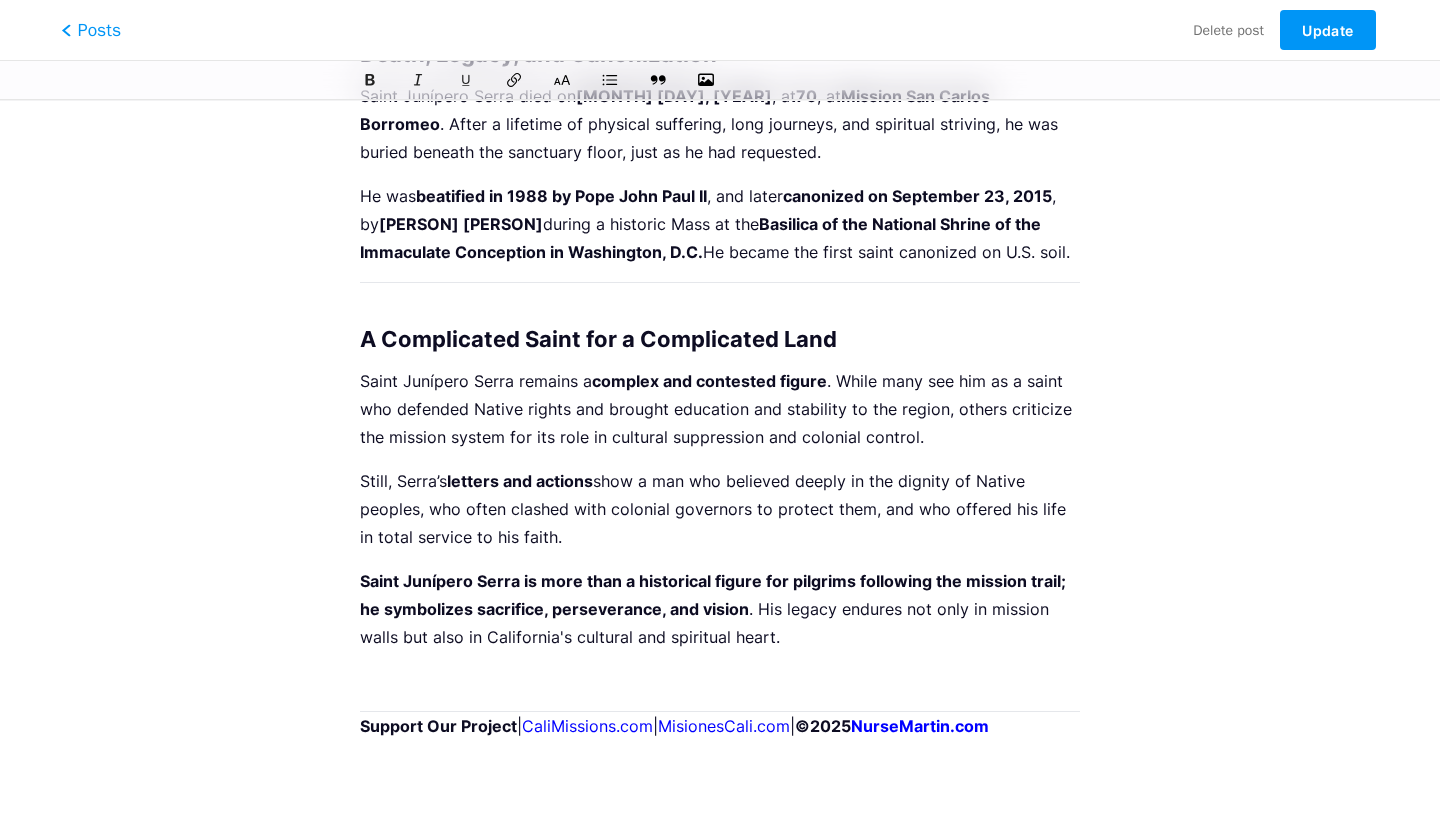 click on "Posts   Delete post     Update" at bounding box center (720, 30) 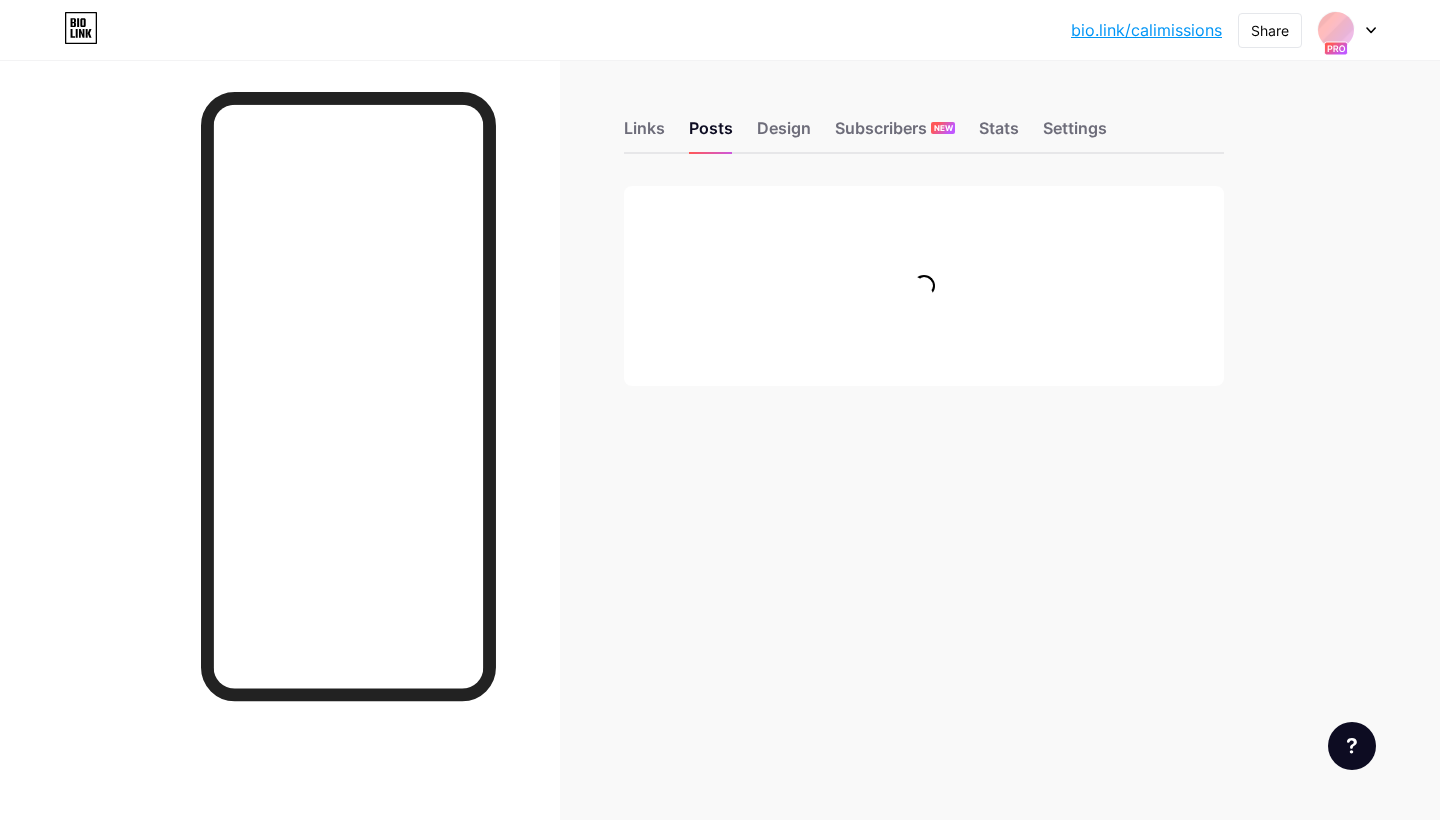 scroll, scrollTop: 0, scrollLeft: 0, axis: both 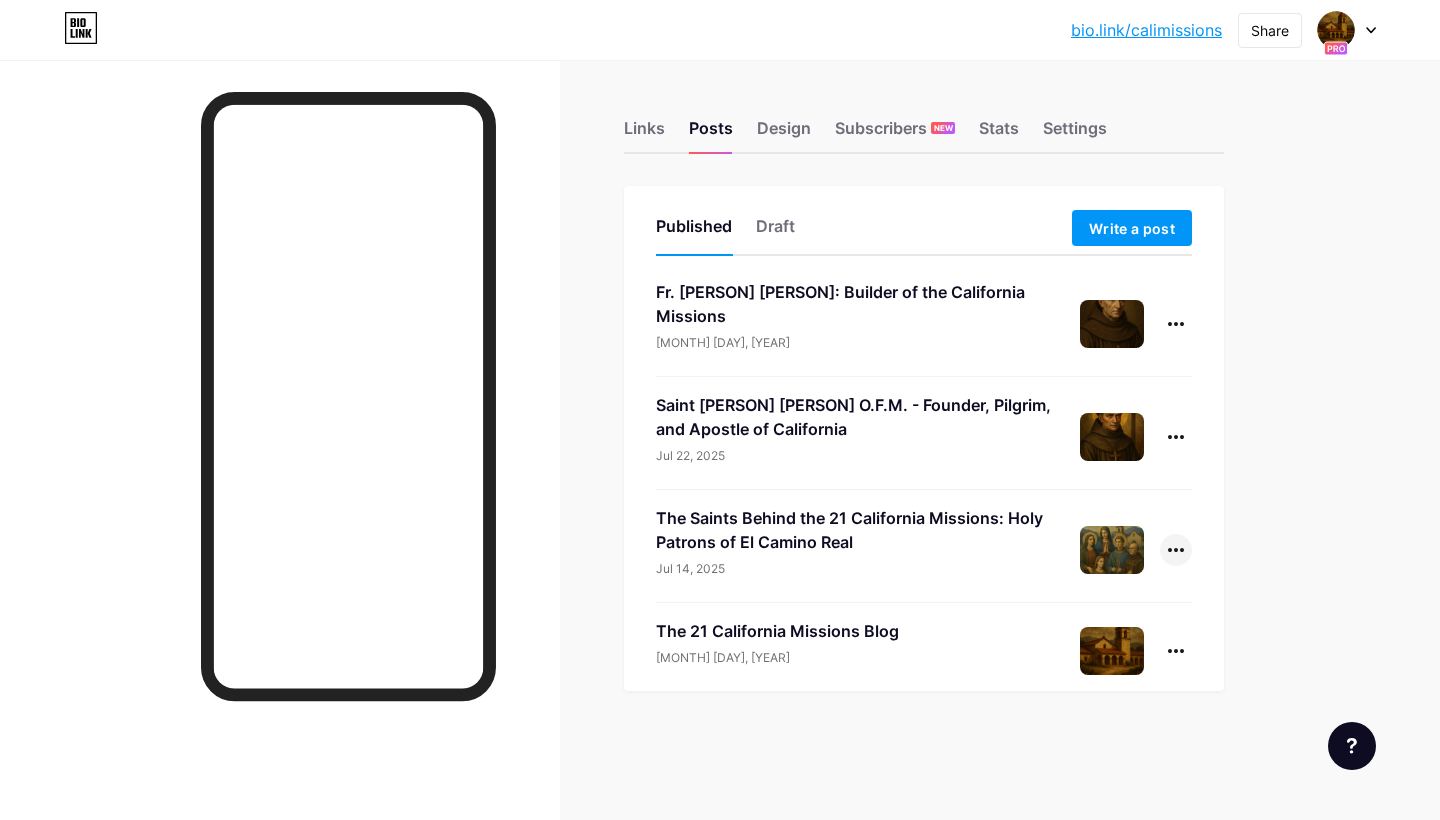 click at bounding box center [1176, 550] 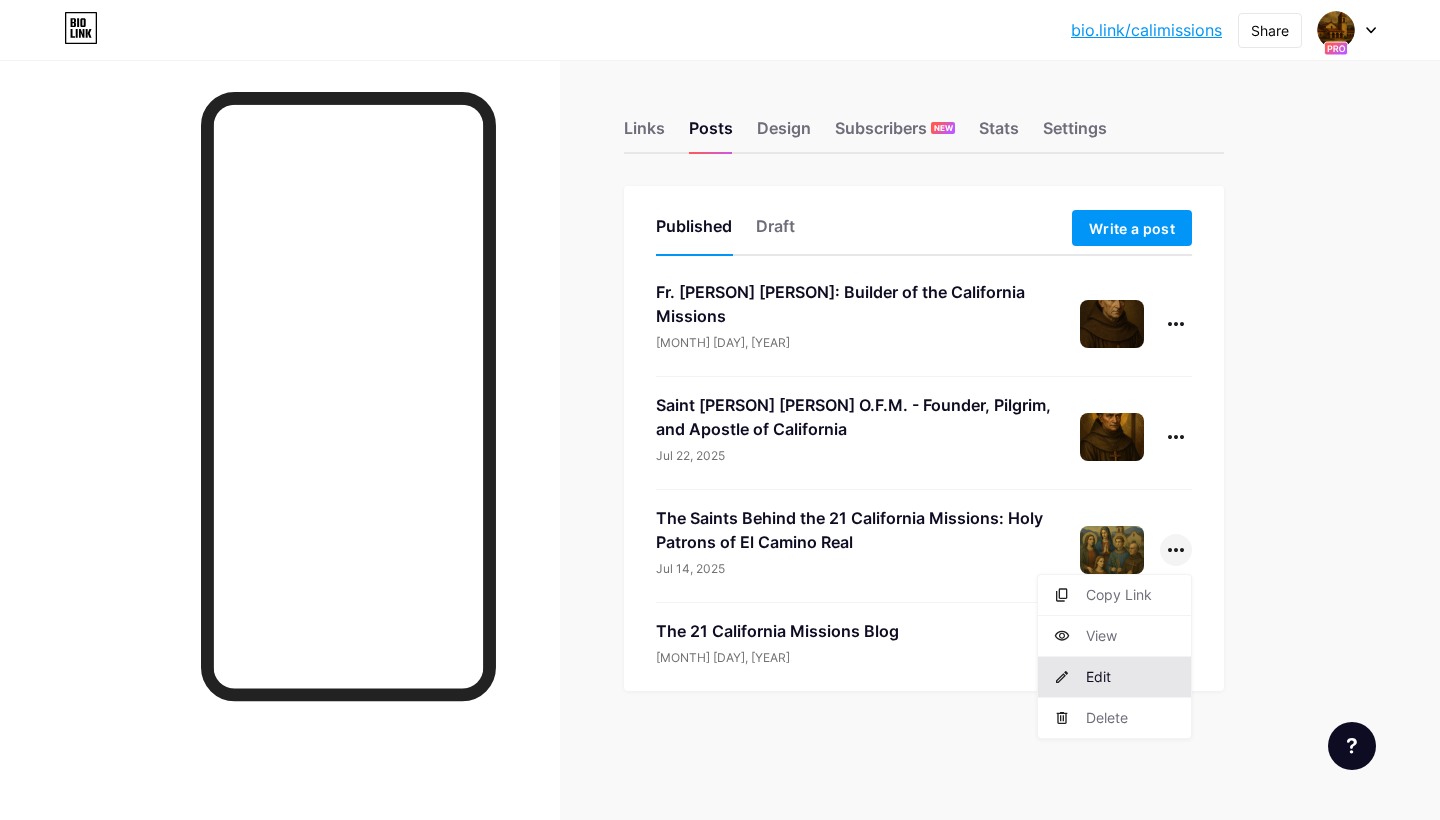 click on "Edit" at bounding box center [1114, 677] 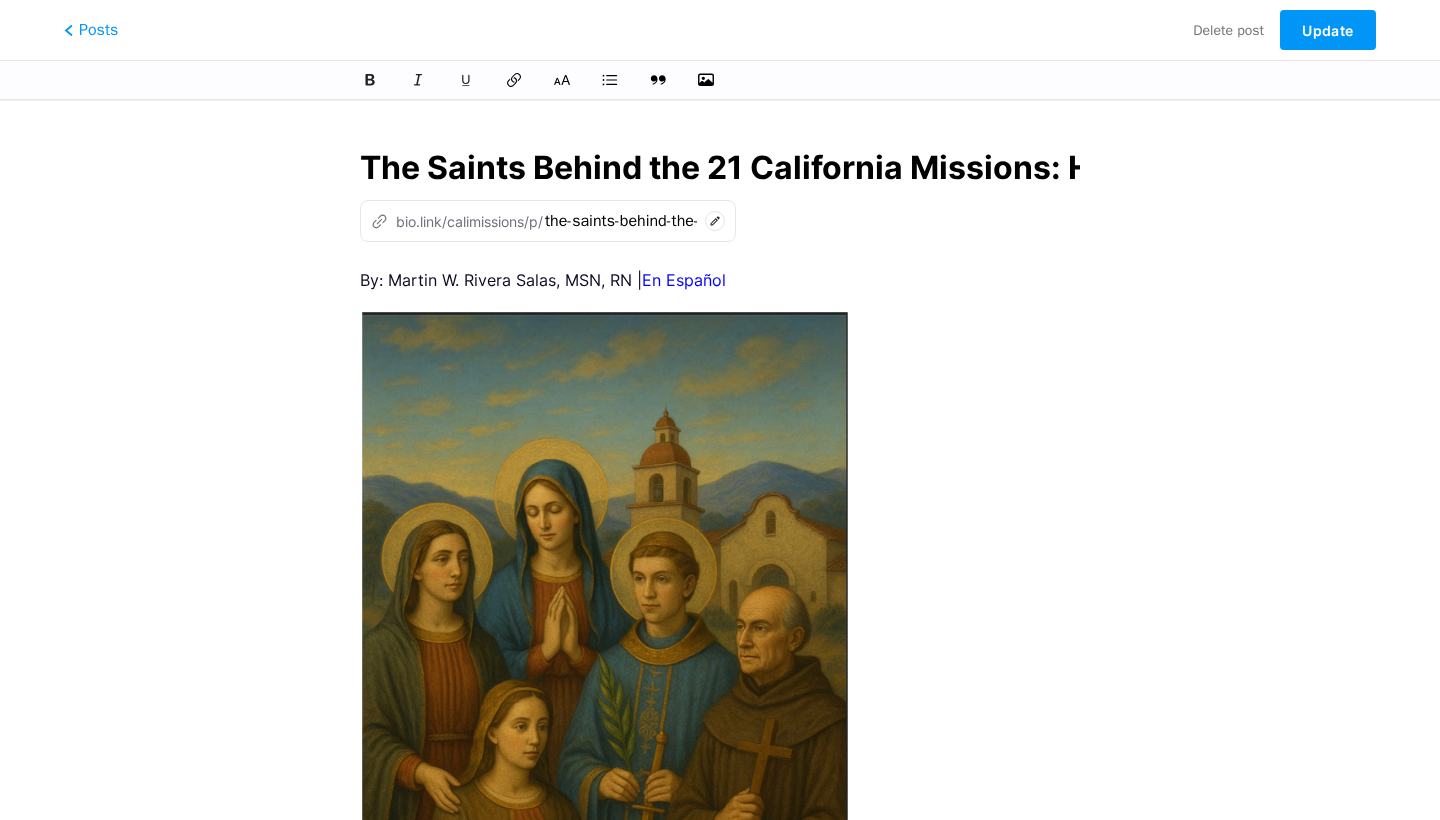 scroll, scrollTop: 0, scrollLeft: 468, axis: horizontal 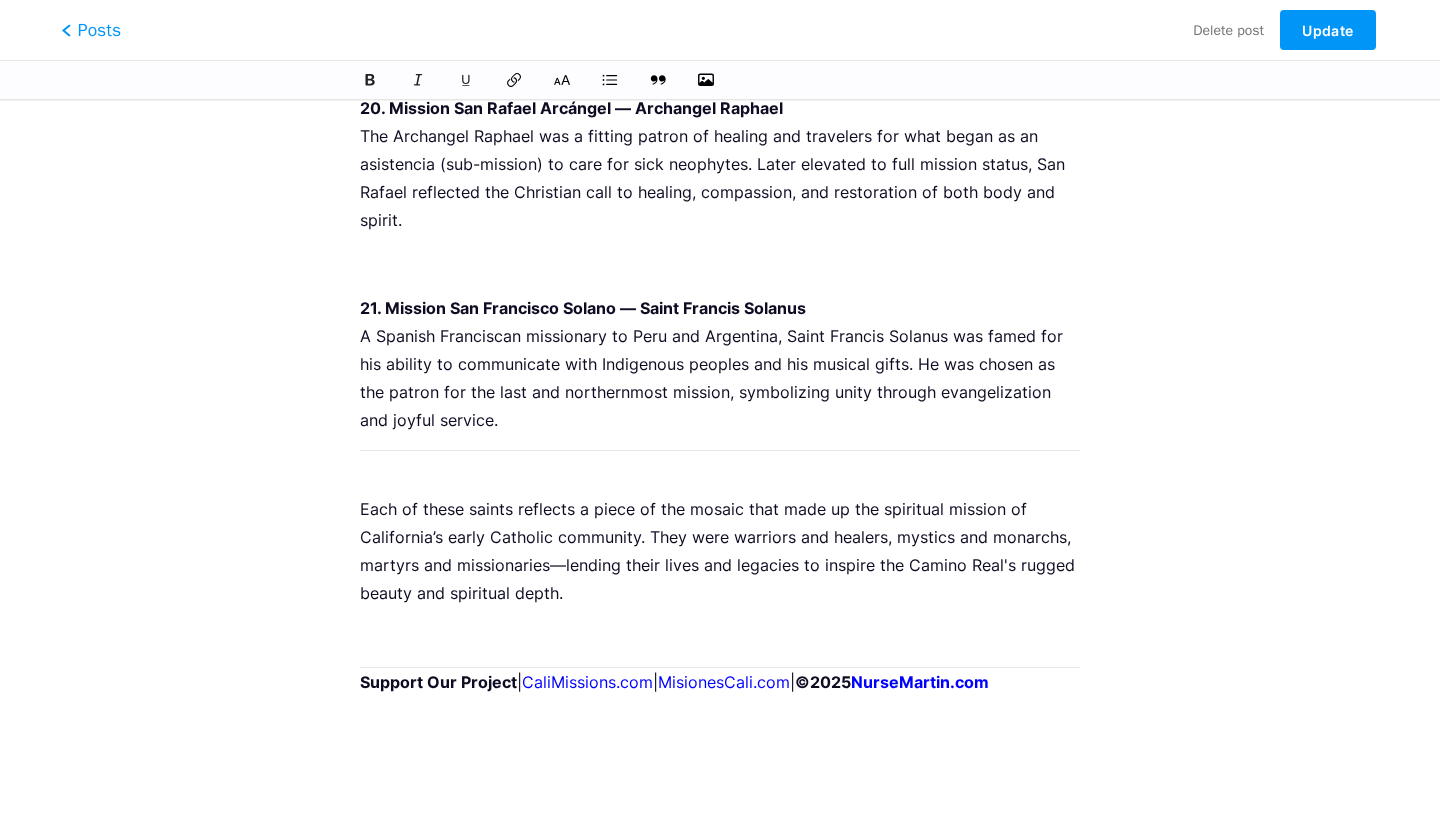click on "Posts" at bounding box center (91, 30) 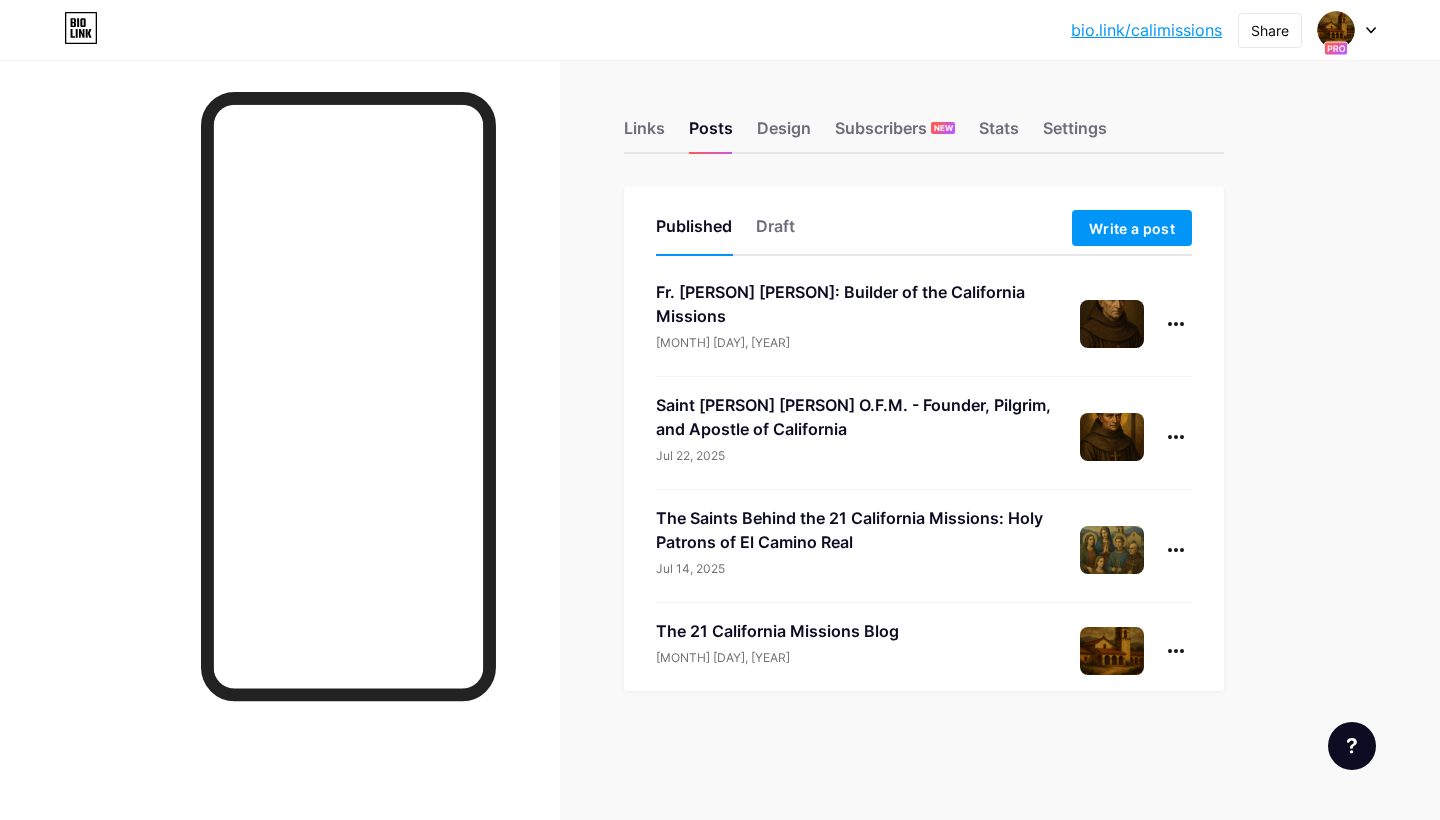 scroll, scrollTop: 0, scrollLeft: 0, axis: both 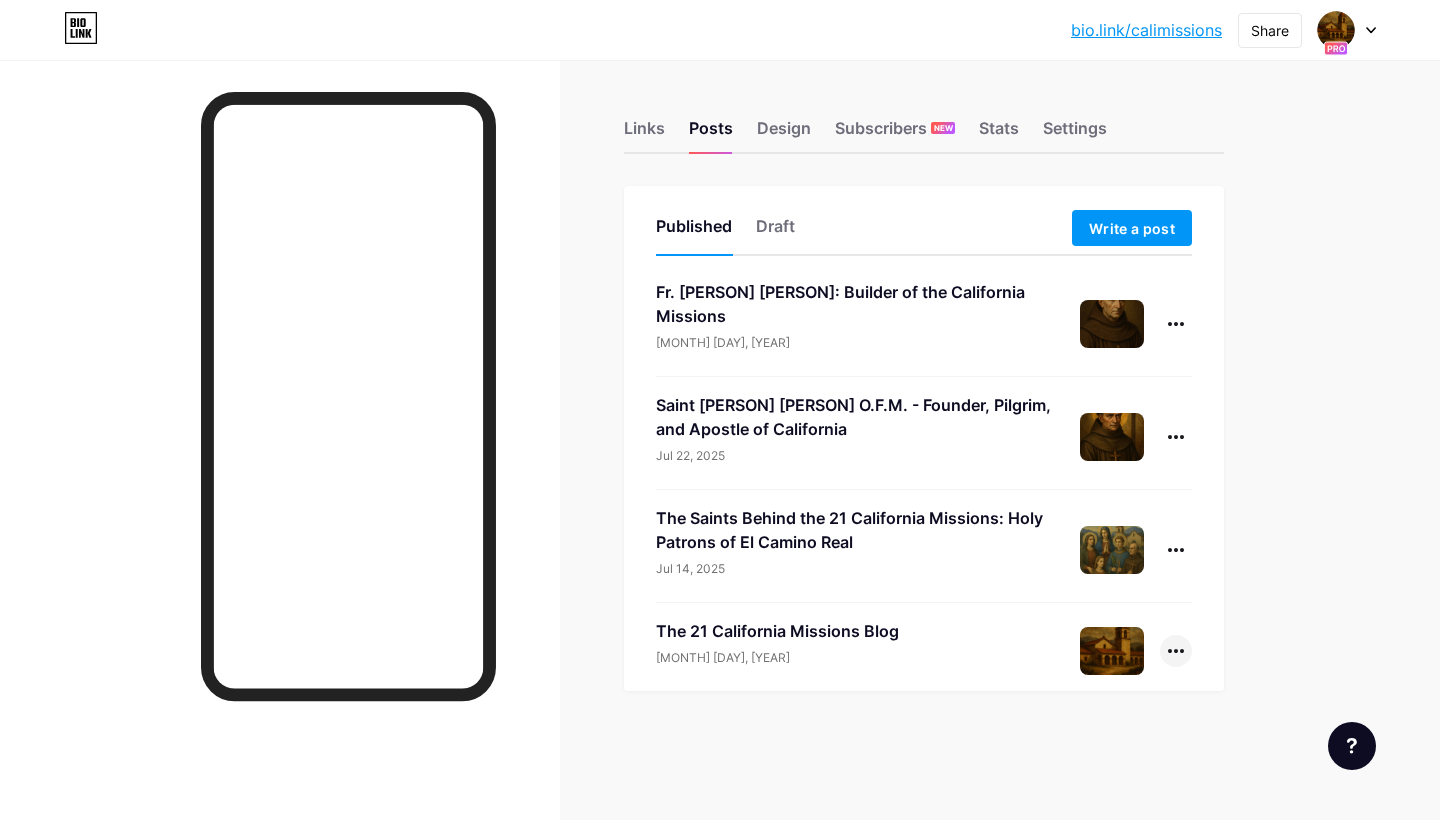 click at bounding box center [1176, 651] 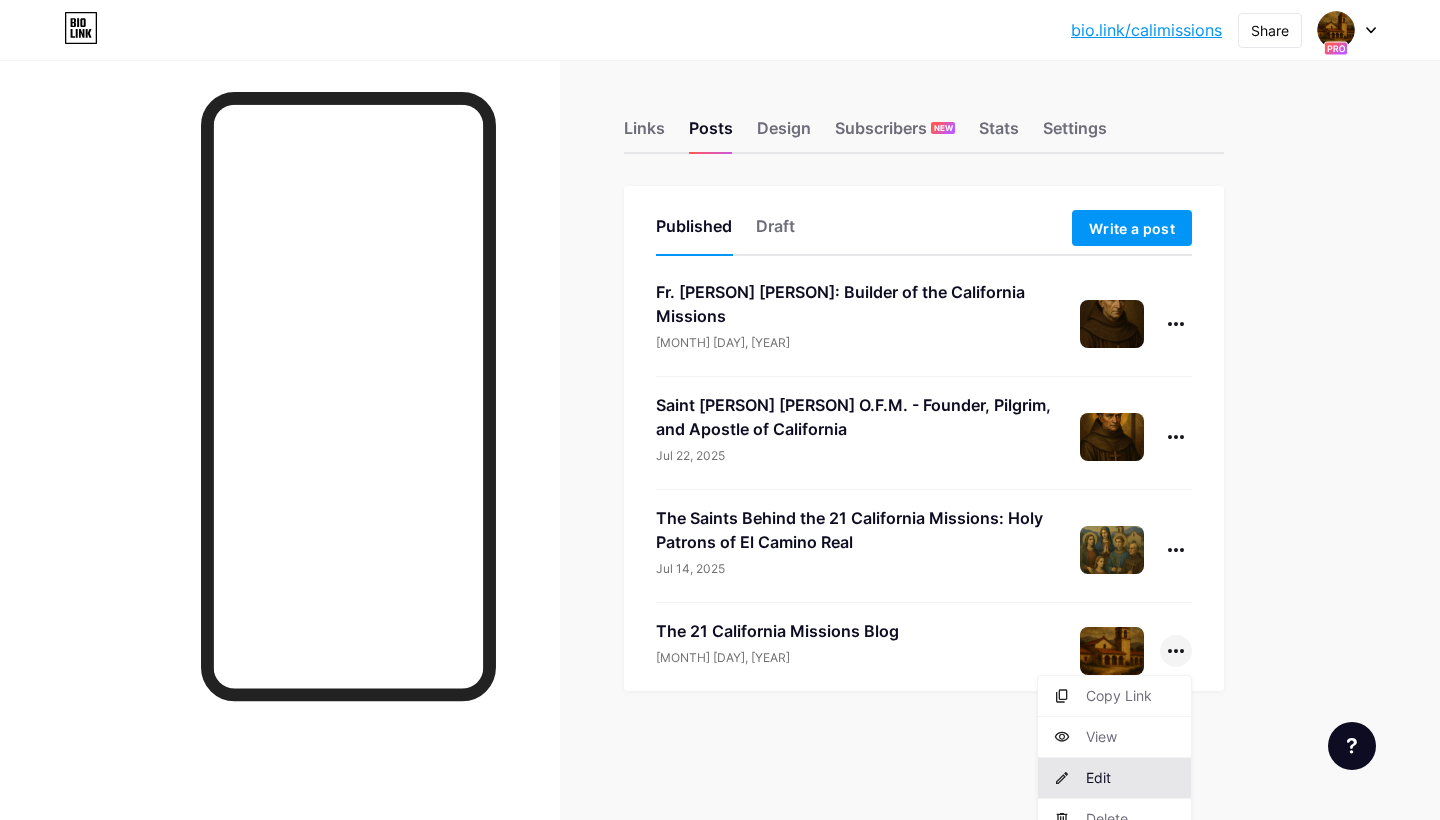 click on "Edit" at bounding box center (1114, 778) 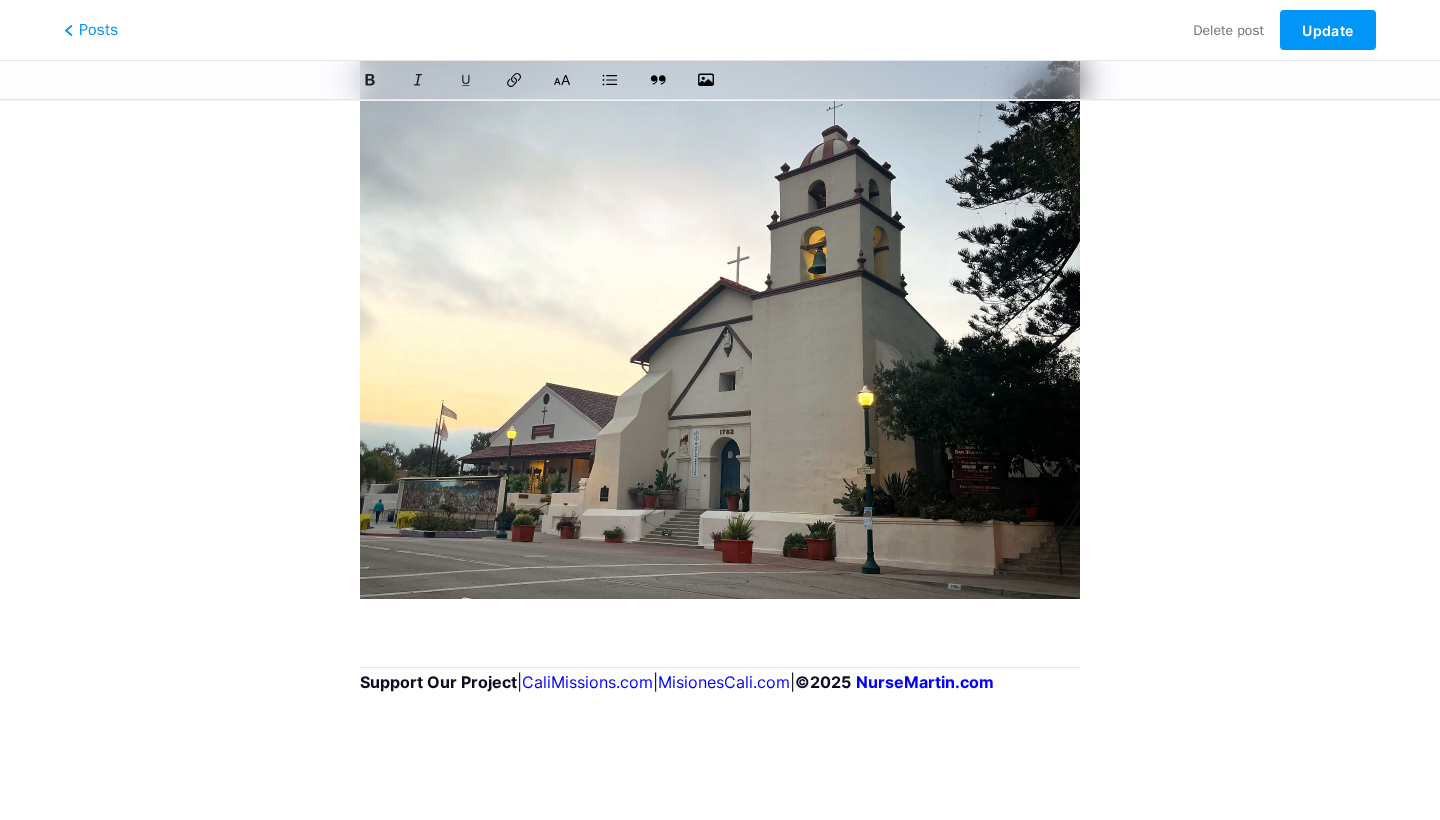 scroll, scrollTop: 3932, scrollLeft: 0, axis: vertical 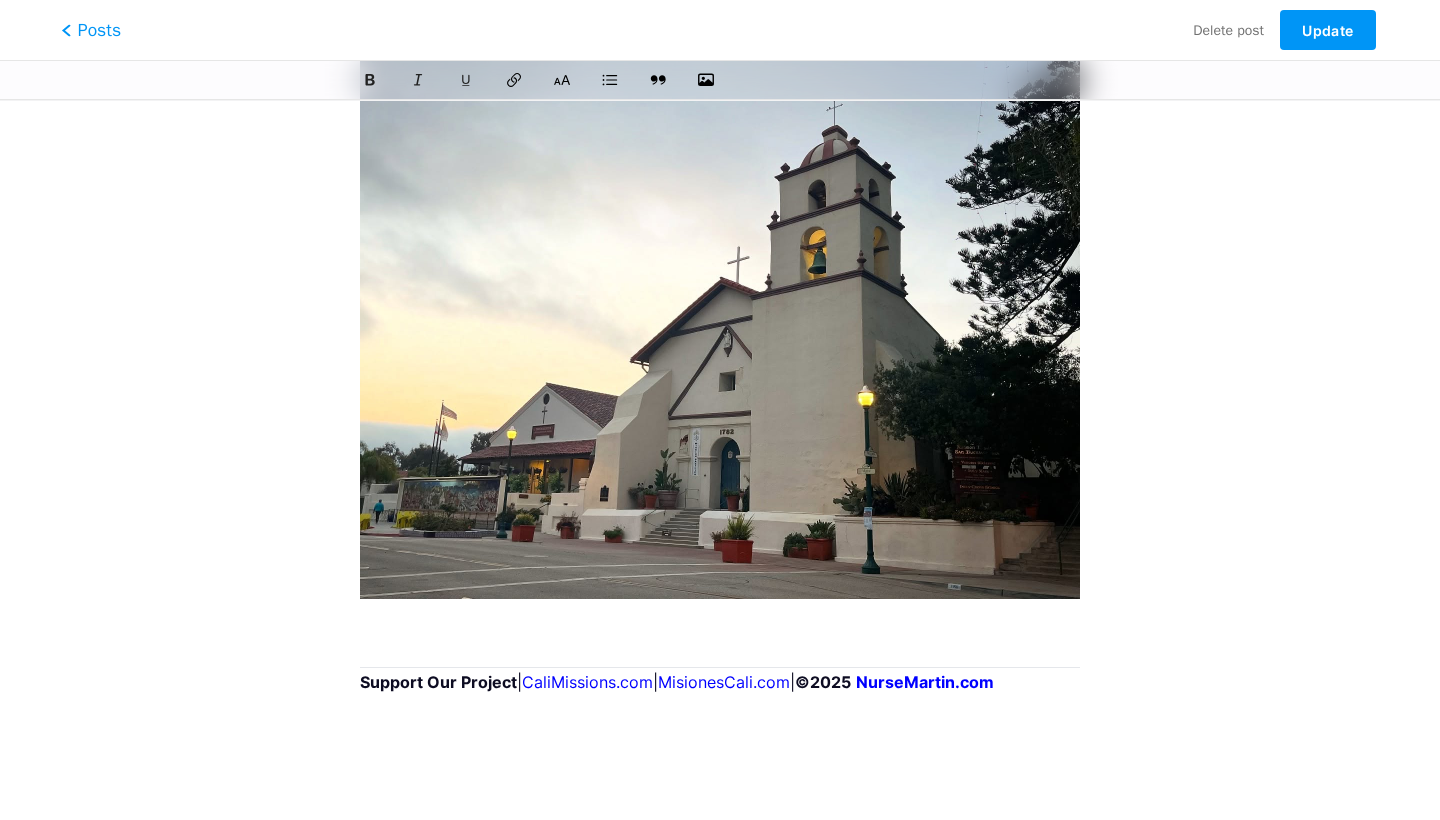 click on "Posts" at bounding box center (91, 30) 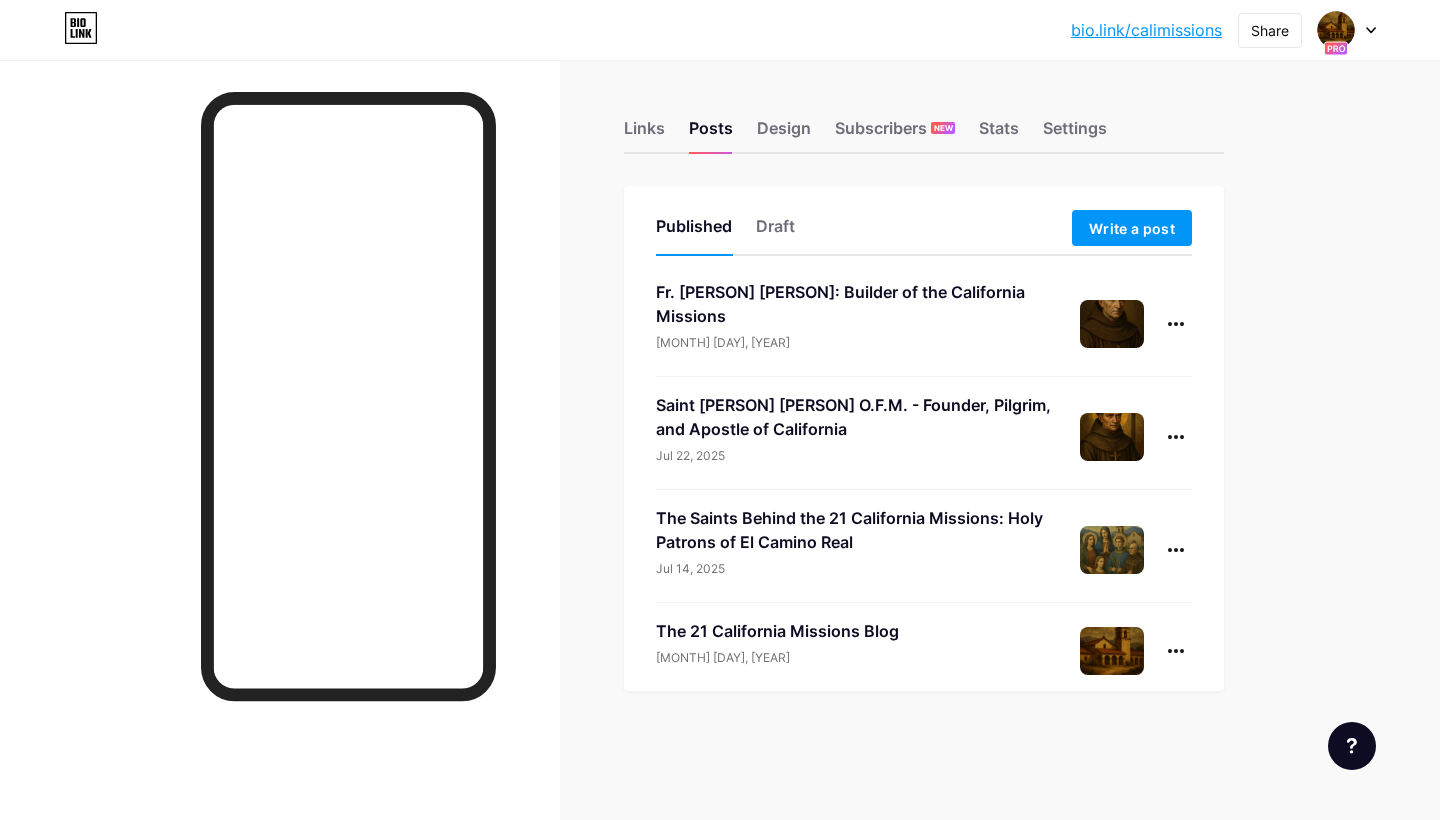 click at bounding box center (1347, 30) 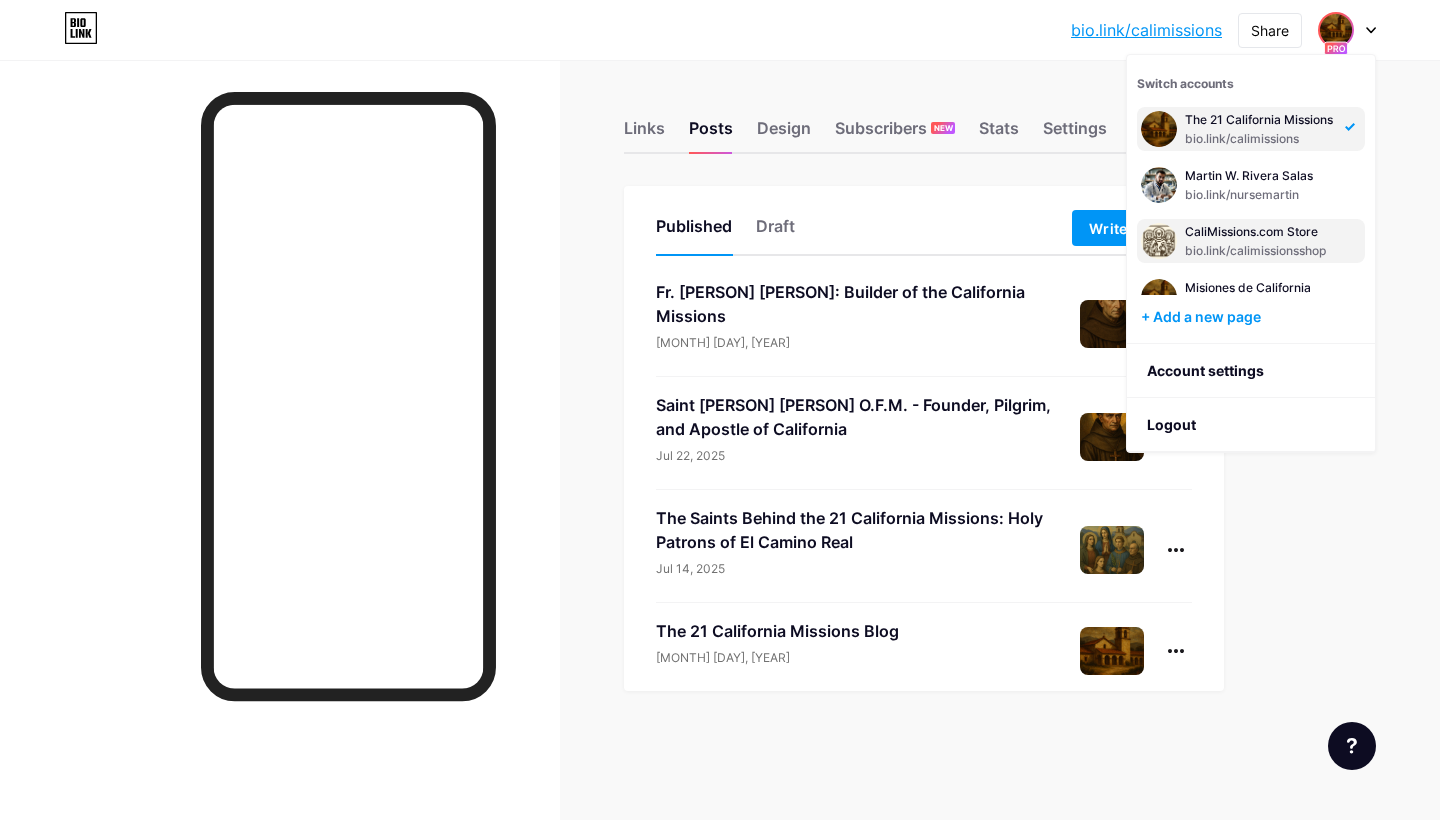 click on "bio.link/calimissionsshop" at bounding box center (1259, 251) 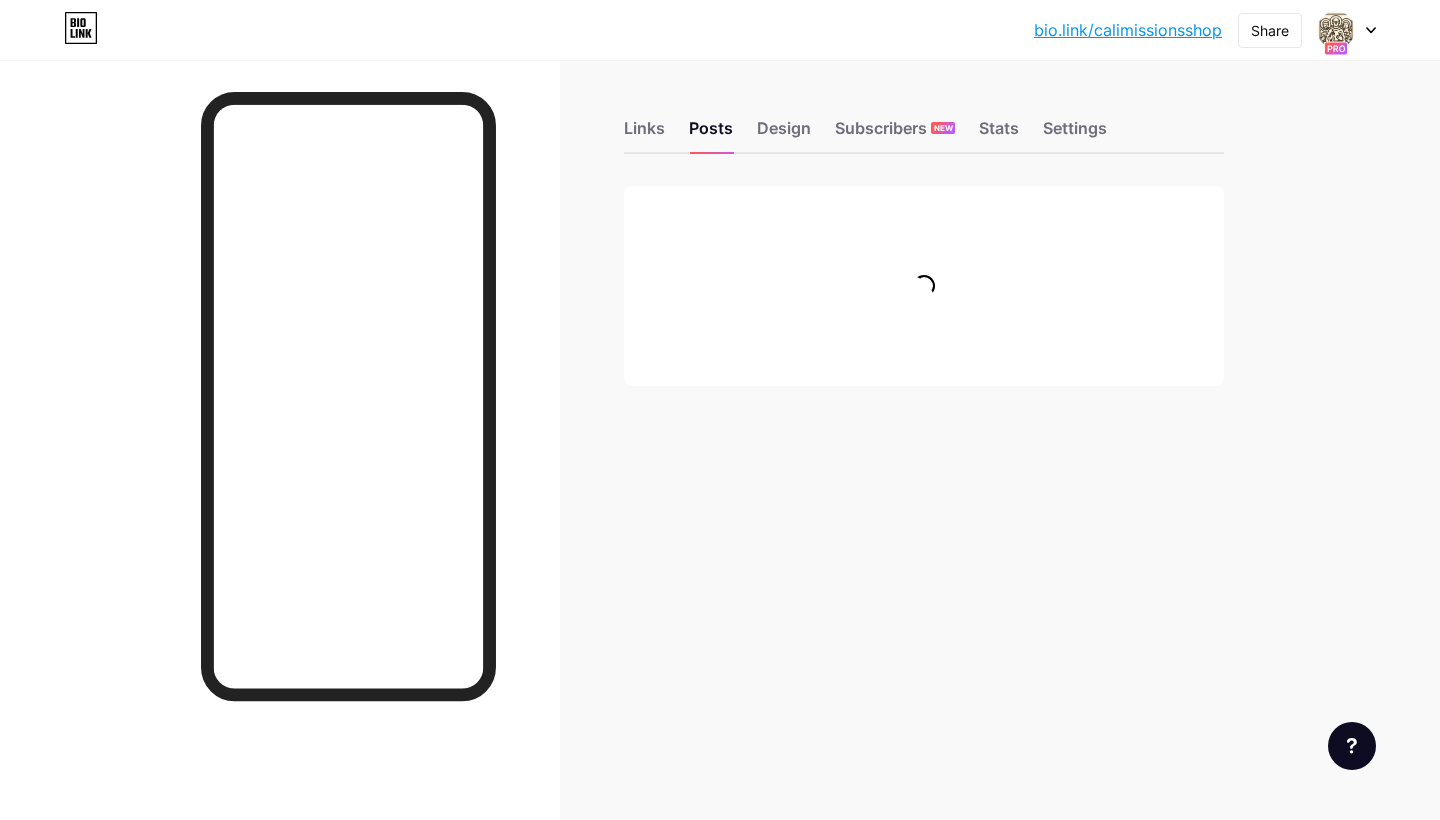 scroll, scrollTop: 0, scrollLeft: 0, axis: both 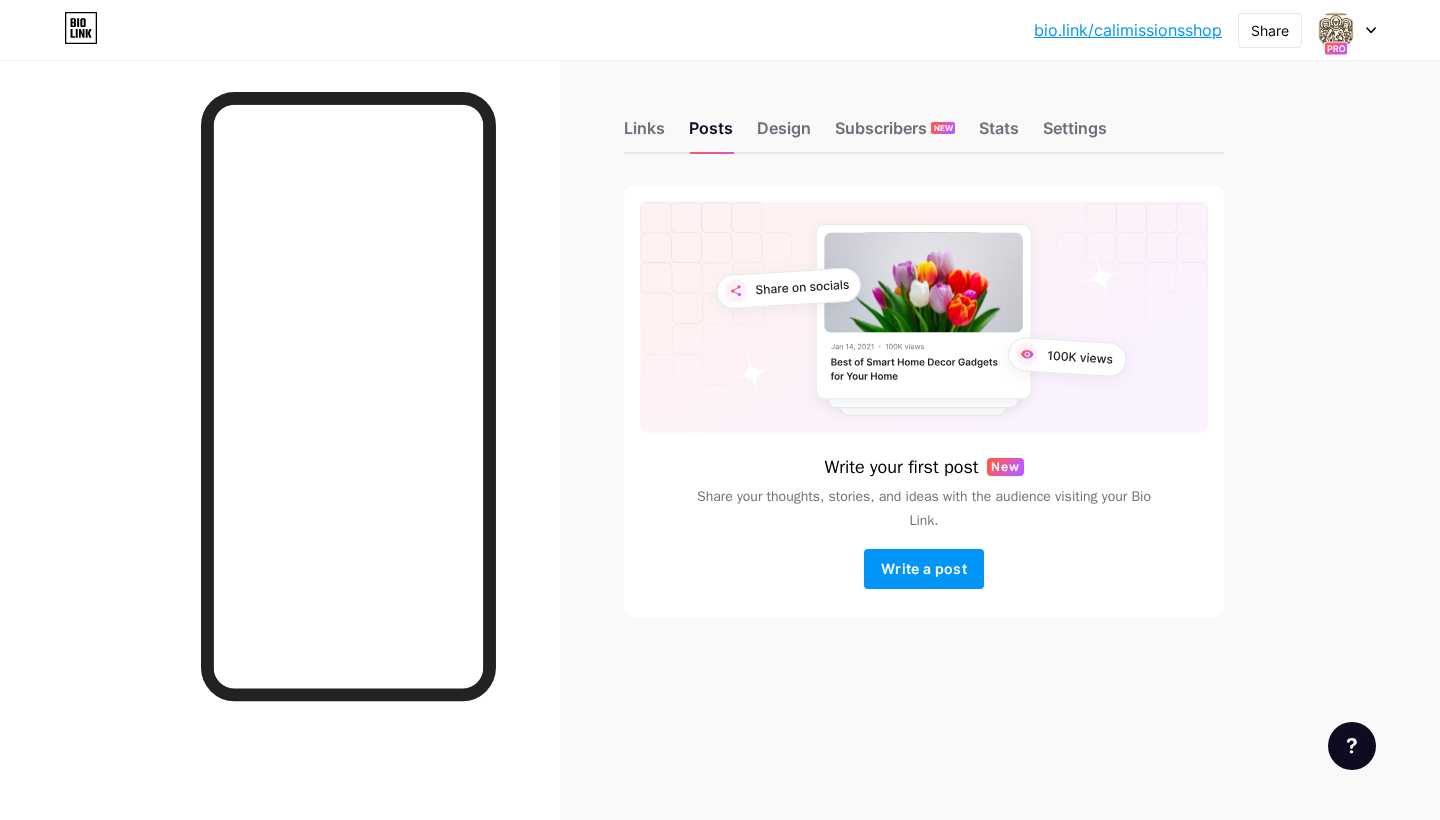 click on "Links
Posts
Design
Subscribers
NEW
Stats
Settings                                                                                                                                                                 Write your first post   New
Share your thoughts, stories, and ideas with the audience visiting your Bio Link.
Write a post                   Feature requests             Help center     Chat with us" at bounding box center [654, 388] 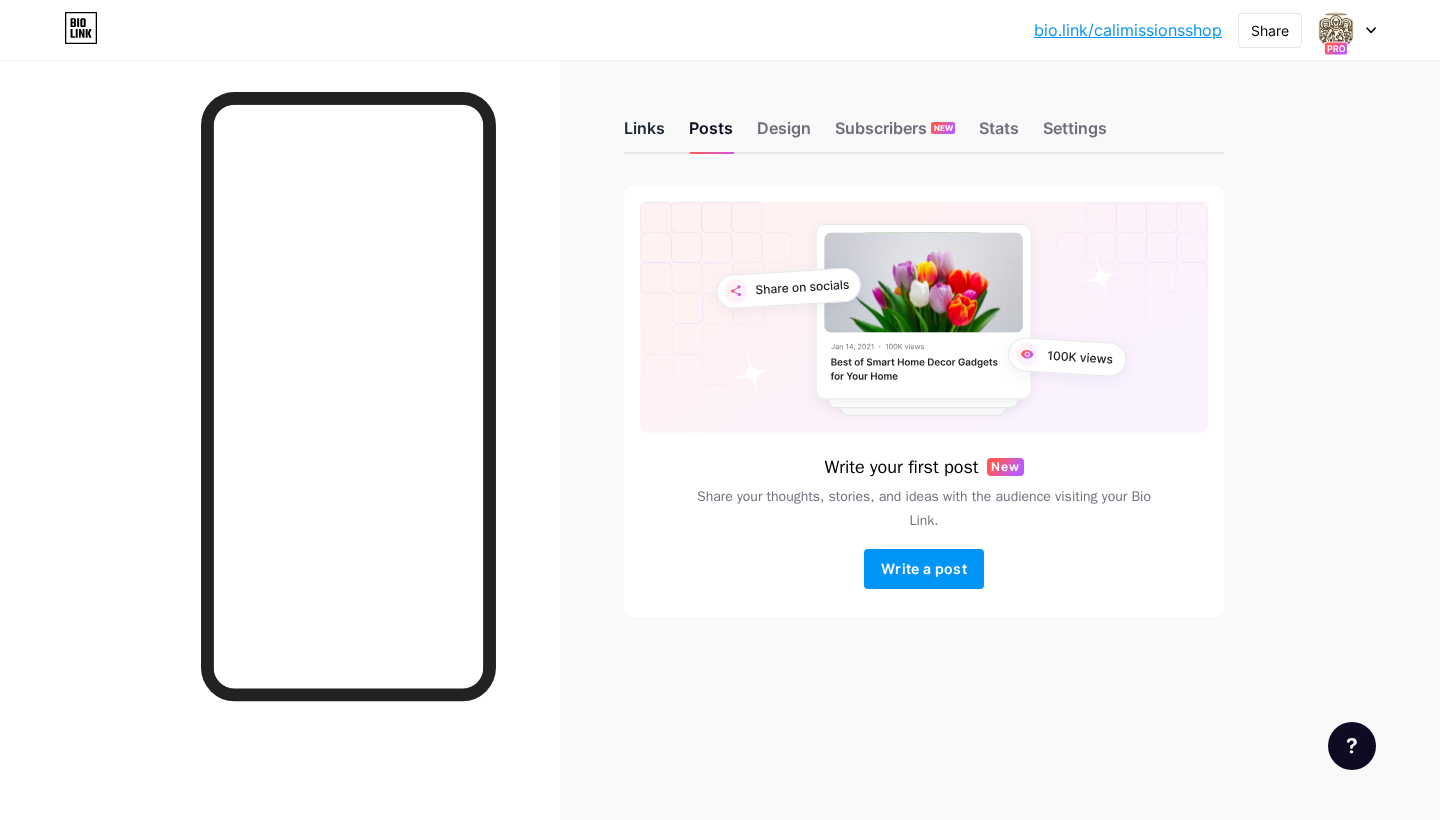 click on "Links" at bounding box center (644, 134) 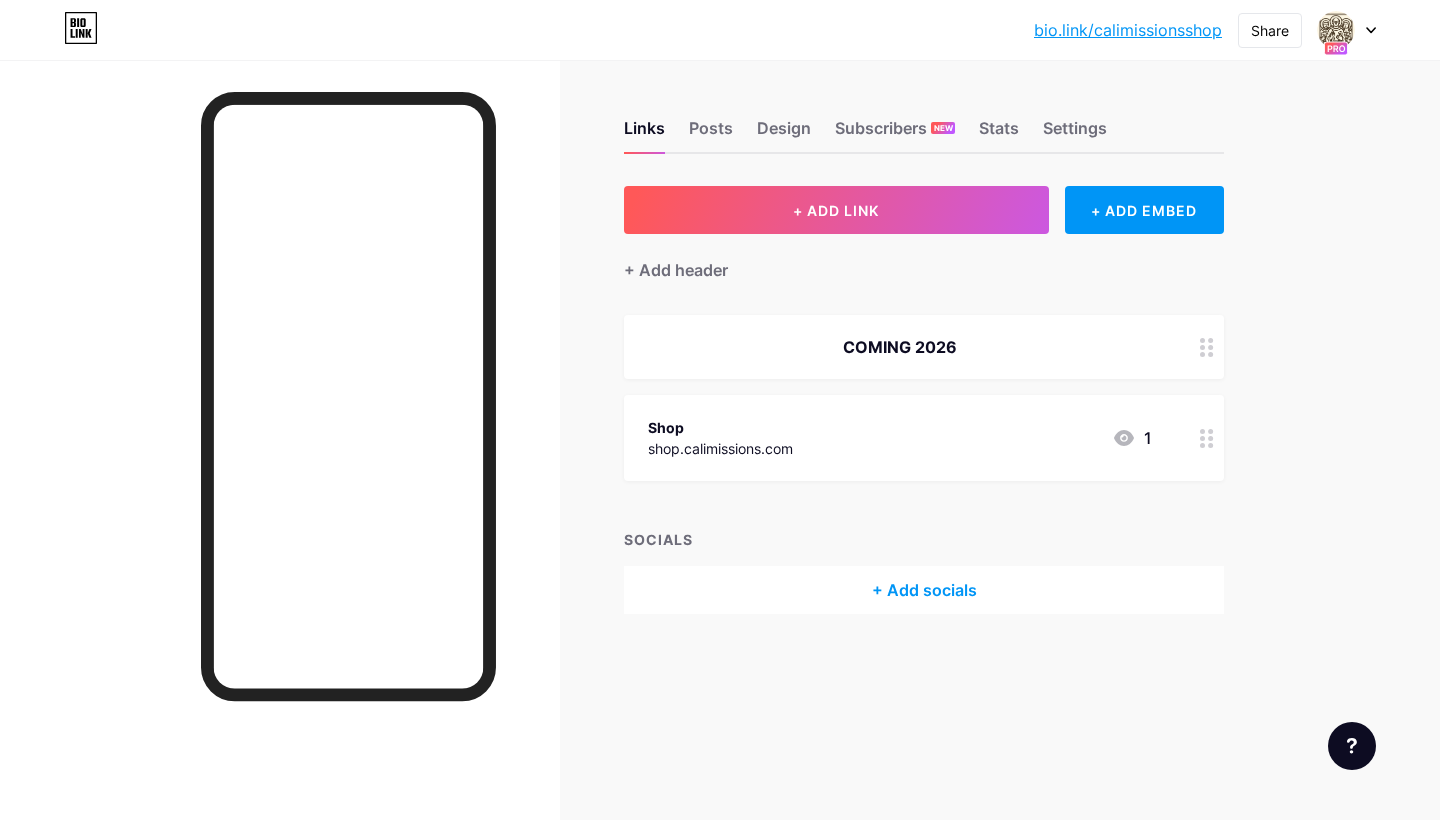 click 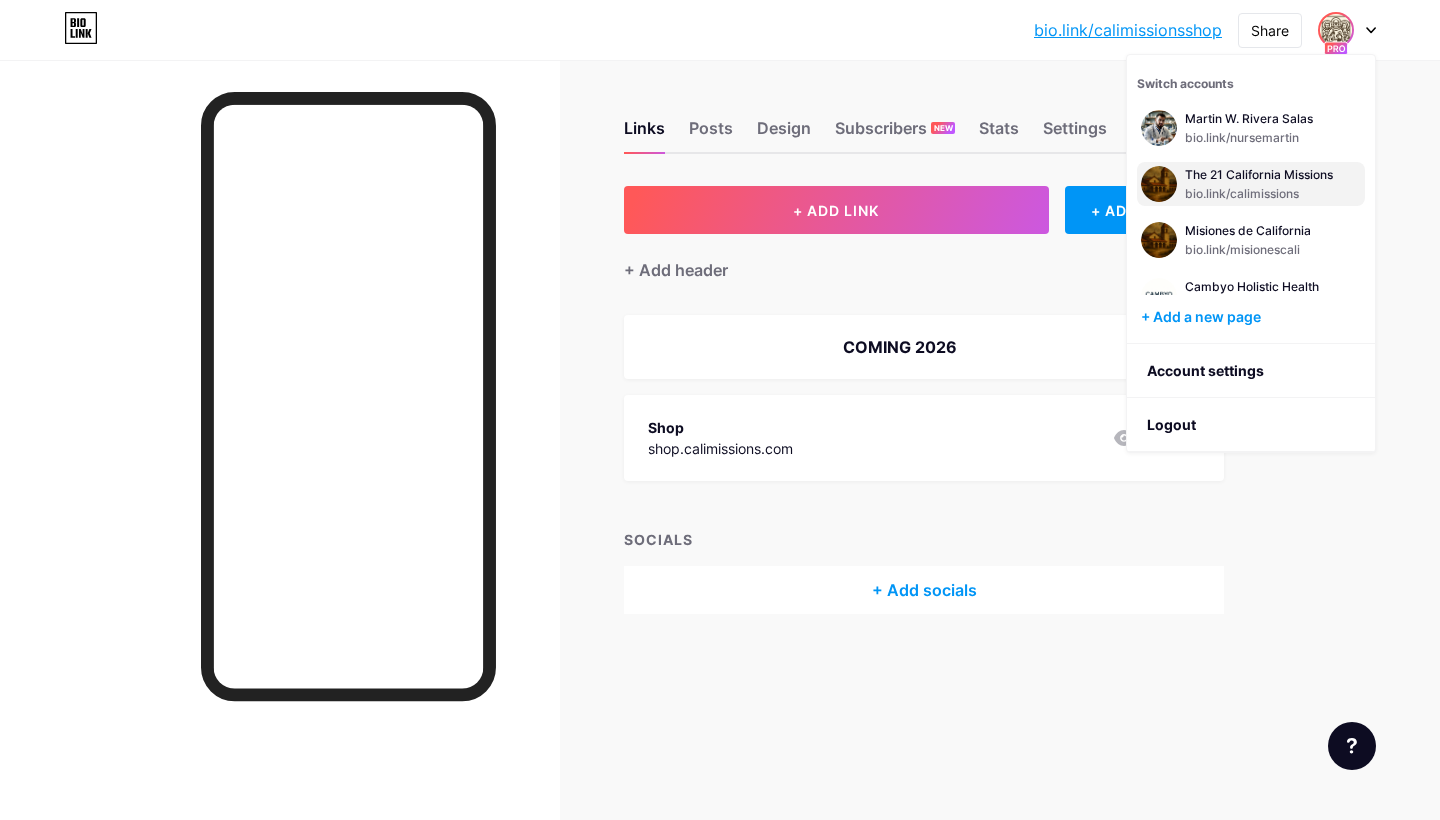 scroll, scrollTop: 69, scrollLeft: 0, axis: vertical 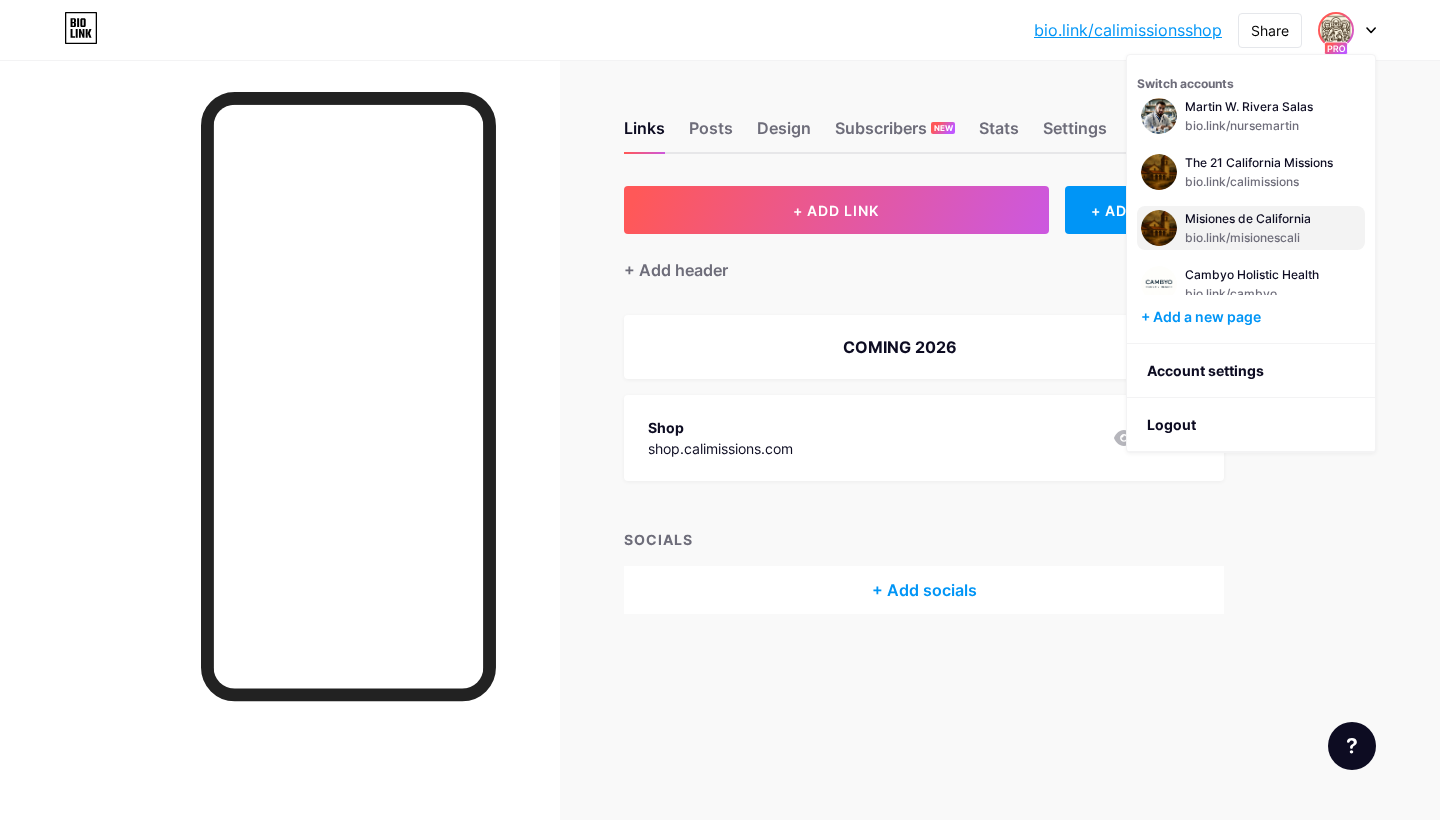 click on "bio.link/misionescali" at bounding box center (1259, 238) 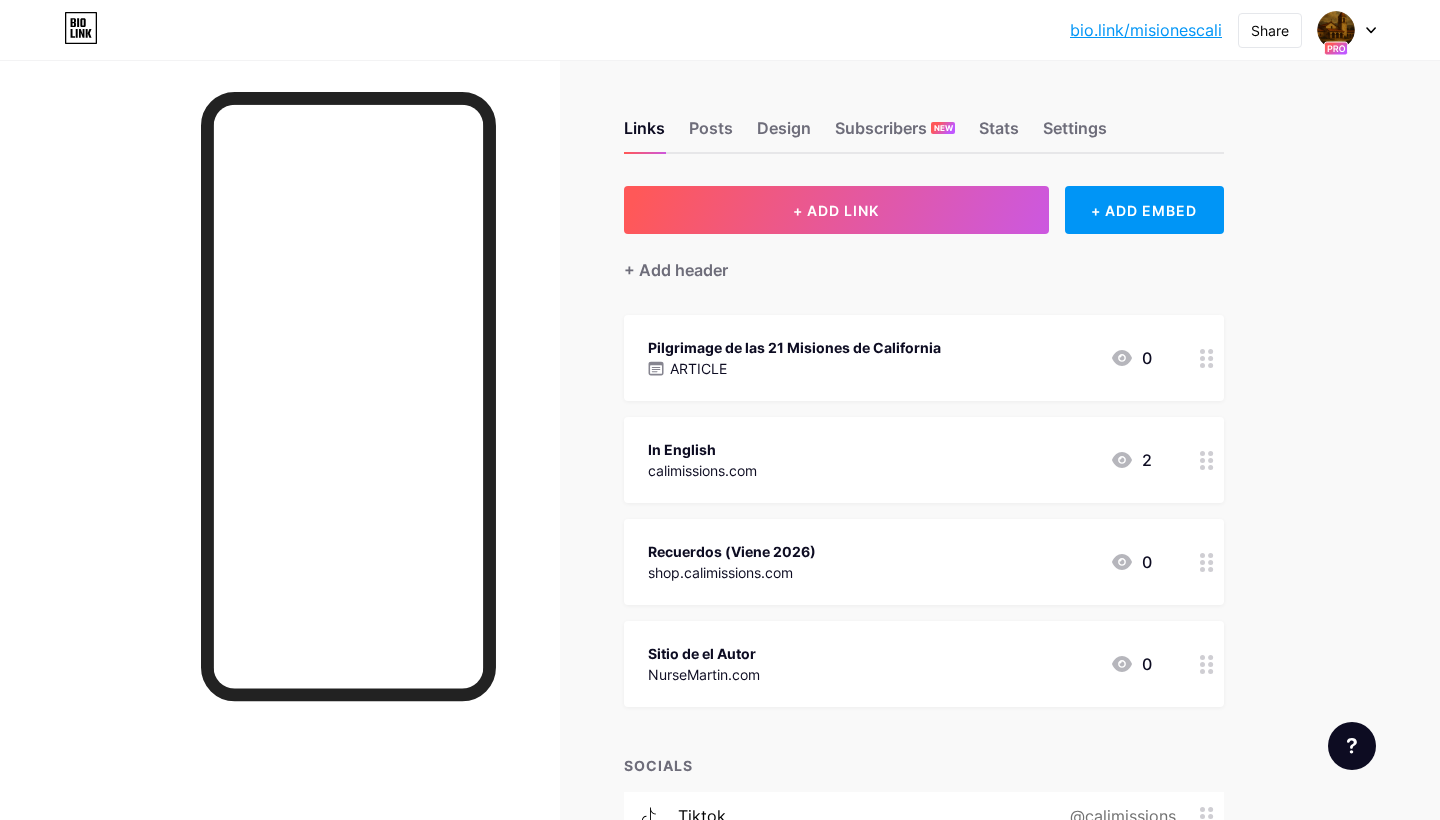 scroll, scrollTop: 0, scrollLeft: 0, axis: both 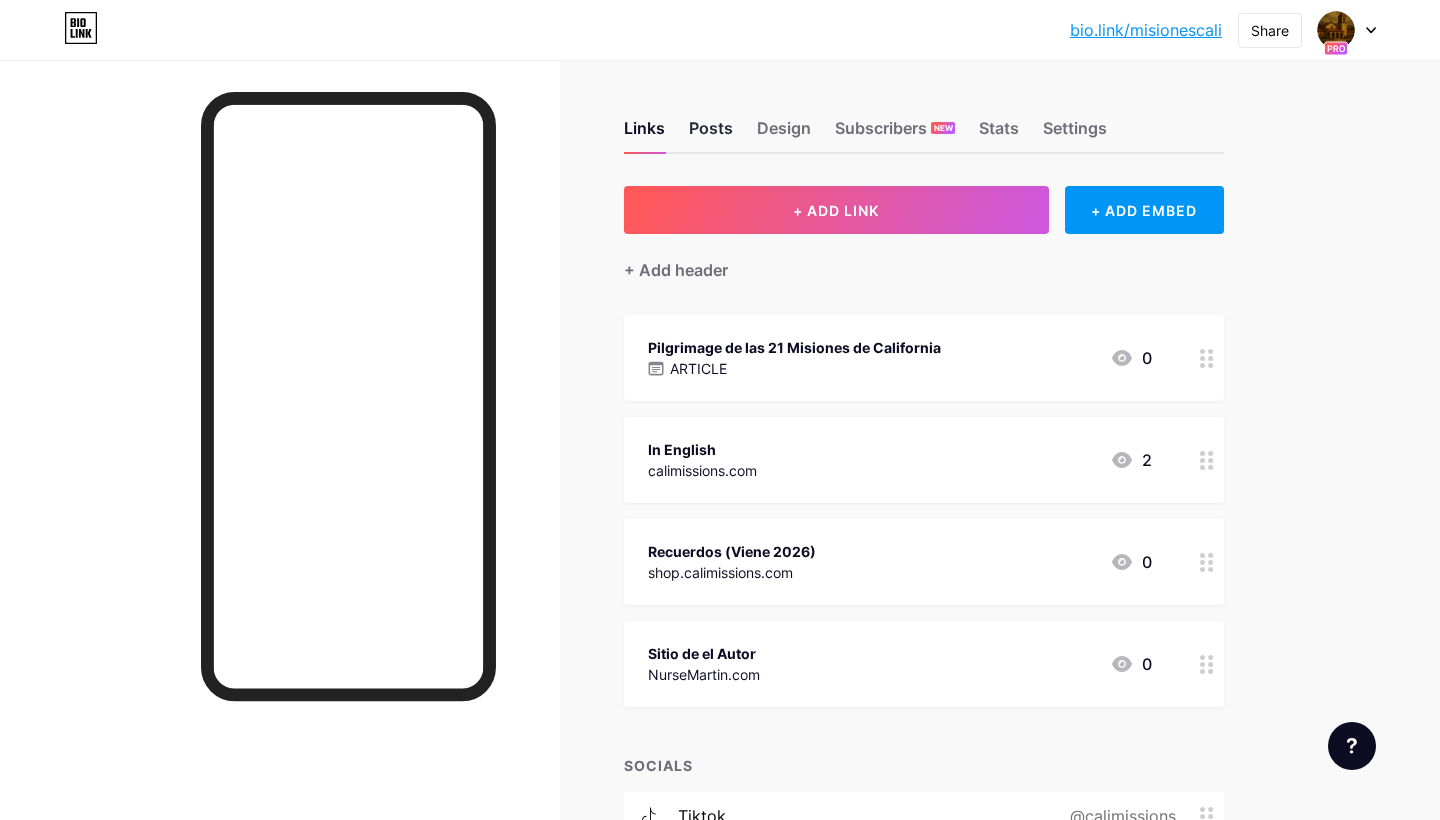 click on "Posts" at bounding box center (711, 134) 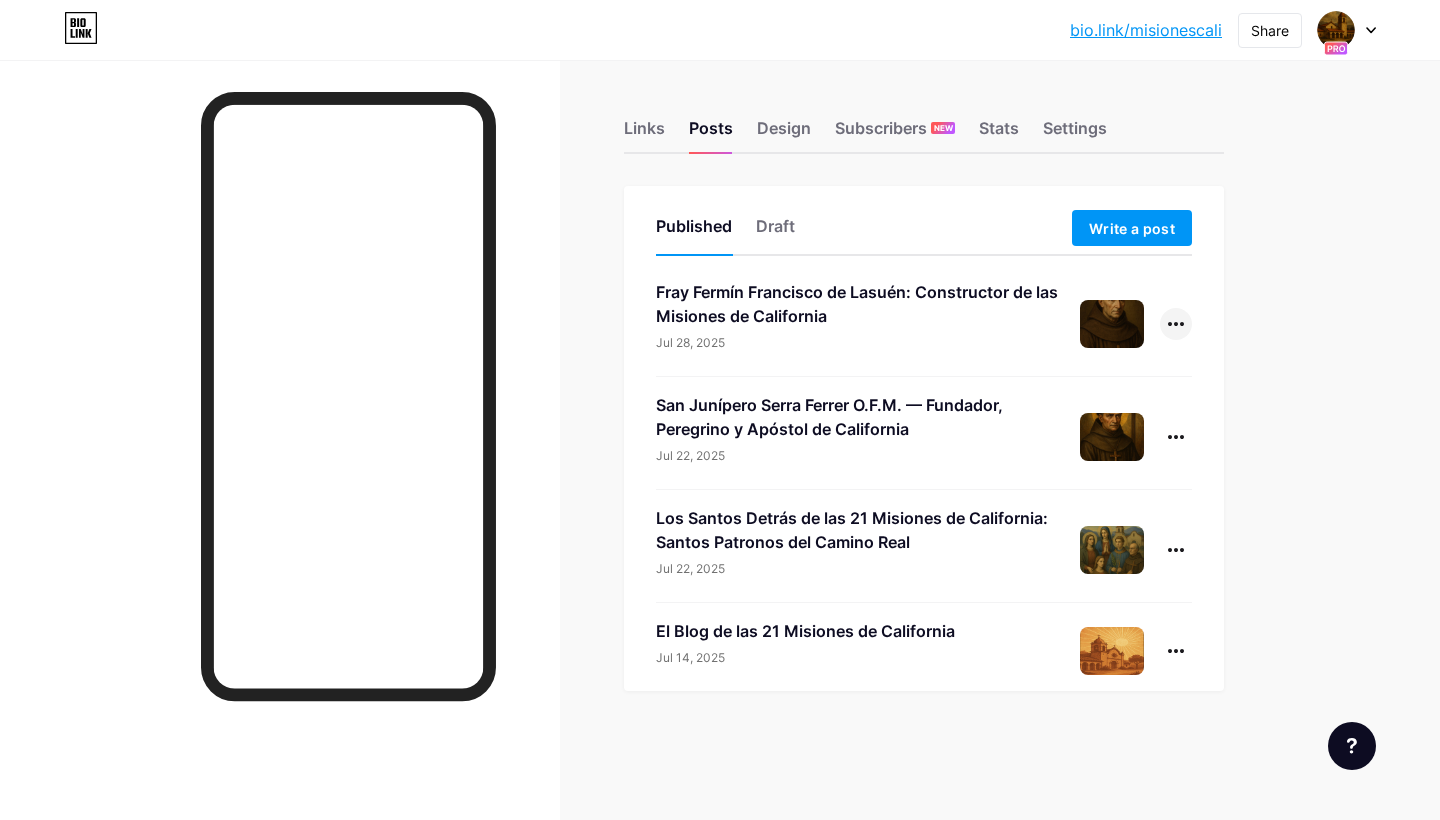 click 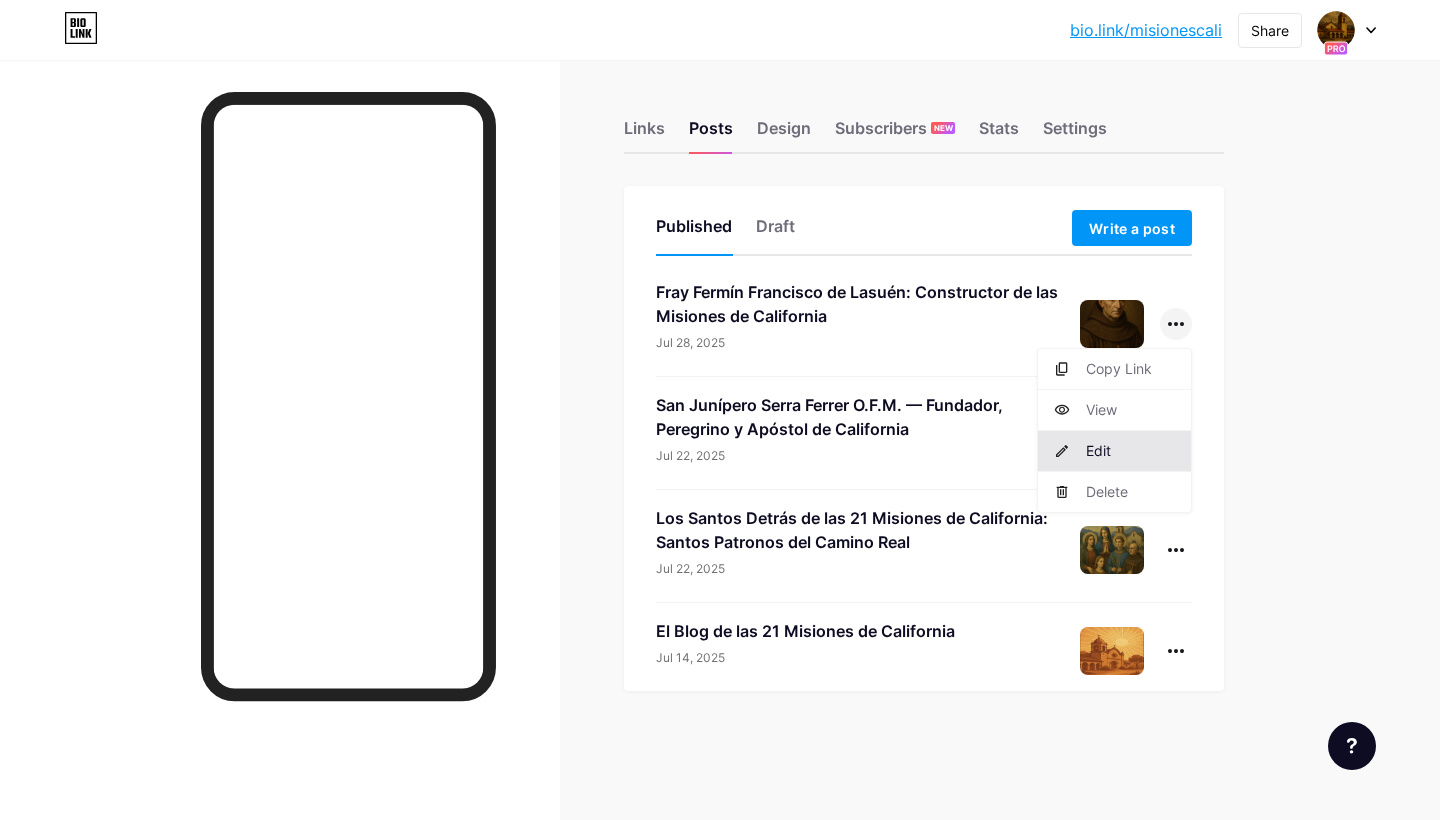 click on "Edit" at bounding box center (1114, 451) 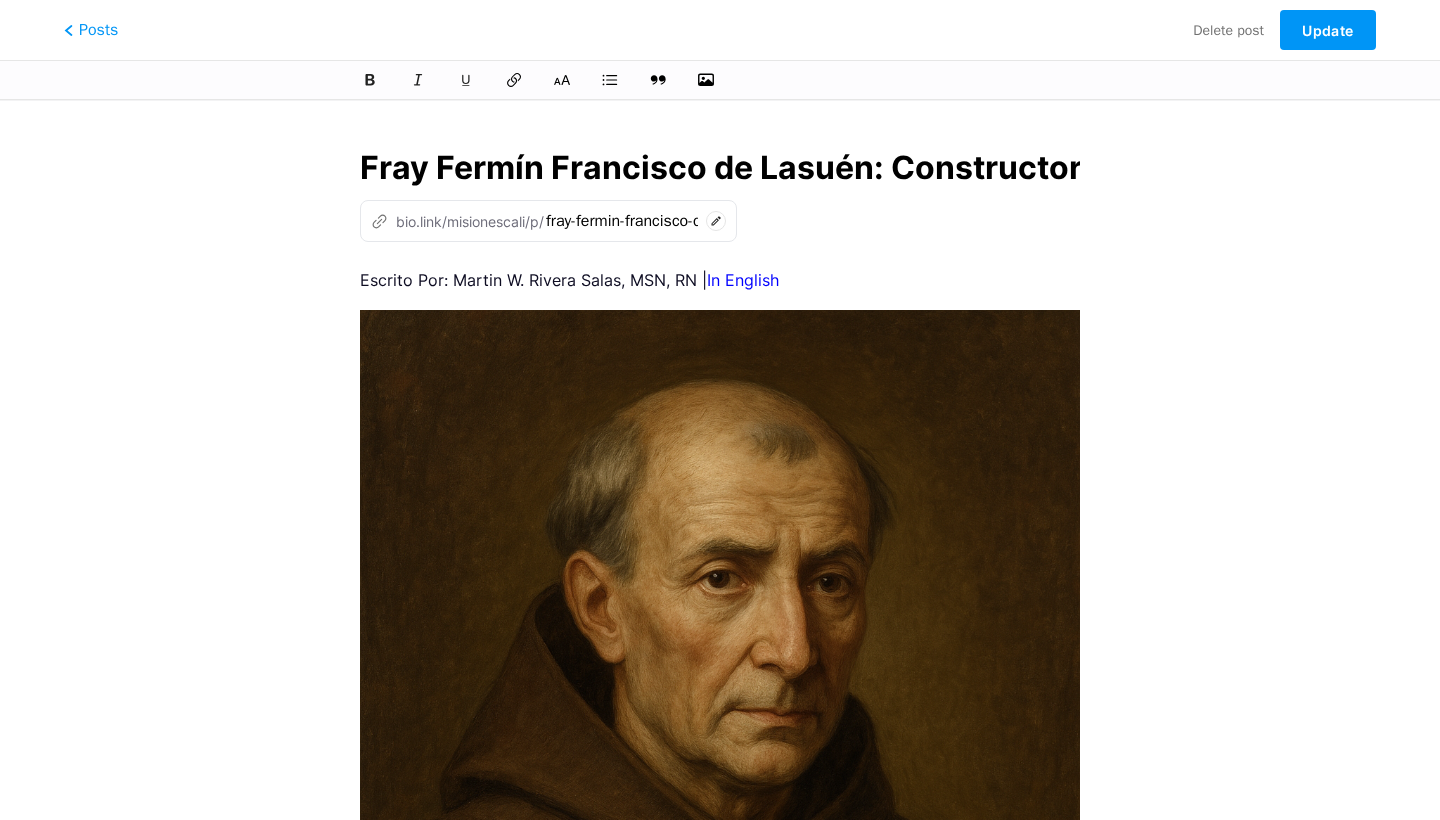 scroll, scrollTop: 0, scrollLeft: 455, axis: horizontal 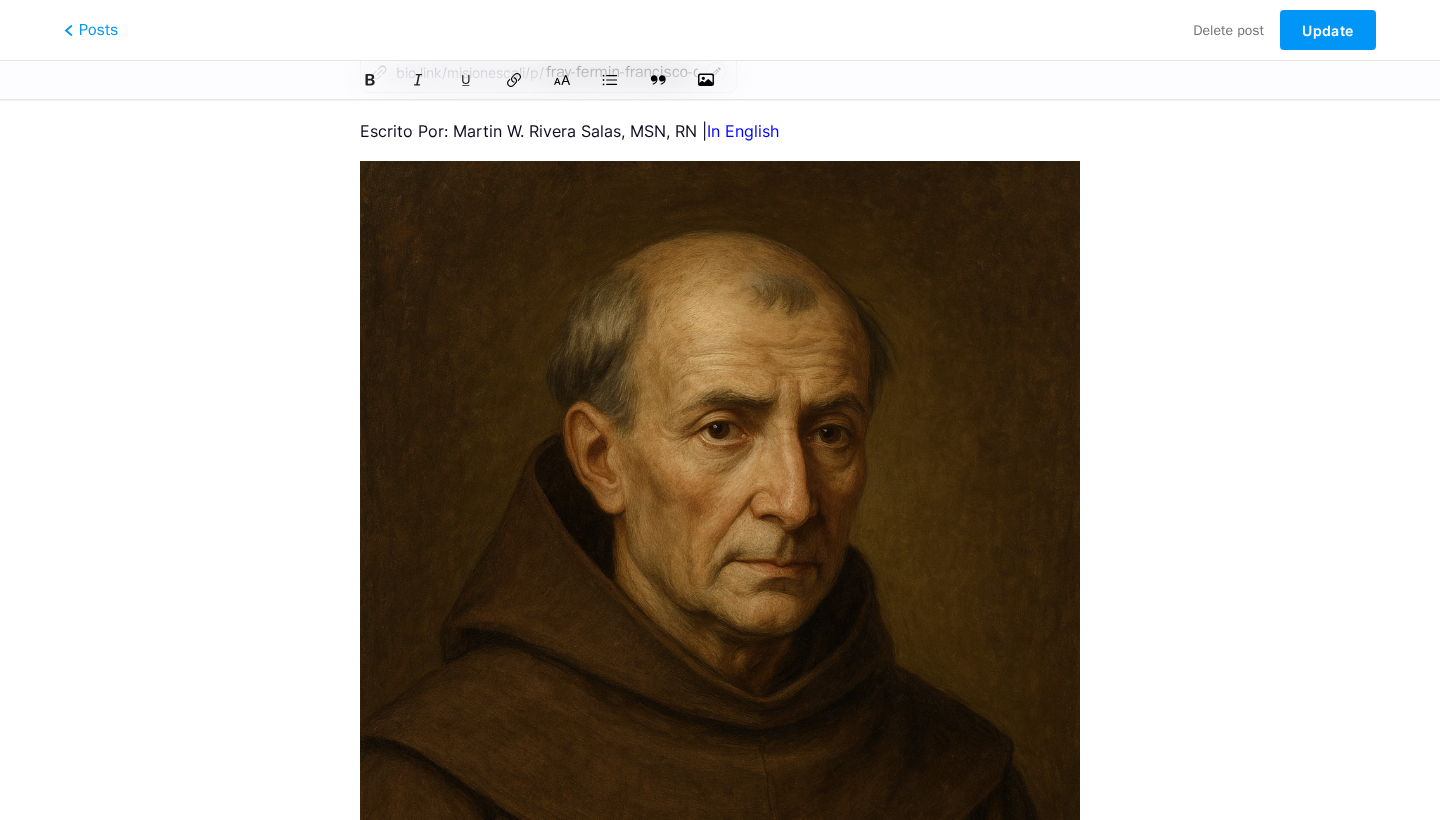 click at bounding box center (720, 701) 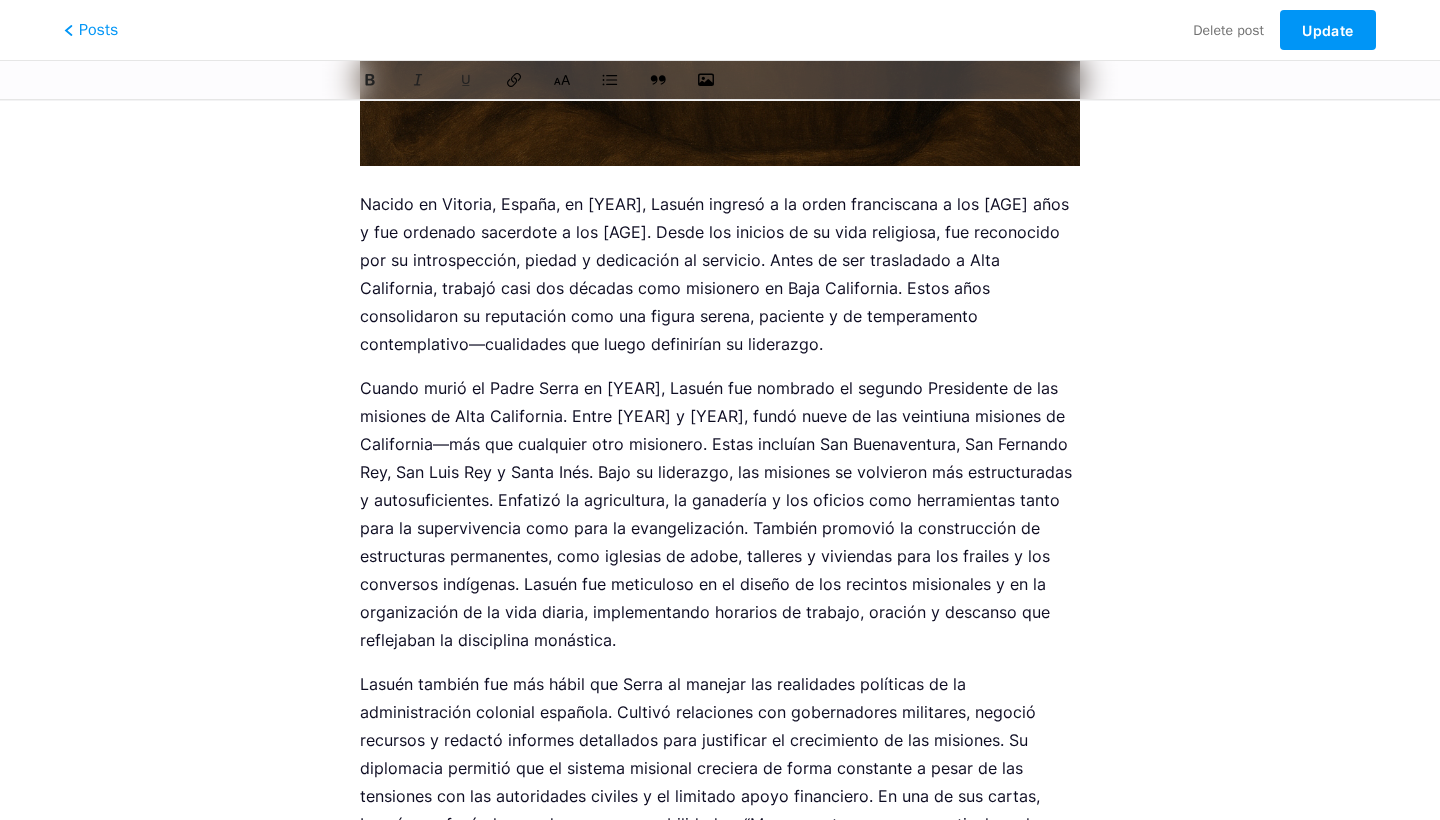 scroll, scrollTop: 1228, scrollLeft: 0, axis: vertical 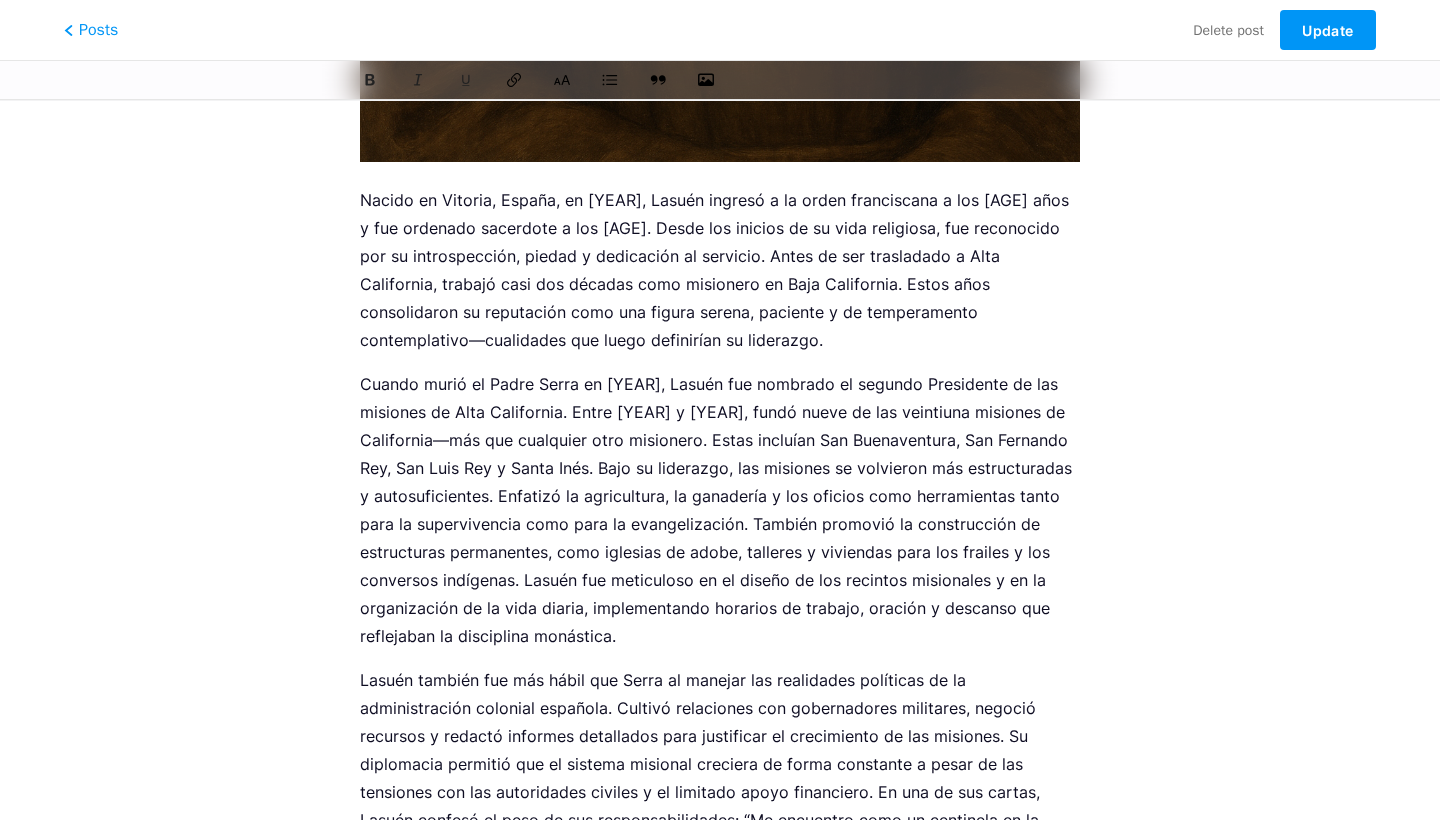 click on "Nacido en Vitoria, España, en 1736, Lasuén ingresó a la orden franciscana a los 18 años y fue ordenado sacerdote a los 25. Desde los inicios de su vida religiosa, fue reconocido por su introspección, piedad y dedicación al servicio. Antes de ser trasladado a Alta California, trabajó casi dos décadas como misionero en Baja California. Estos años consolidaron su reputación como una figura serena, paciente y de temperamento contemplativo—cualidades que luego definirían su liderazgo." at bounding box center [720, 270] 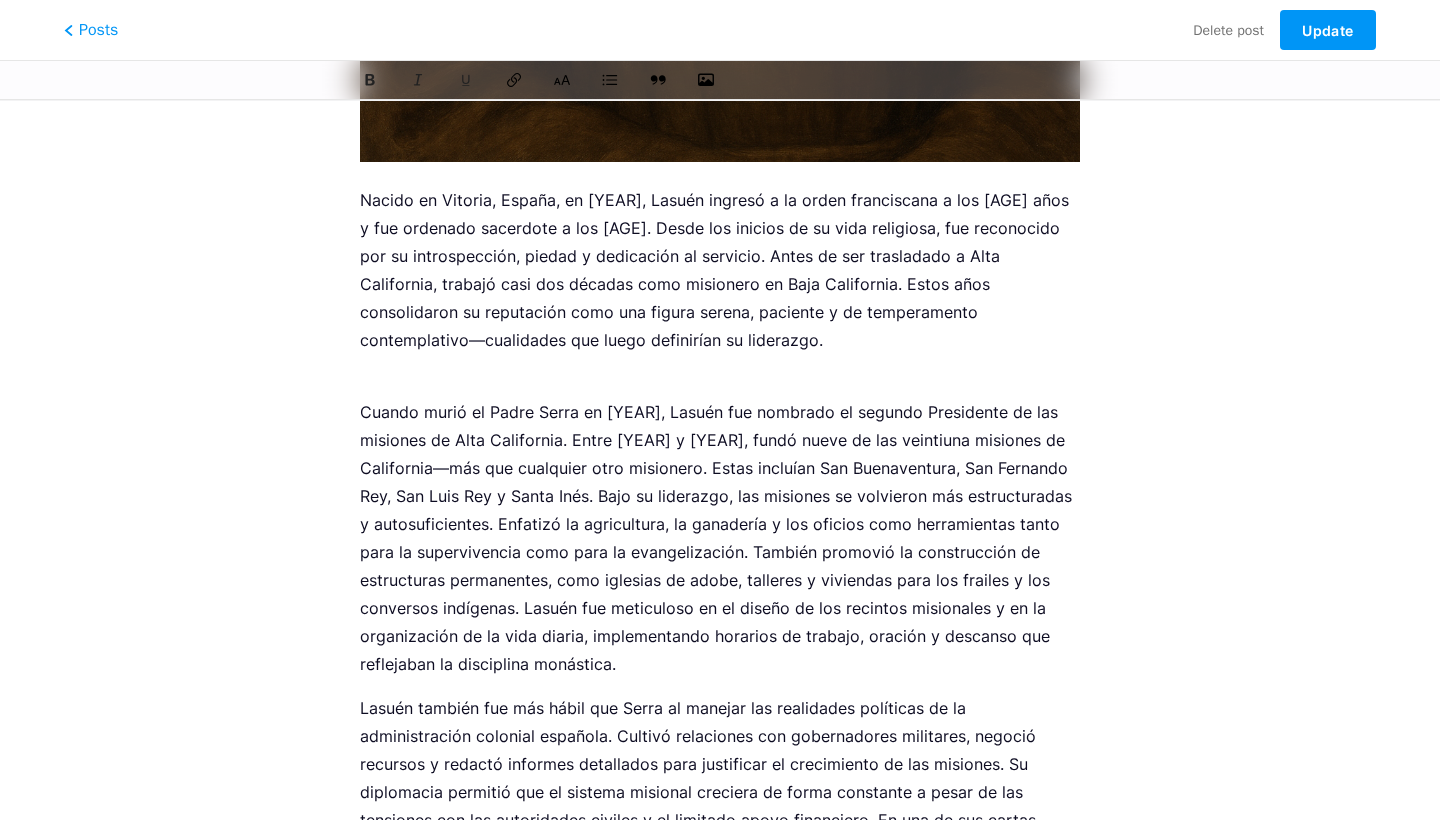 click on "Cuando murió el Padre Serra en 1784, Lasuén fue nombrado el segundo Presidente de las misiones de Alta California. Entre 1786 y 1798, fundó nueve de las veintiuna misiones de California—más que cualquier otro misionero. Estas incluían San Buenaventura, San Fernando Rey, San Luis Rey y Santa Inés. Bajo su liderazgo, las misiones se volvieron más estructuradas y autosuficientes. Enfatizó la agricultura, la ganadería y los oficios como herramientas tanto para la supervivencia como para la evangelización. También promovió la construcción de estructuras permanentes, como iglesias de adobe, talleres y viviendas para los frailes y los conversos indígenas. Lasuén fue meticuloso en el diseño de los recintos misionales y en la organización de la vida diaria, implementando horarios de trabajo, oración y descanso que reflejaban la disciplina monástica." at bounding box center (720, 538) 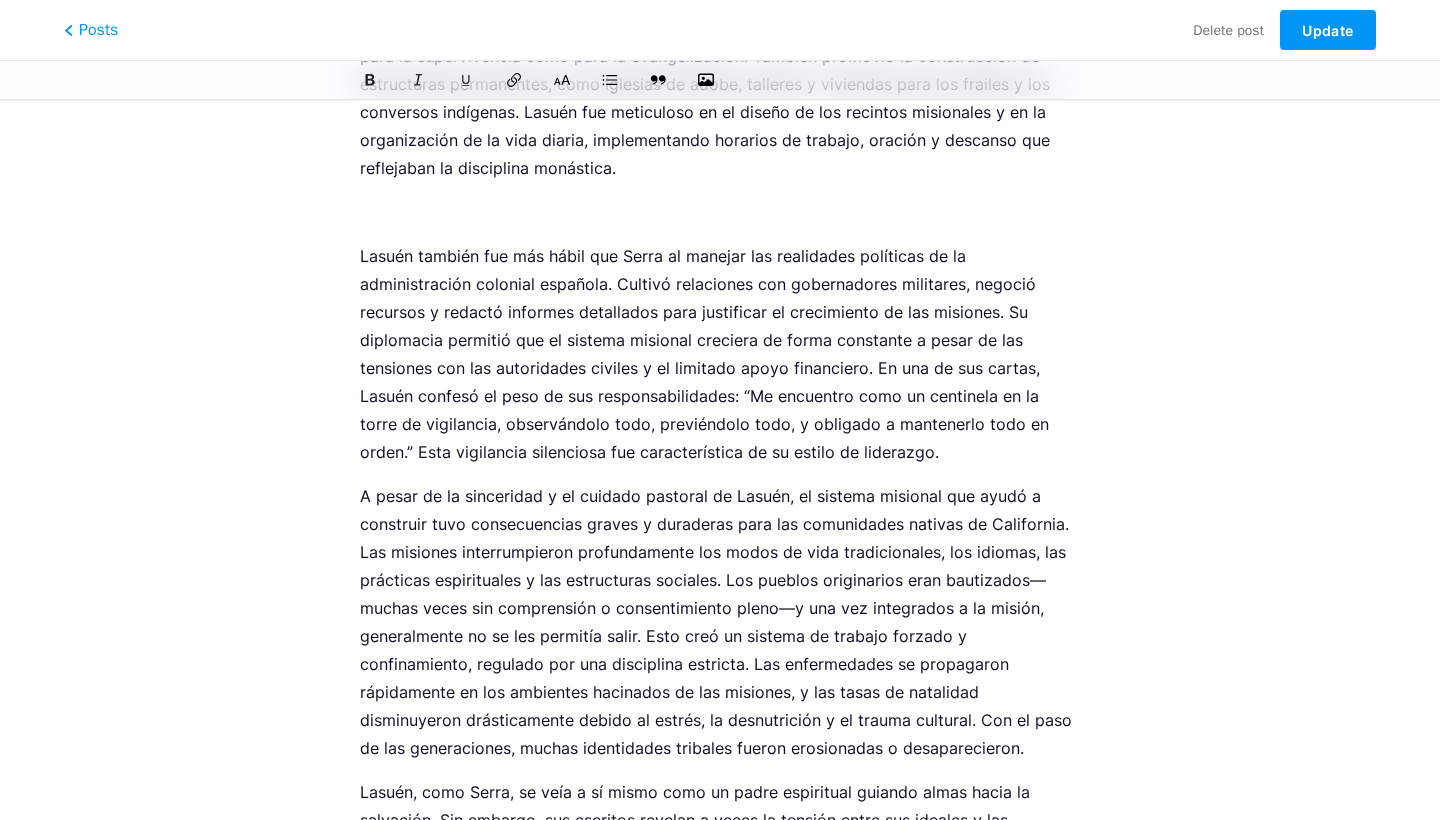 scroll, scrollTop: 1869, scrollLeft: 0, axis: vertical 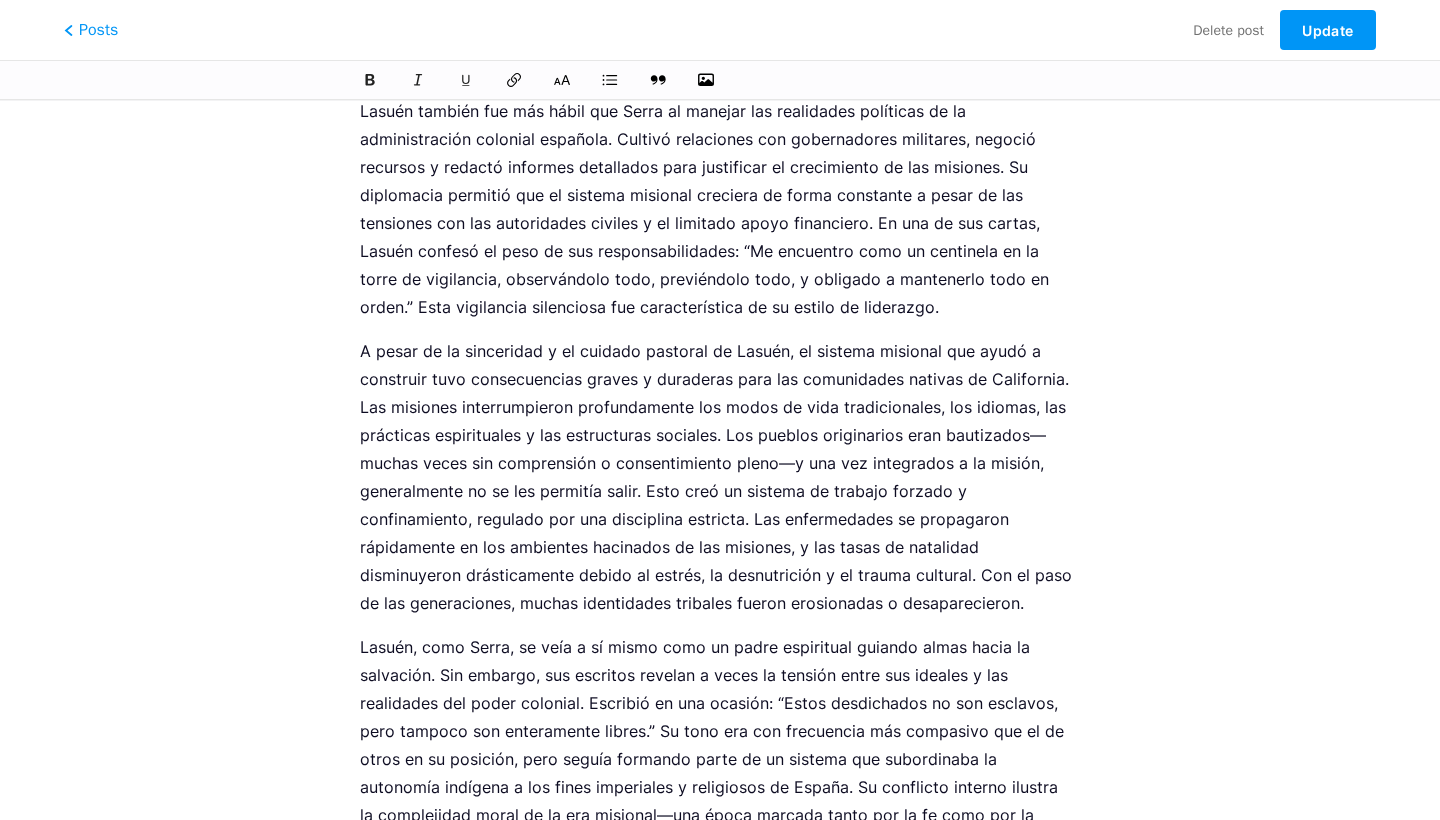 click on "Lasuén también fue más hábil que Serra al manejar las realidades políticas de la administración colonial española. Cultivó relaciones con gobernadores militares, negoció recursos y redactó informes detallados para justificar el crecimiento de las misiones. Su diplomacia permitió que el sistema misional creciera de forma constante a pesar de las tensiones con las autoridades civiles y el limitado apoyo financiero. En una de sus cartas, Lasuén confesó el peso de sus responsabilidades: “Me encuentro como un centinela en la torre de vigilancia, observándolo todo, previéndolo todo, y obligado a mantenerlo todo en orden.” Esta vigilancia silenciosa fue característica de su estilo de liderazgo." at bounding box center [720, 209] 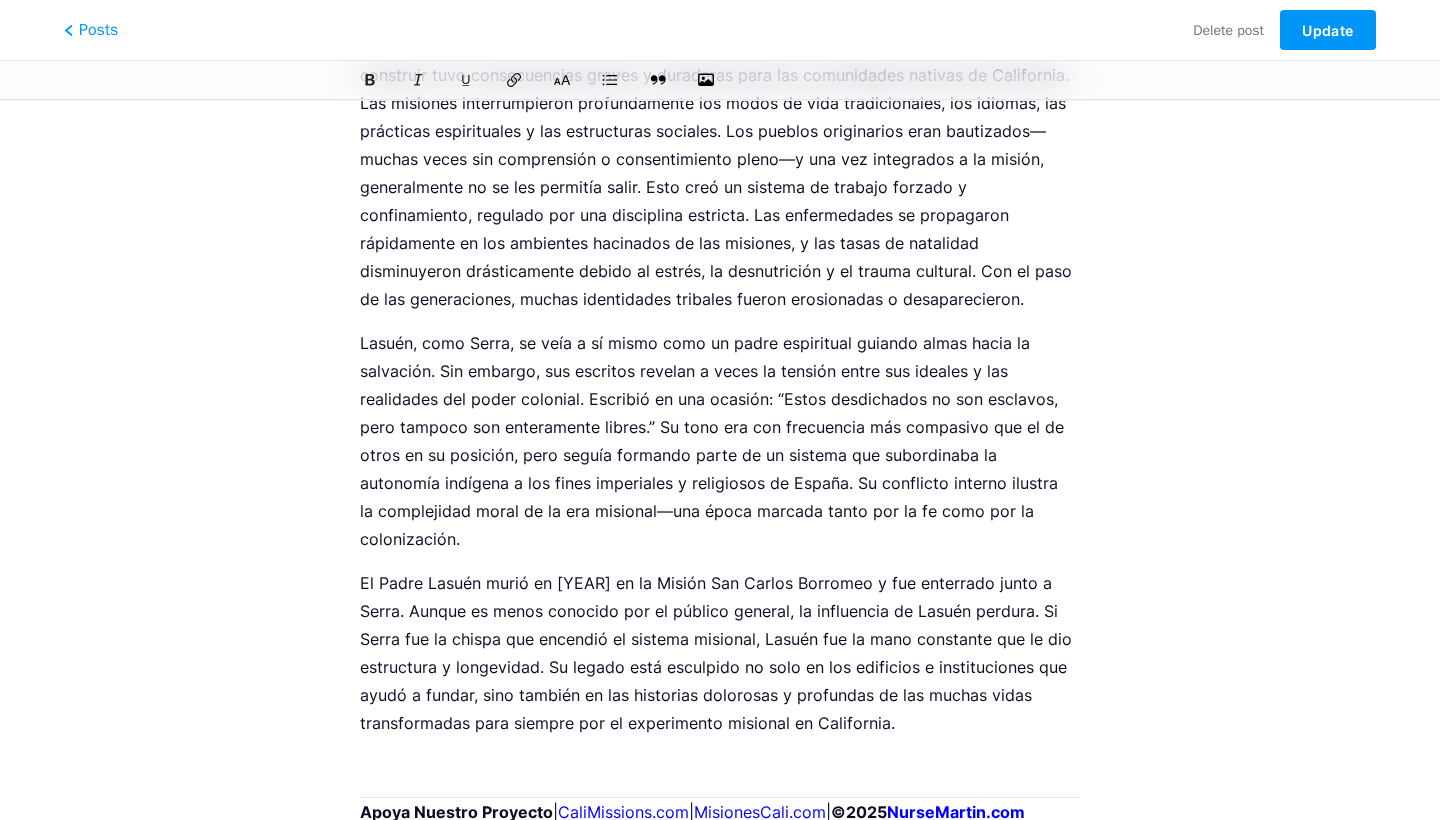 scroll, scrollTop: 2218, scrollLeft: 0, axis: vertical 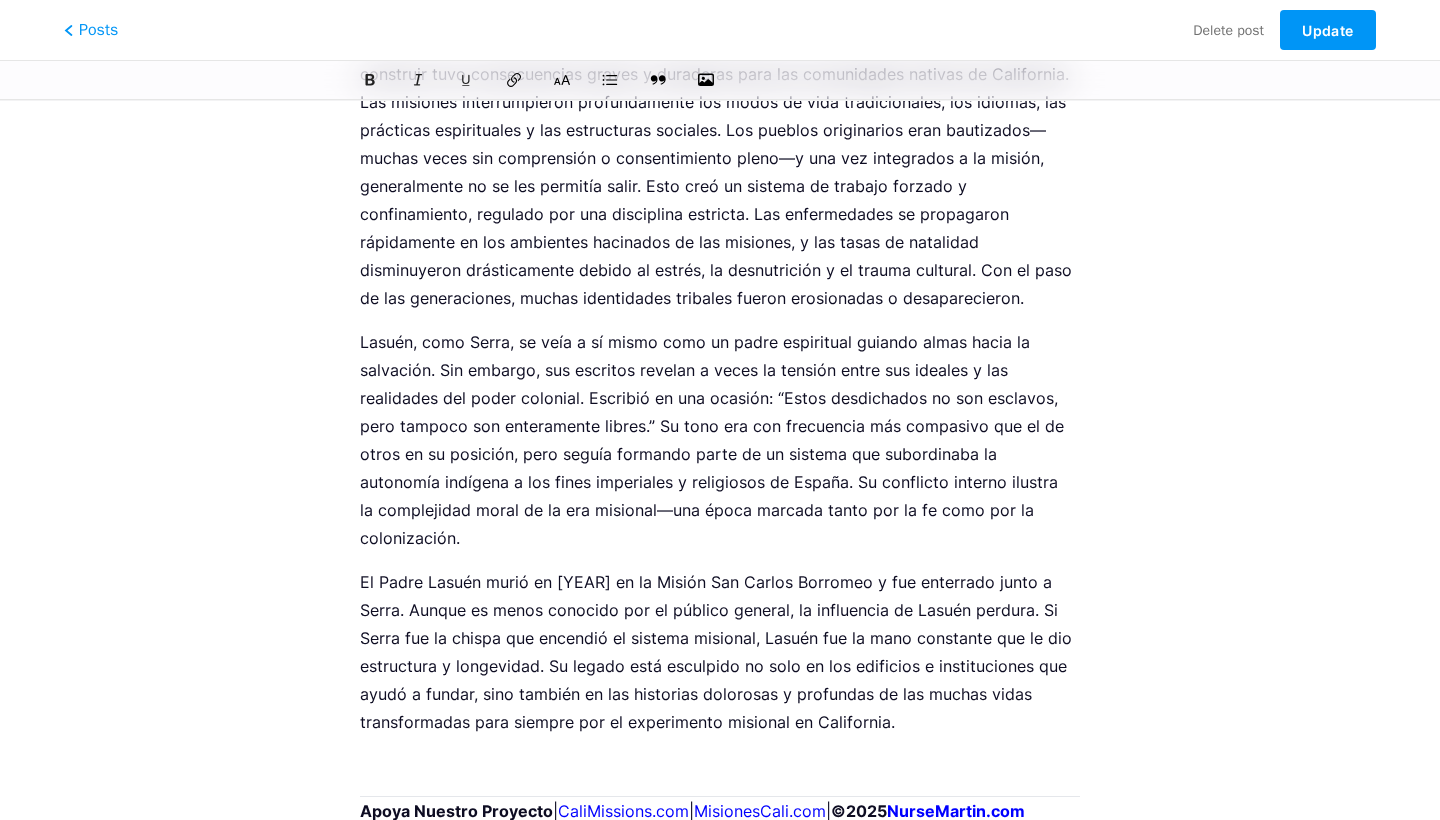 click on "A pesar de la sinceridad y el cuidado pastoral de Lasuén, el sistema misional que ayudó a construir tuvo consecuencias graves y duraderas para las comunidades nativas de California. Las misiones interrumpieron profundamente los modos de vida tradicionales, los idiomas, las prácticas espirituales y las estructuras sociales. Los pueblos originarios eran bautizados—muchas veces sin comprensión o consentimiento pleno—y una vez integrados a la misión, generalmente no se les permitía salir. Esto creó un sistema de trabajo forzado y confinamiento, regulado por una disciplina estricta. Las enfermedades se propagaron rápidamente en los ambientes hacinados de las misiones, y las tasas de natalidad disminuyeron drásticamente debido al estrés, la desnutrición y el trauma cultural. Con el paso de las generaciones, muchas identidades tribales fueron erosionadas o desaparecieron." at bounding box center [720, 172] 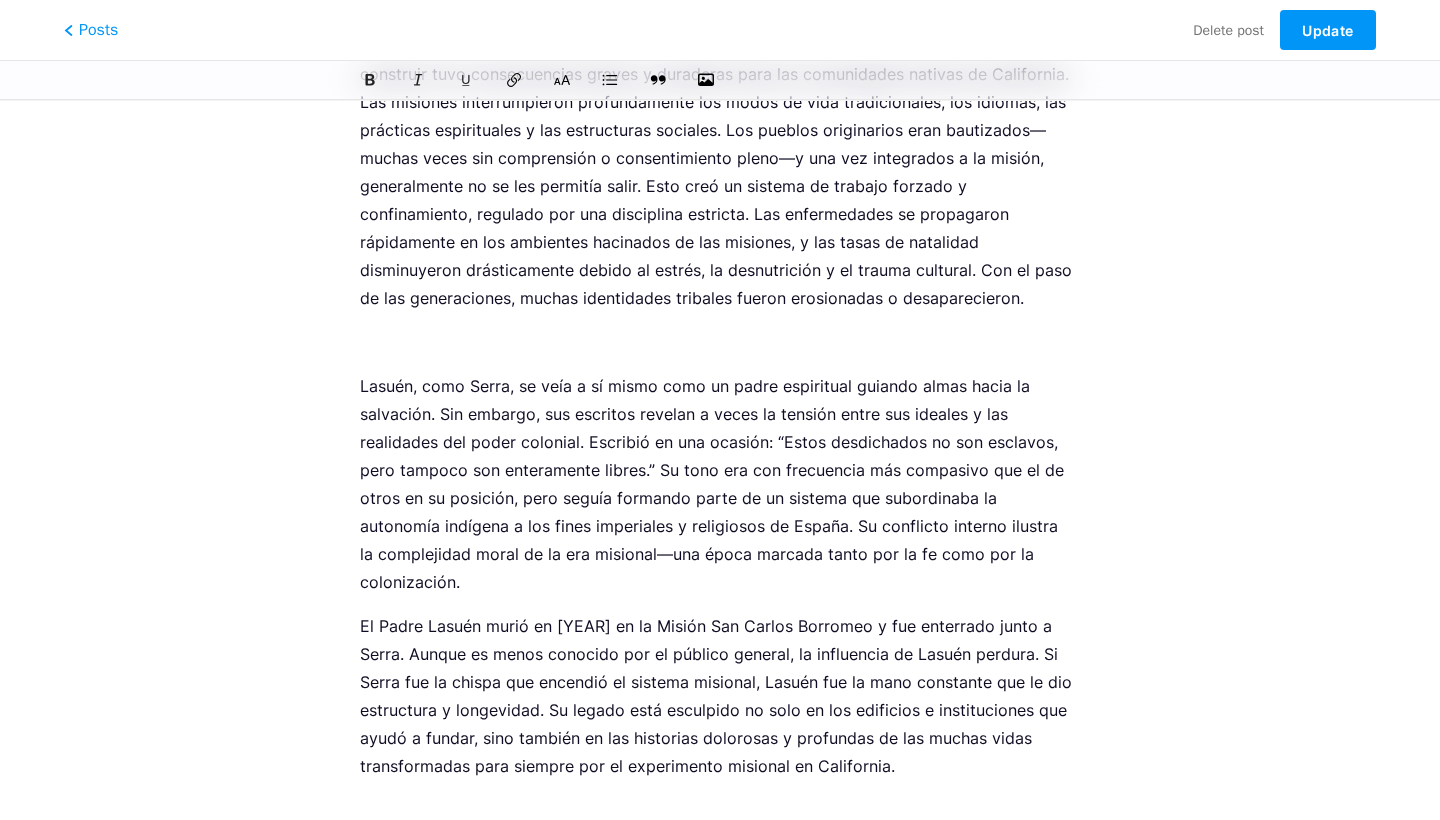 click on "Lasuén, como Serra, se veía a sí mismo como un padre espiritual guiando almas hacia la salvación. Sin embargo, sus escritos revelan a veces la tensión entre sus ideales y las realidades del poder colonial. Escribió en una ocasión: “Estos desdichados no son esclavos, pero tampoco son enteramente libres.” Su tono era con frecuencia más compasivo que el de otros en su posición, pero seguía formando parte de un sistema que subordinaba la autonomía indígena a los fines imperiales y religiosos de España. Su conflicto interno ilustra la complejidad moral de la era misional—una época marcada tanto por la fe como por la colonización." at bounding box center [720, 484] 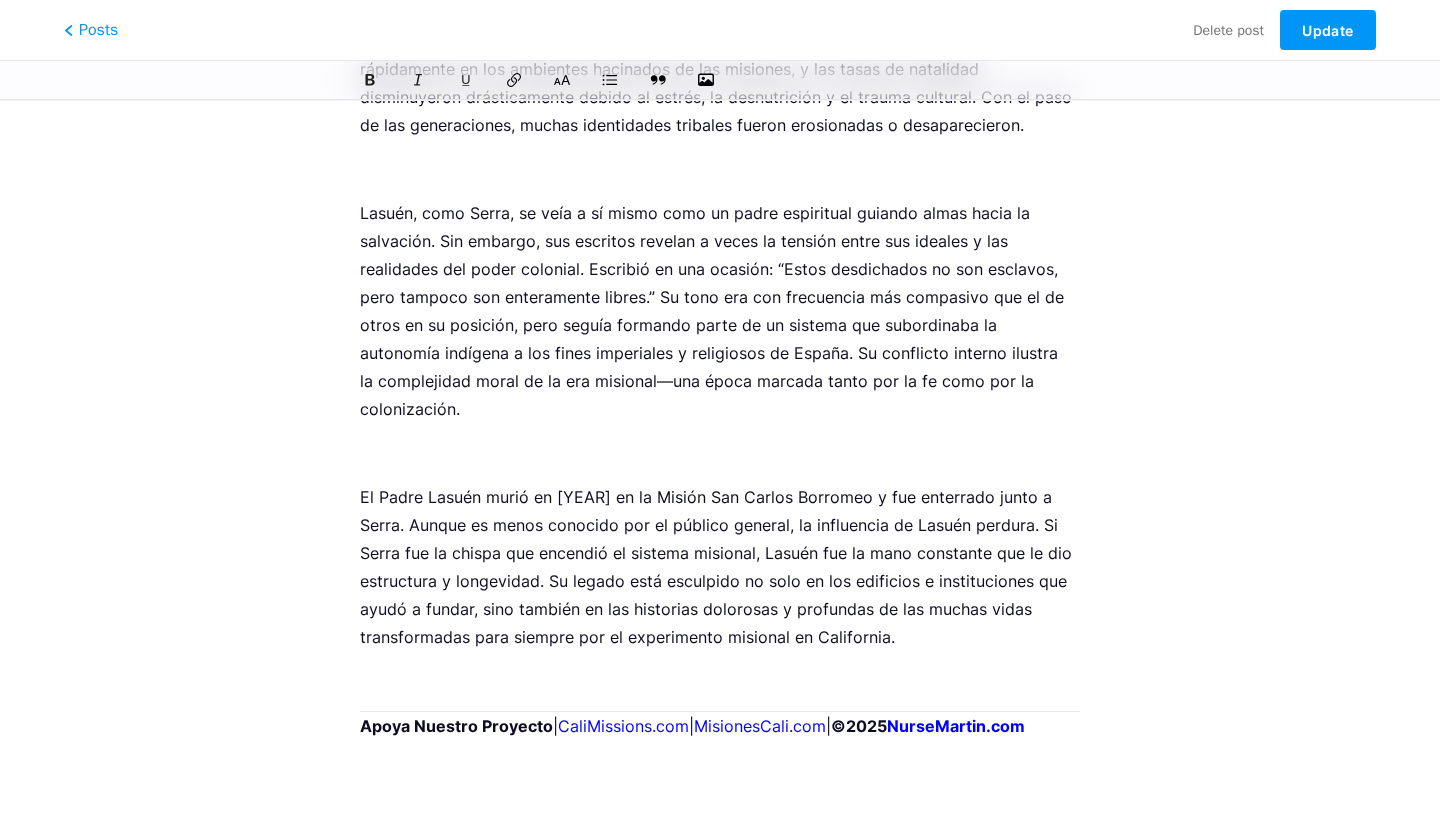 scroll, scrollTop: 2391, scrollLeft: 0, axis: vertical 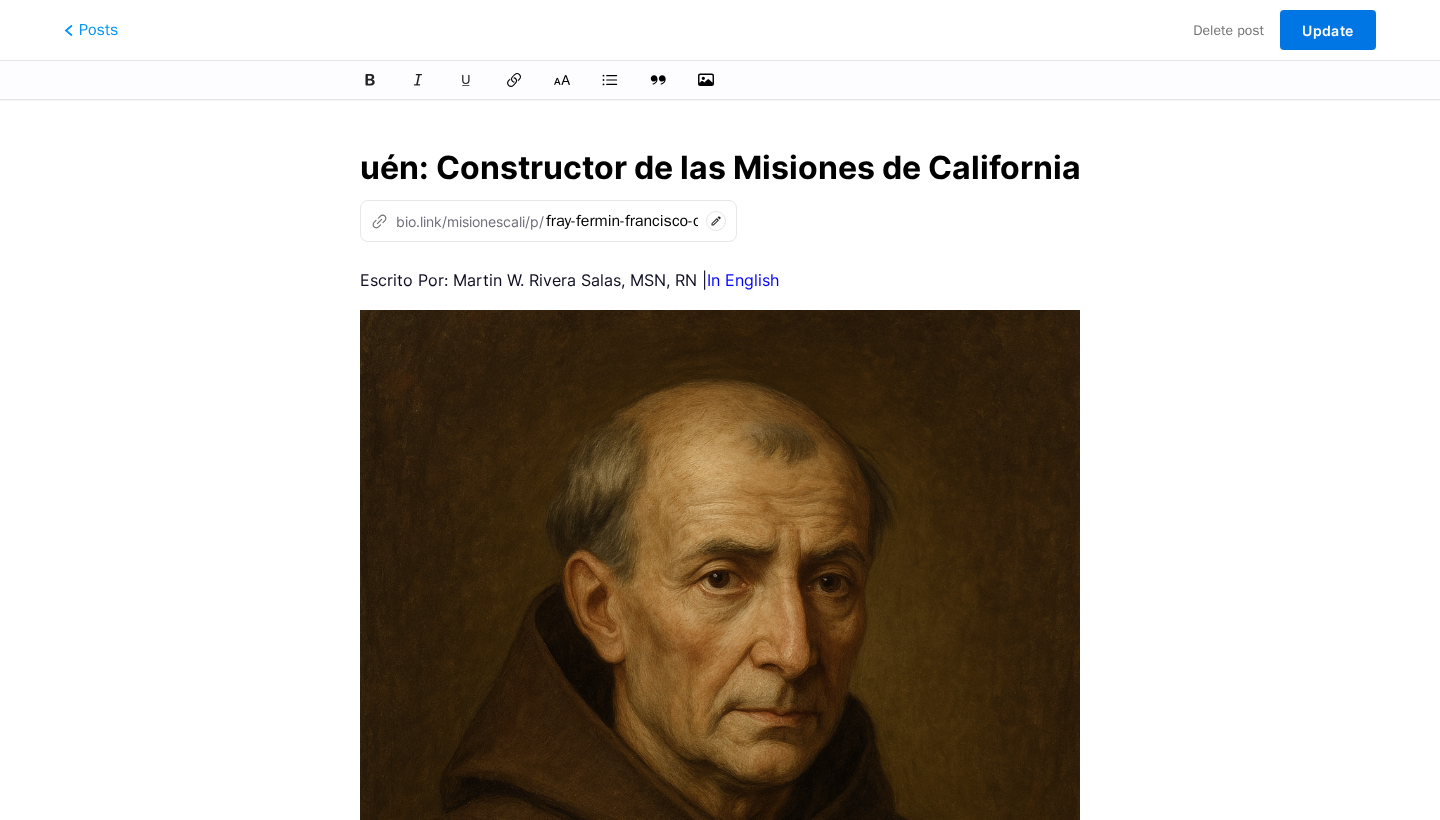 click on "Update" at bounding box center (1327, 30) 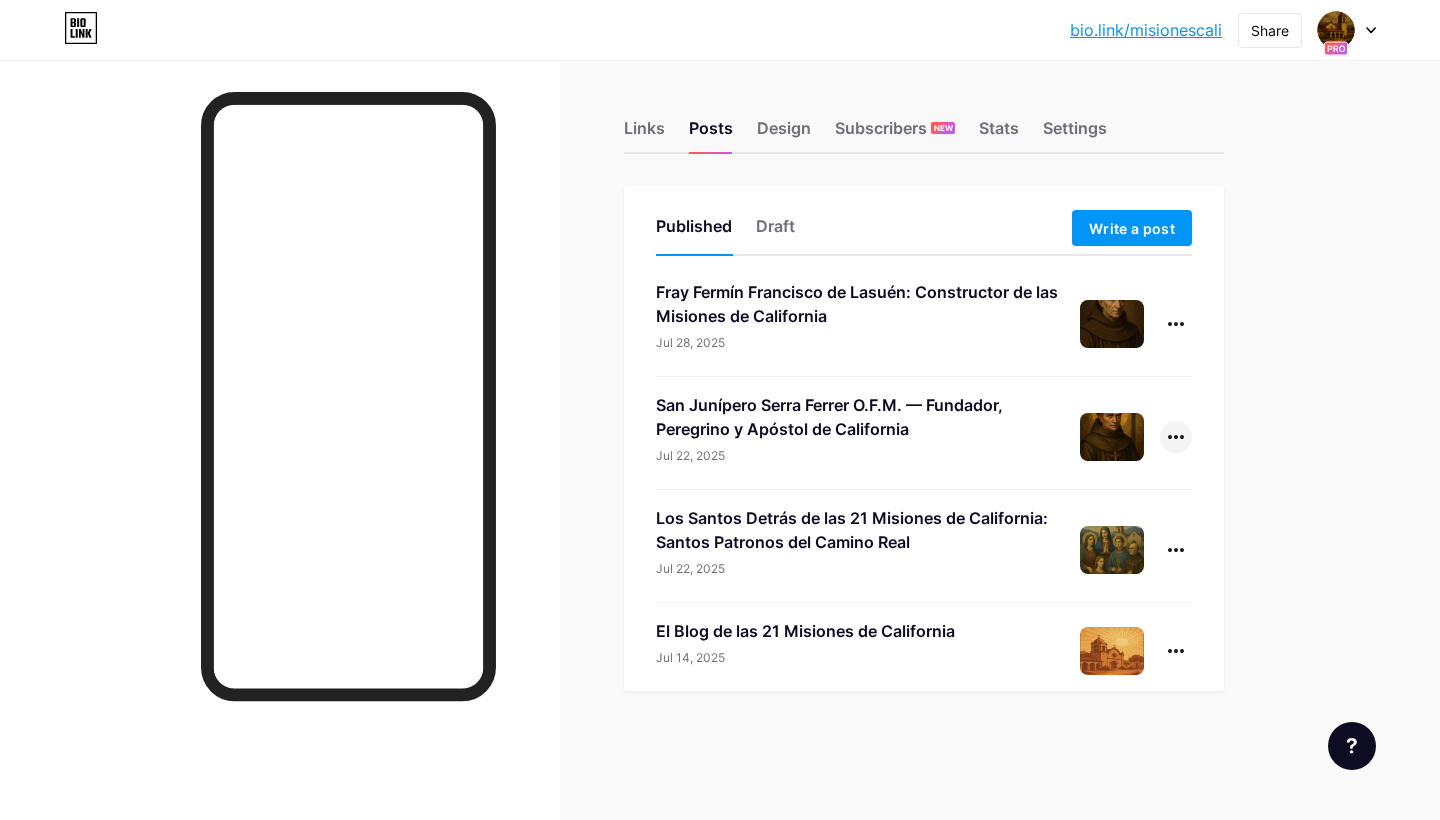 click 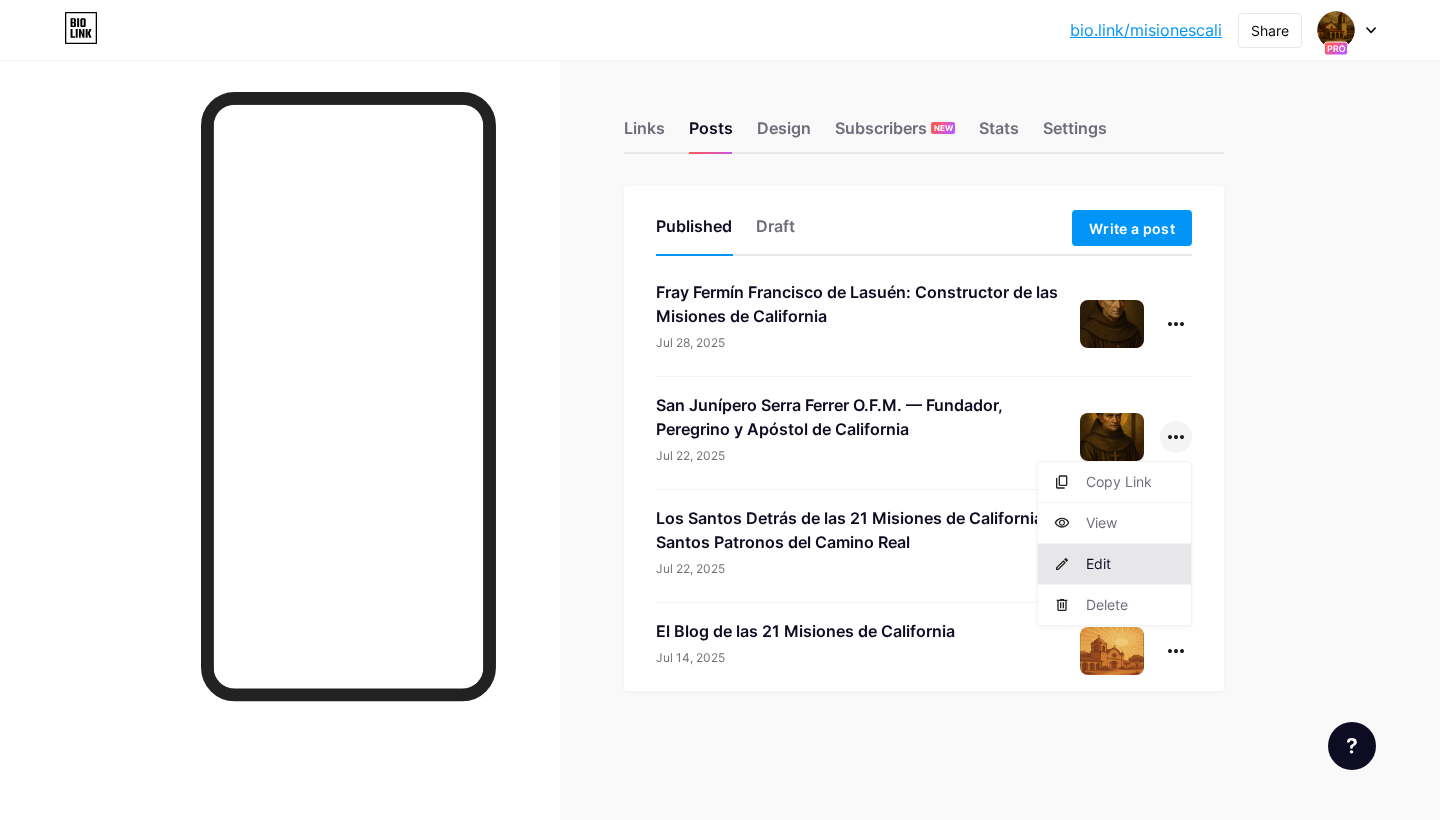 click on "Edit" at bounding box center [1114, 564] 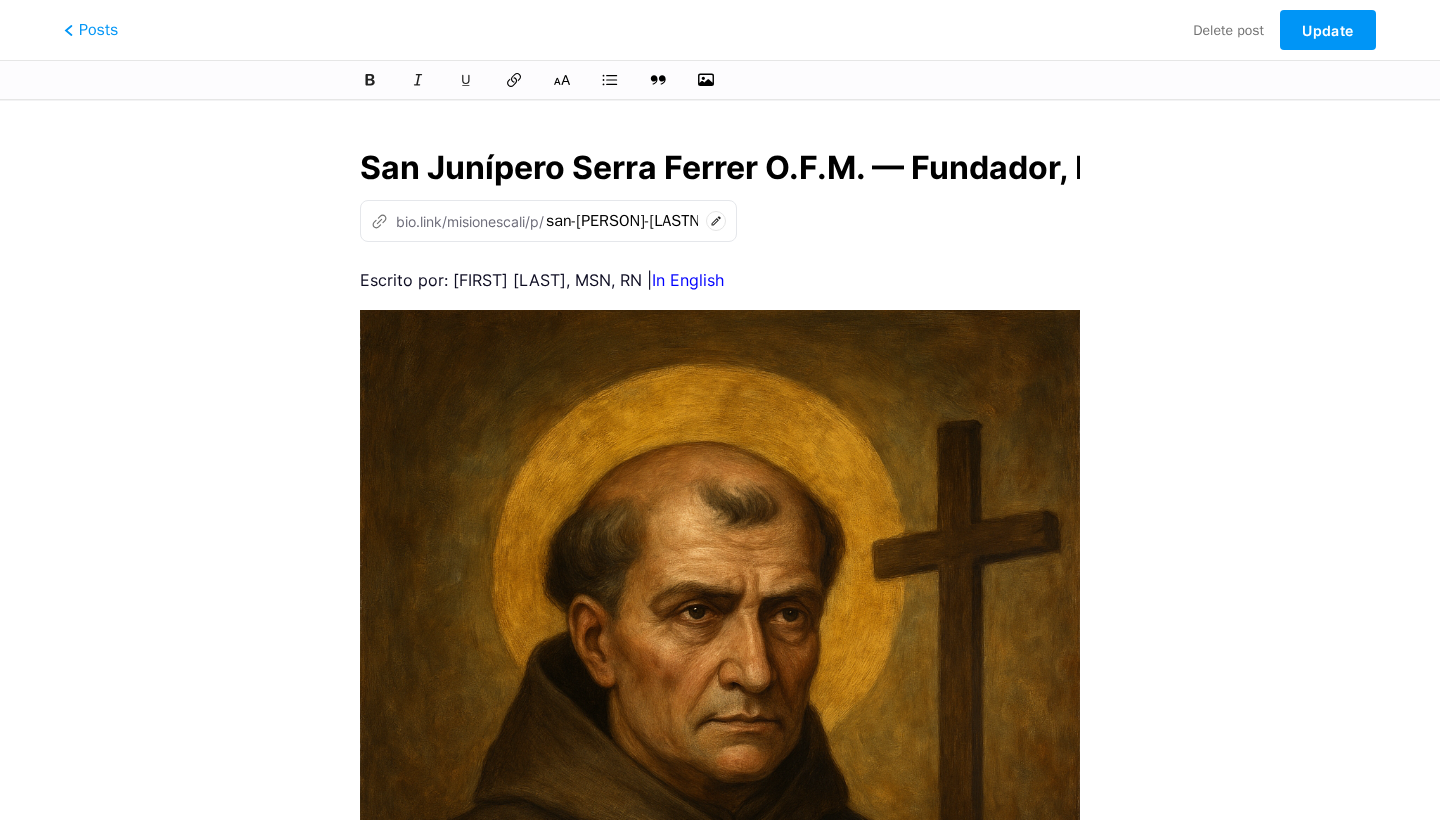 scroll, scrollTop: 0, scrollLeft: 510, axis: horizontal 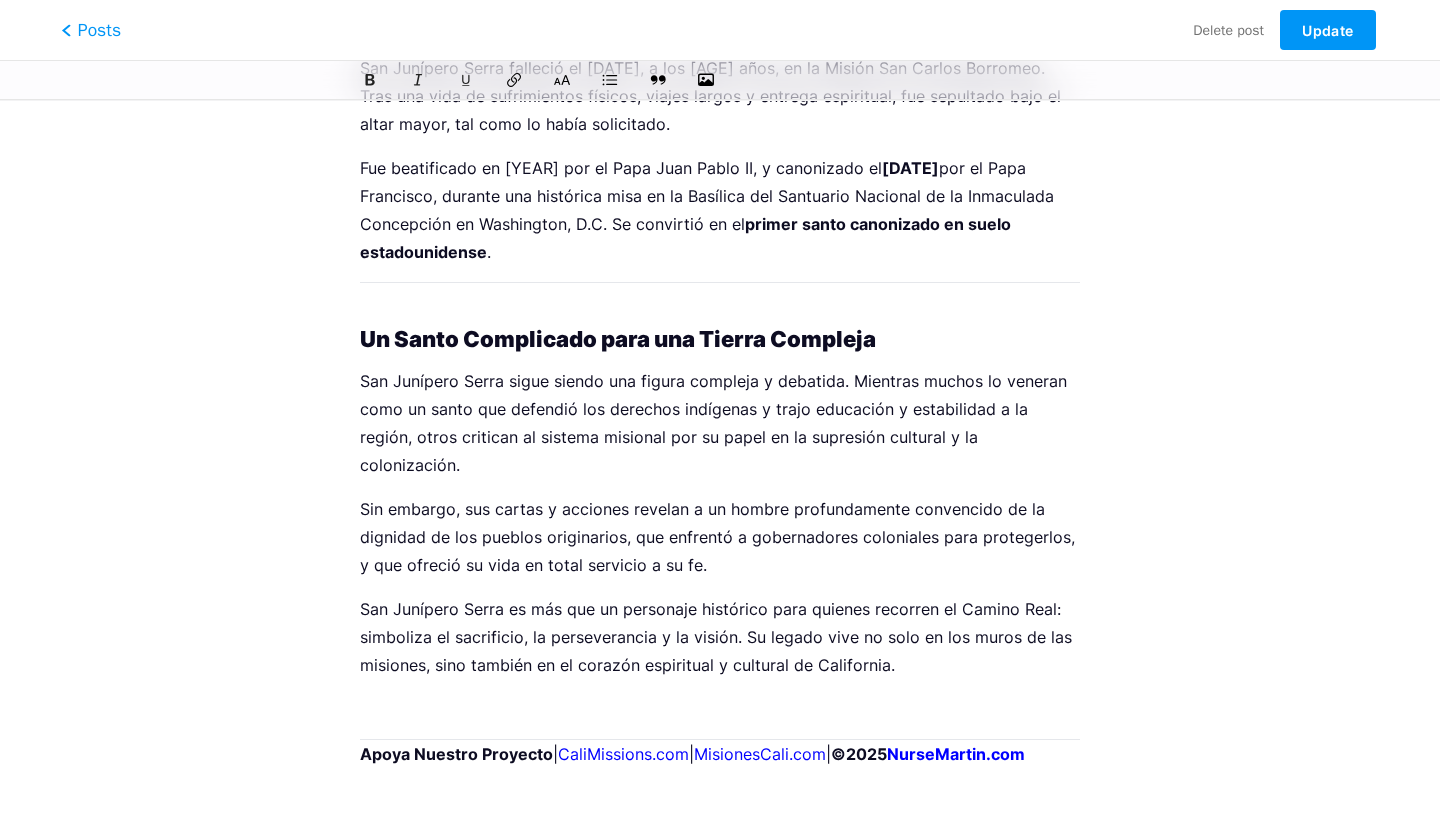 click on "Posts" at bounding box center (91, 30) 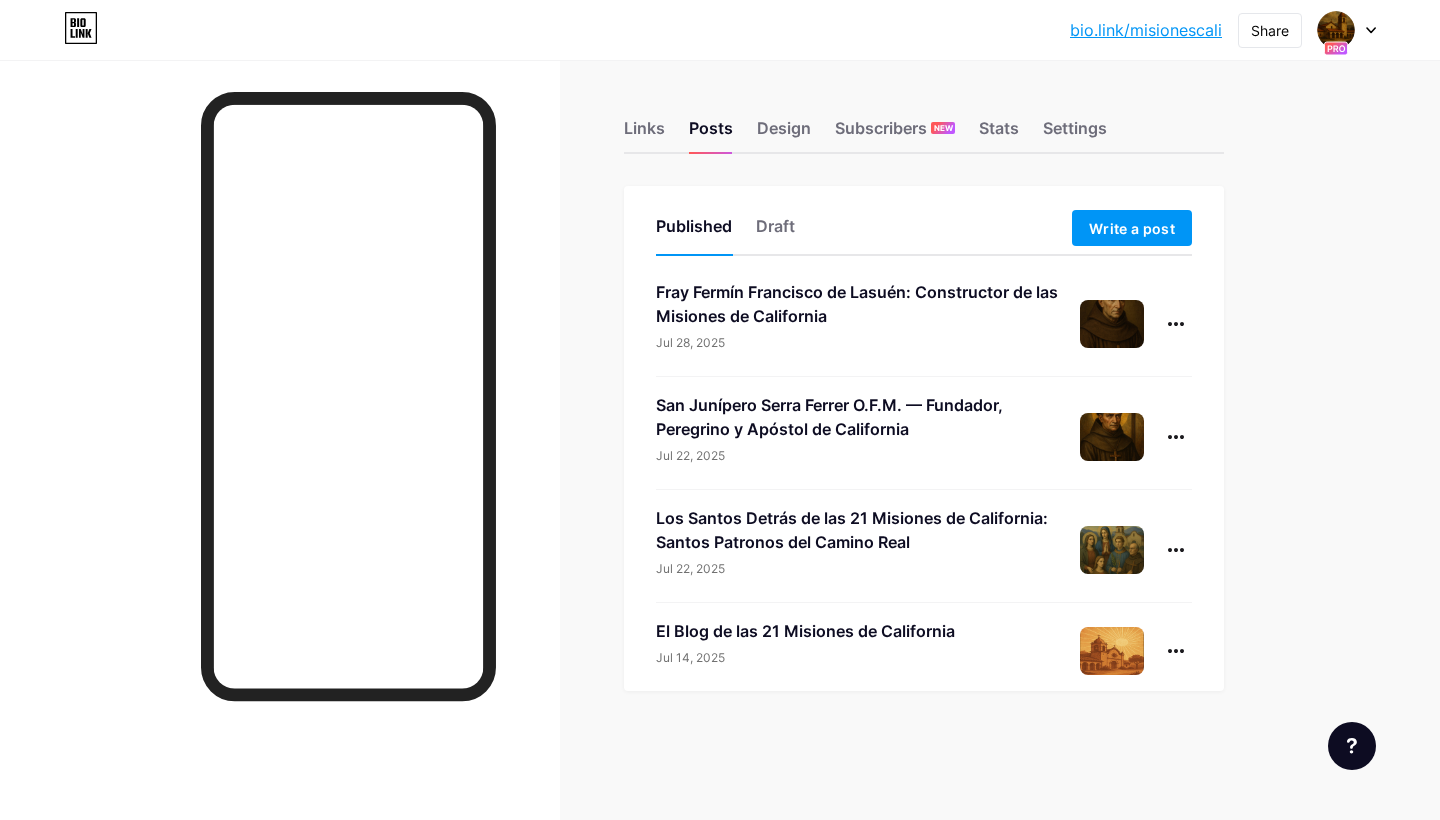 scroll, scrollTop: 0, scrollLeft: 0, axis: both 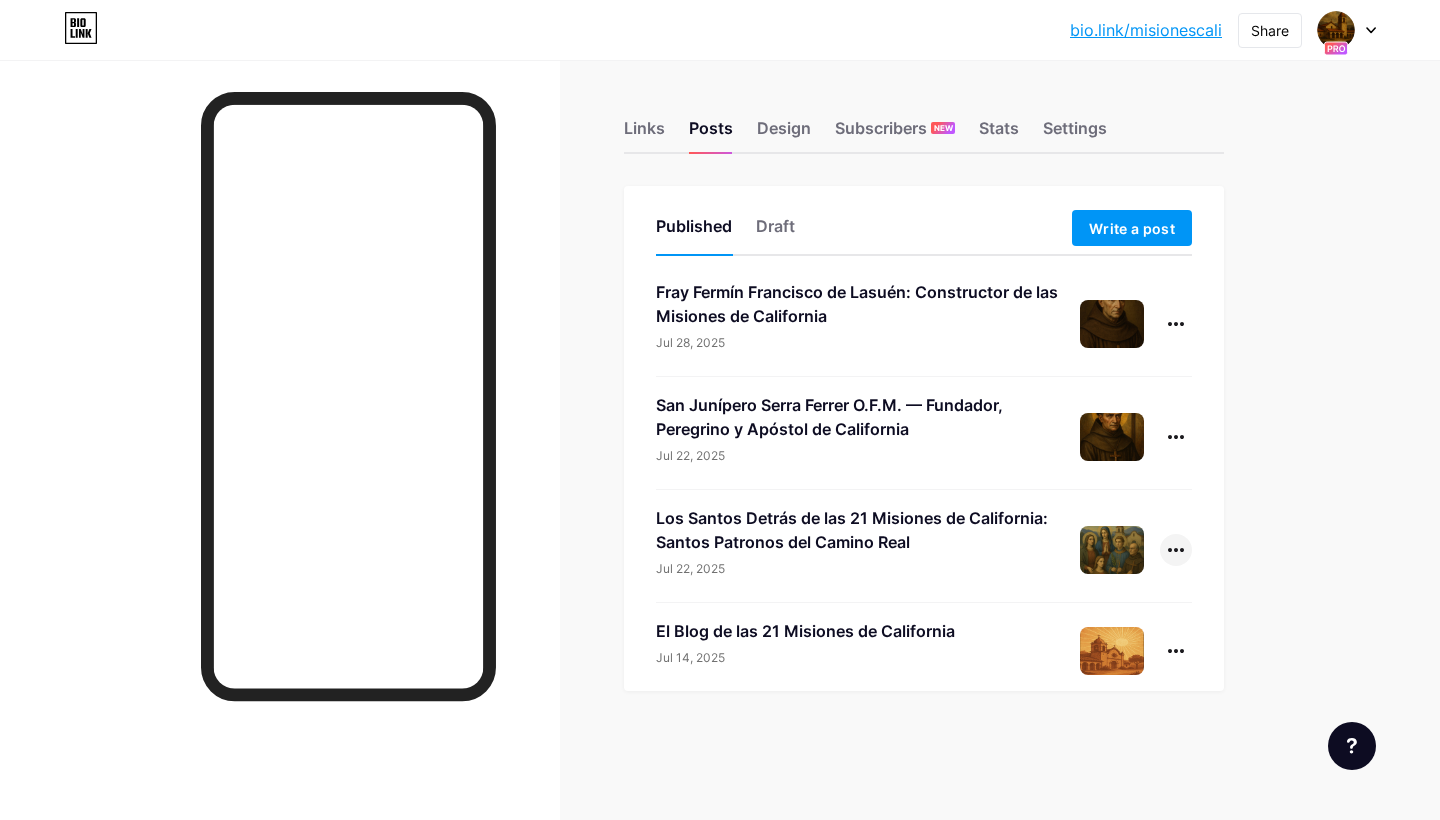 click at bounding box center (1176, 550) 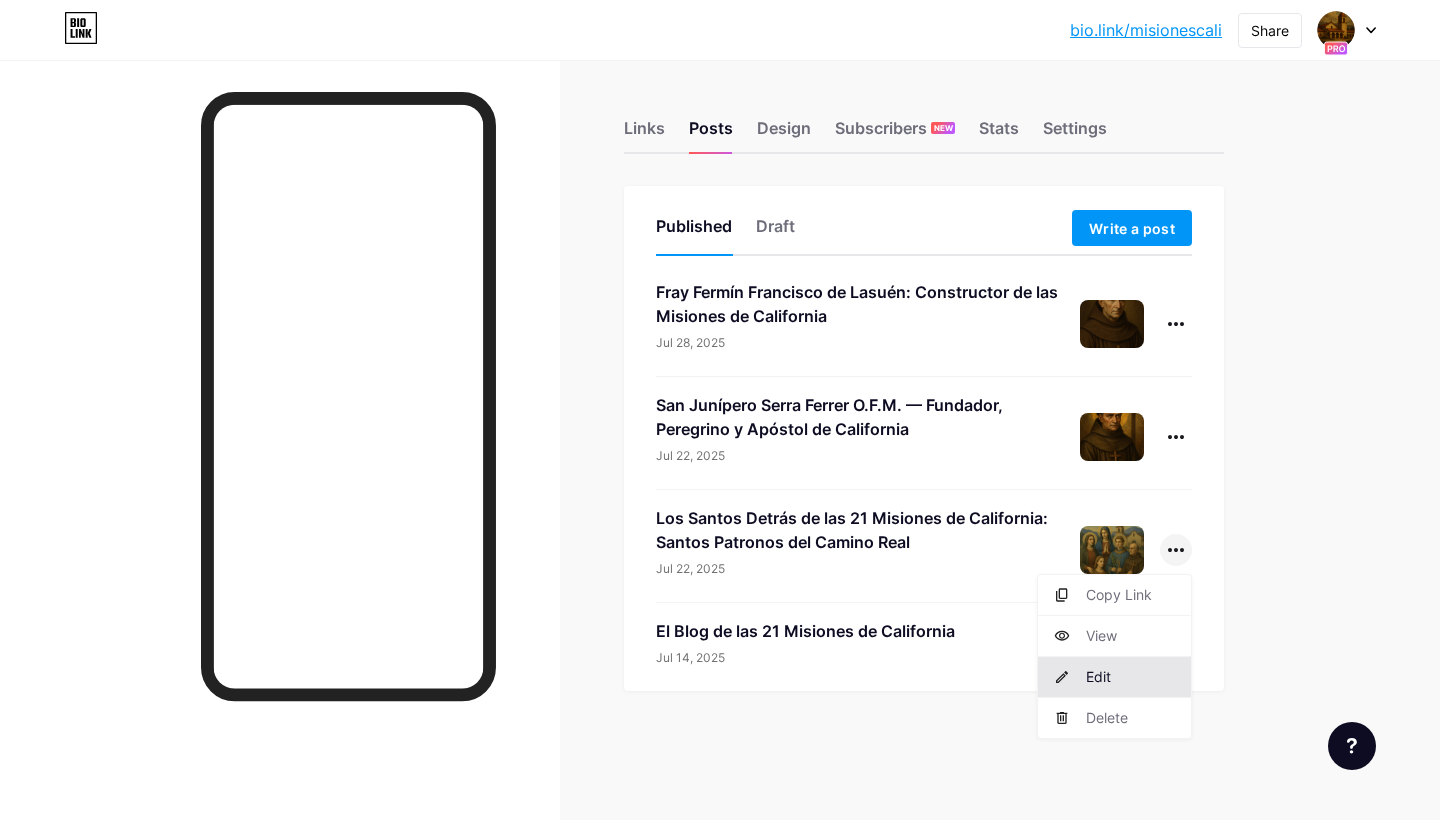 click on "Edit" at bounding box center [1114, 677] 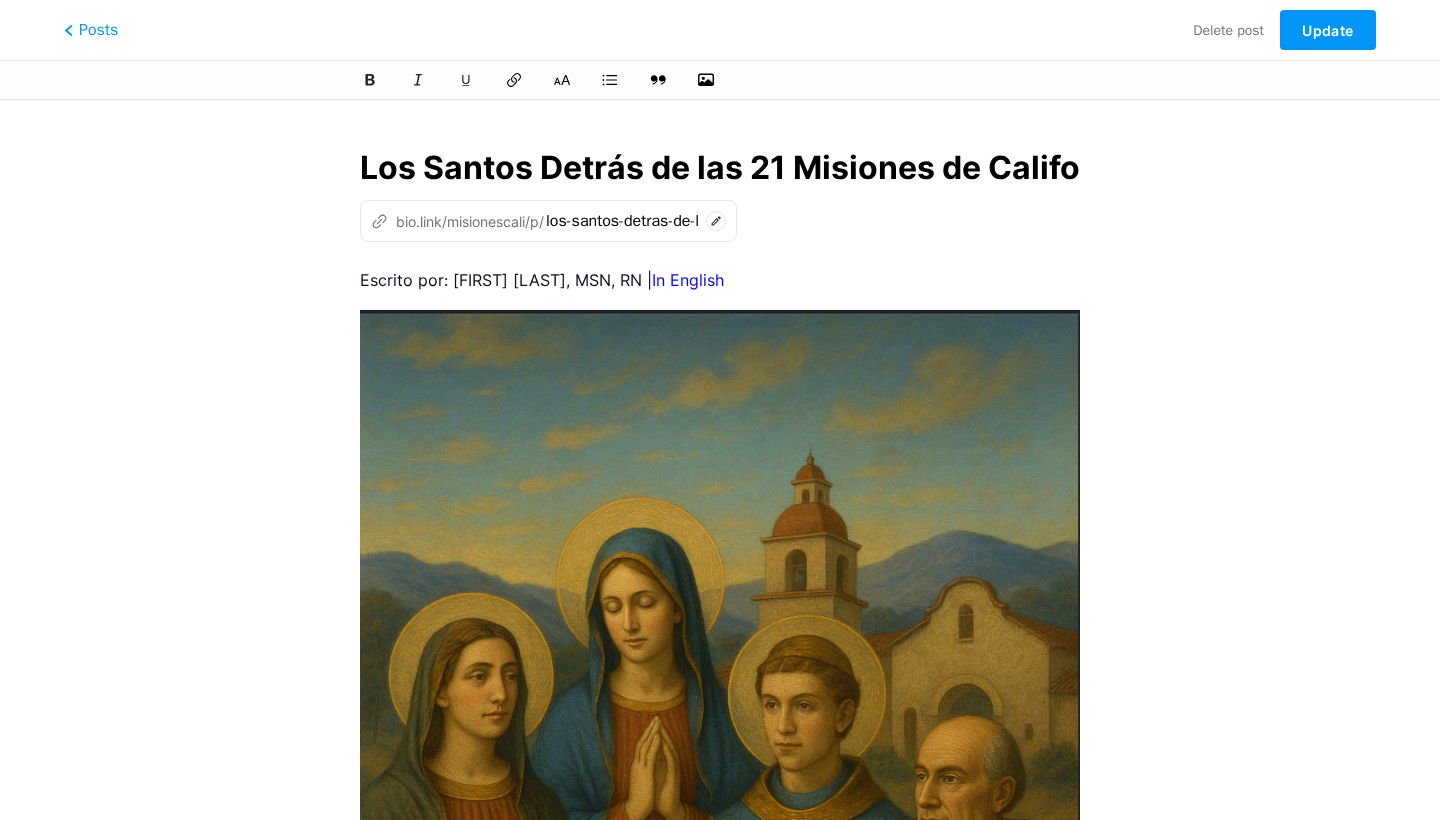 scroll, scrollTop: 0, scrollLeft: 595, axis: horizontal 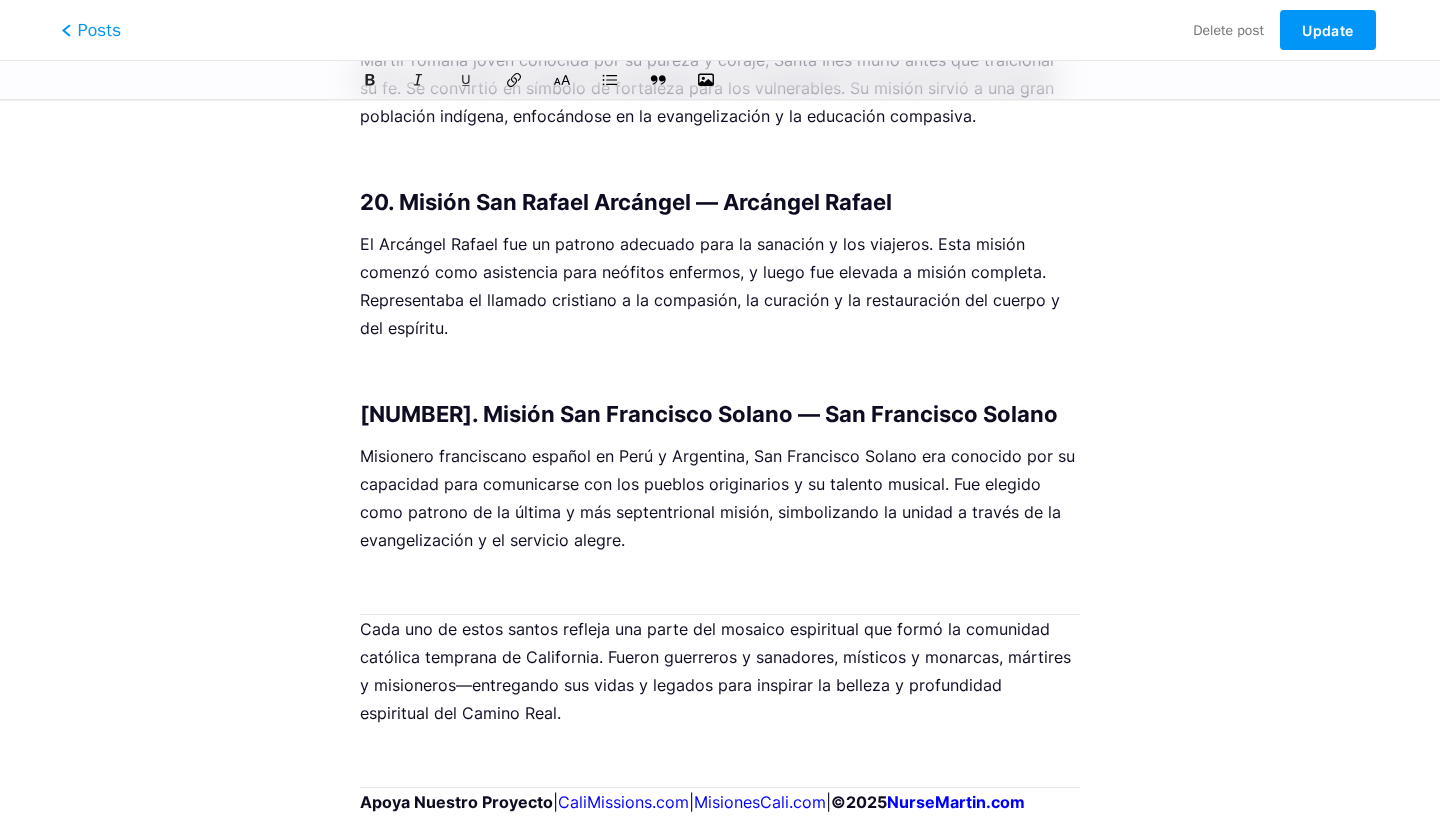 click on "Posts" at bounding box center (91, 30) 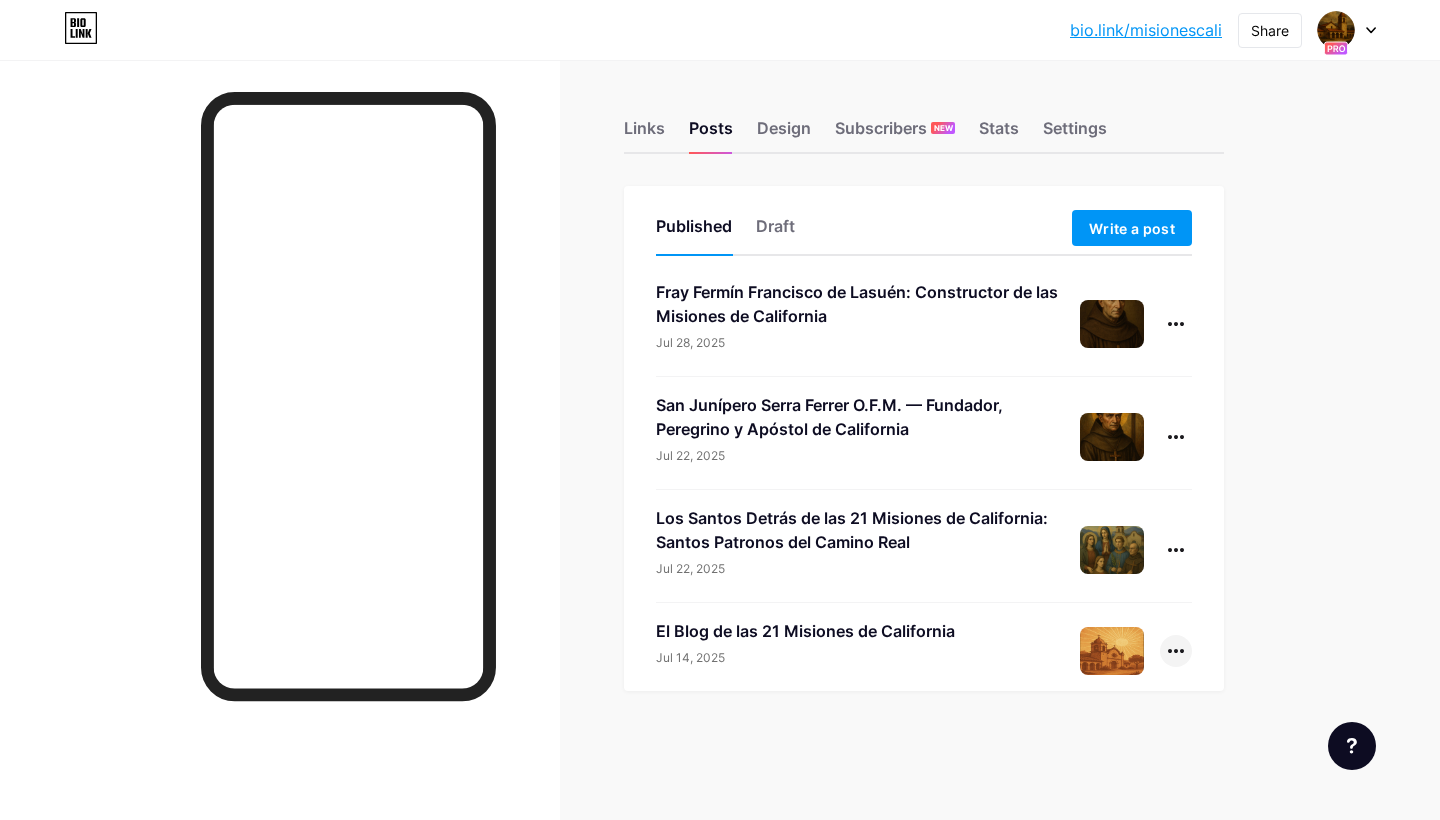 click at bounding box center (1176, 651) 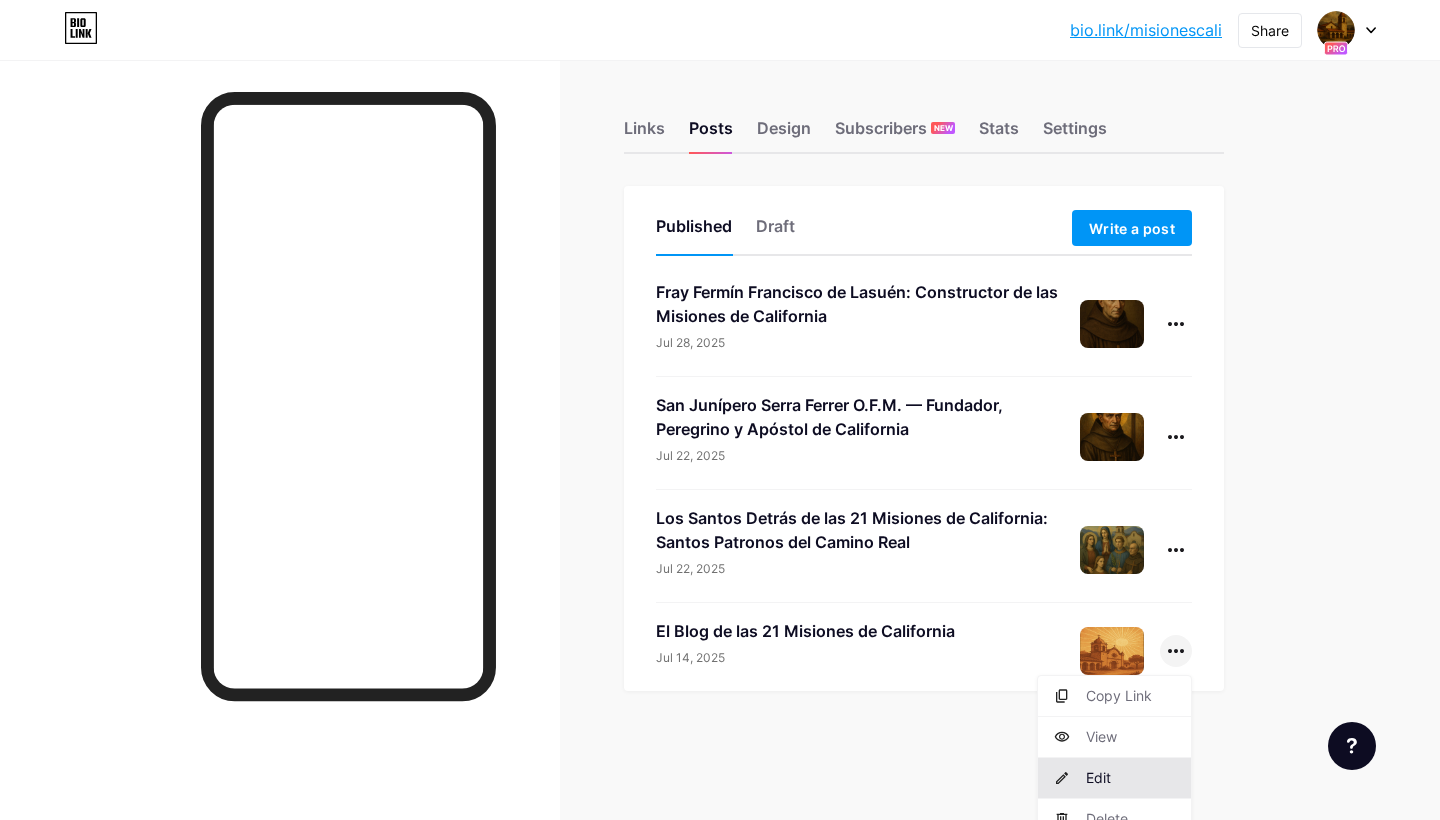click on "Edit" at bounding box center [1114, 778] 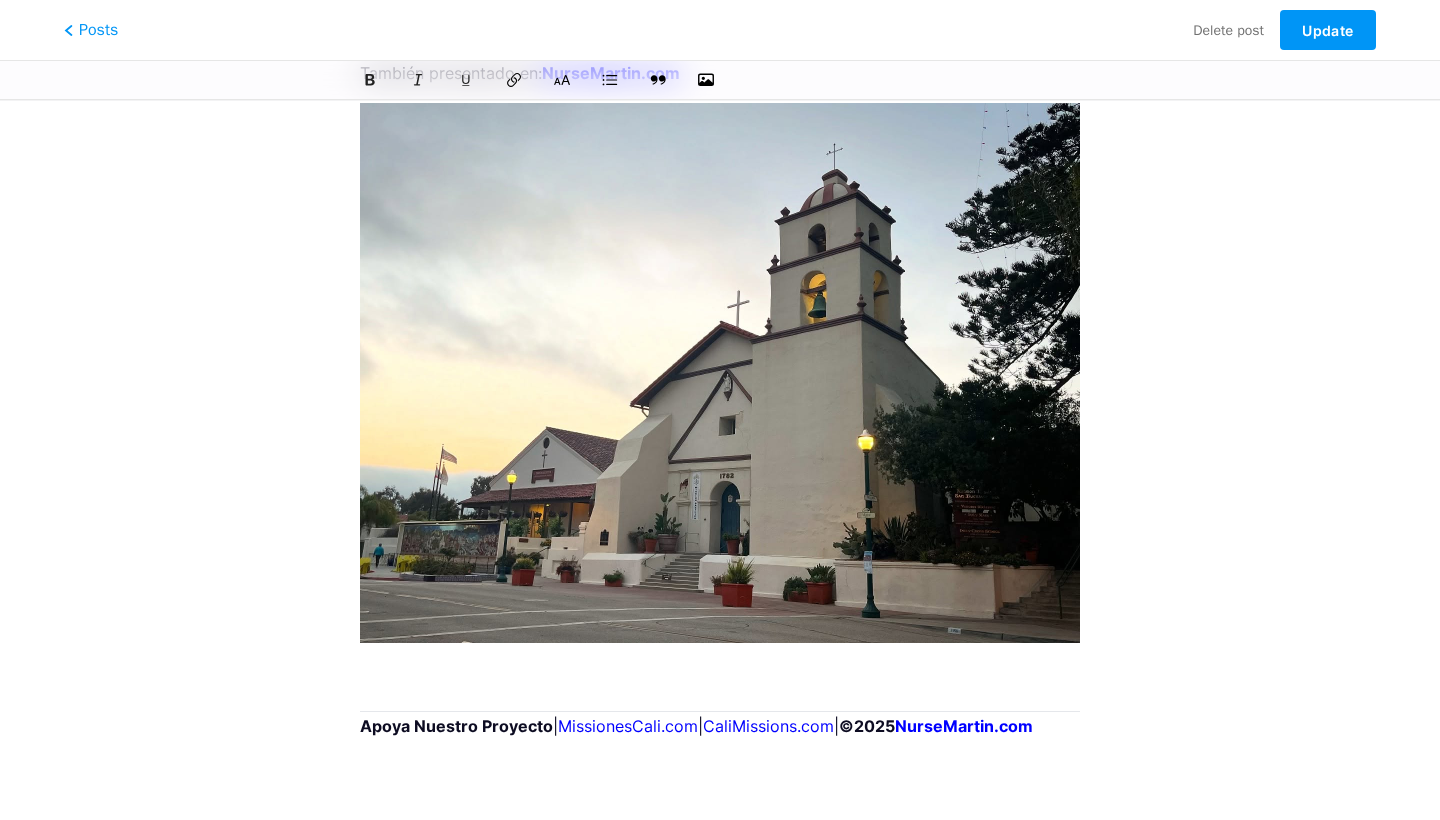 scroll, scrollTop: 4091, scrollLeft: 0, axis: vertical 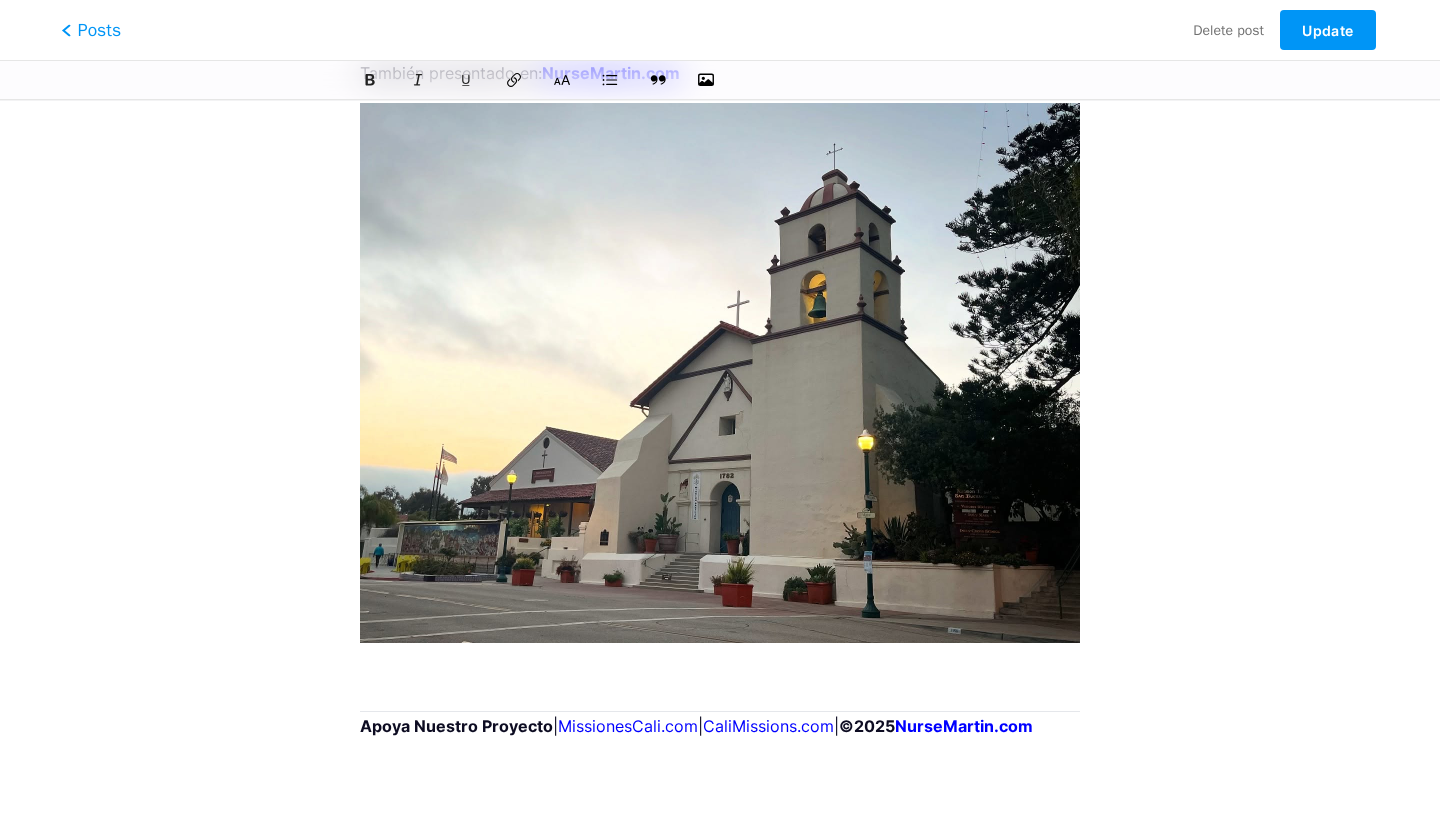 click on "Posts" at bounding box center (91, 30) 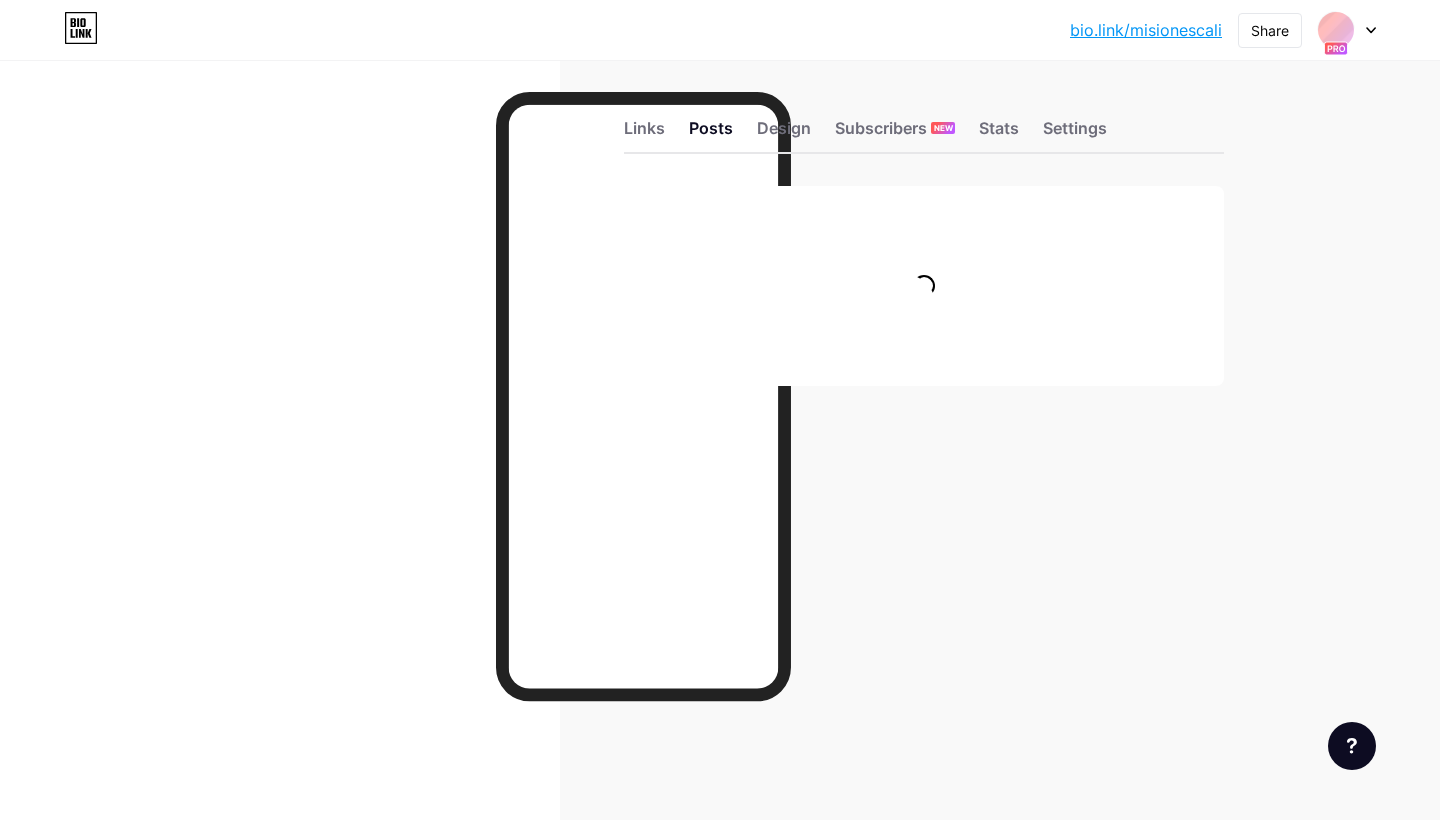 scroll, scrollTop: 0, scrollLeft: 0, axis: both 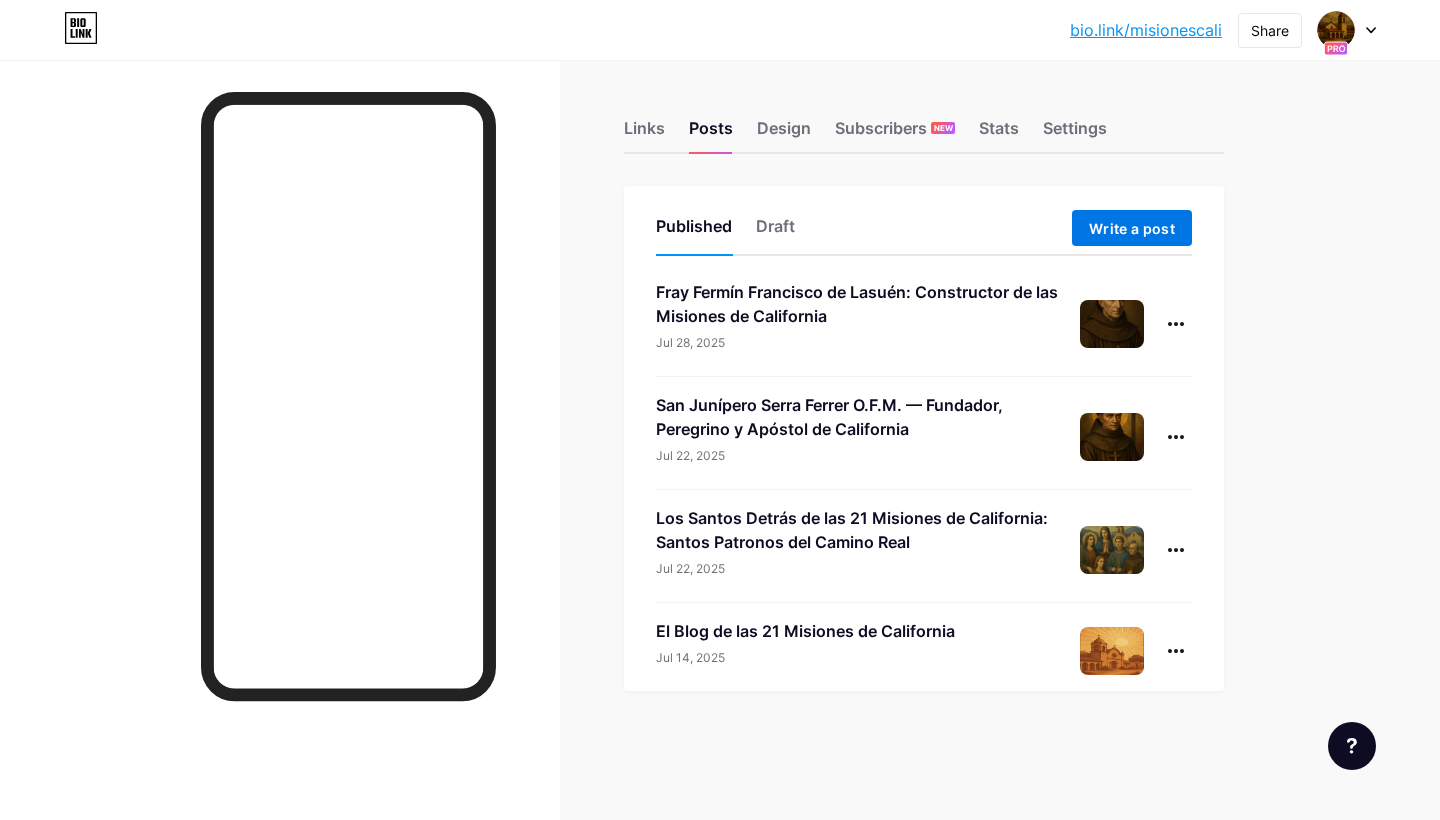 click on "Write a post" at bounding box center (1132, 228) 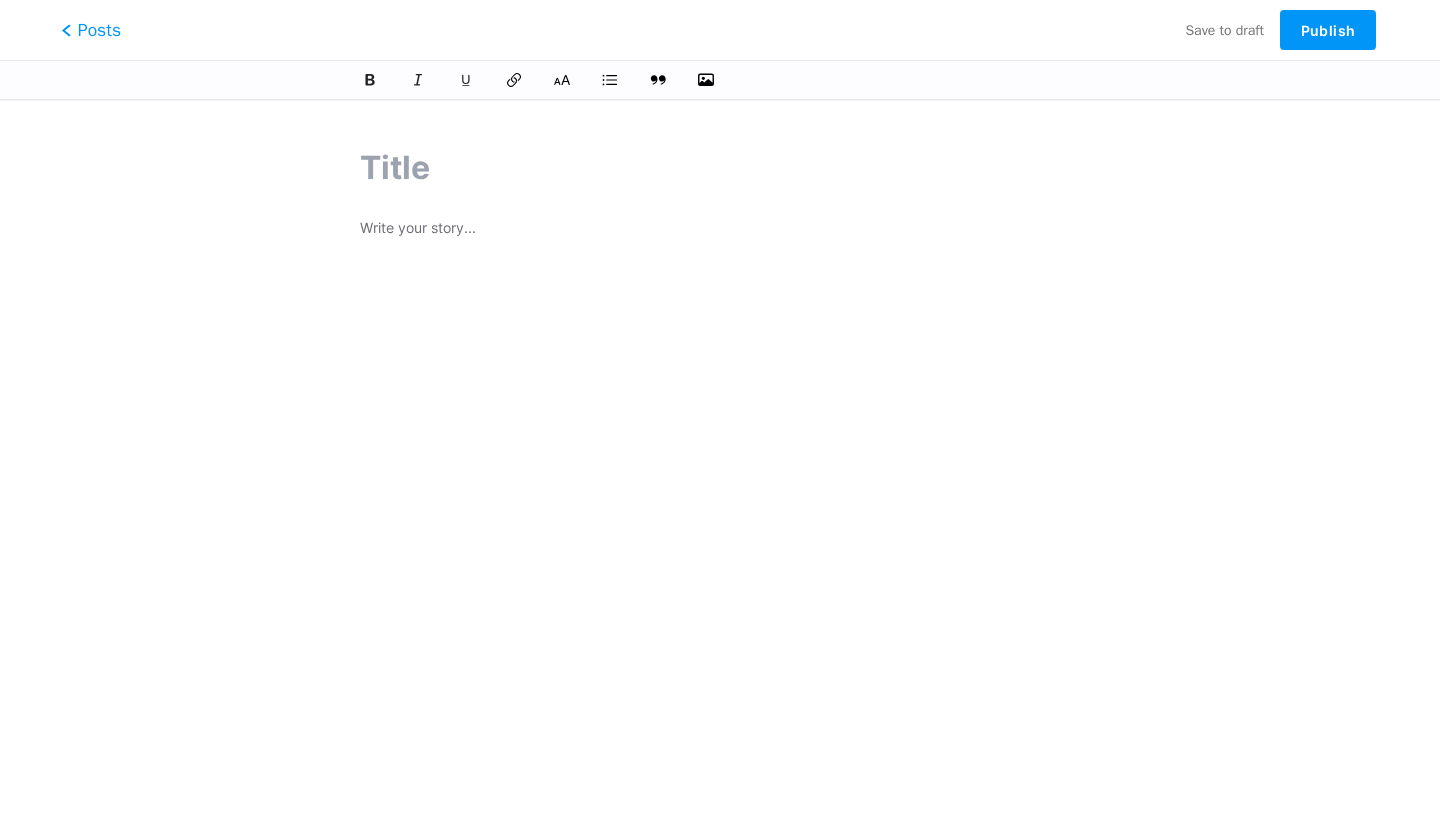 click on "Posts" at bounding box center [91, 30] 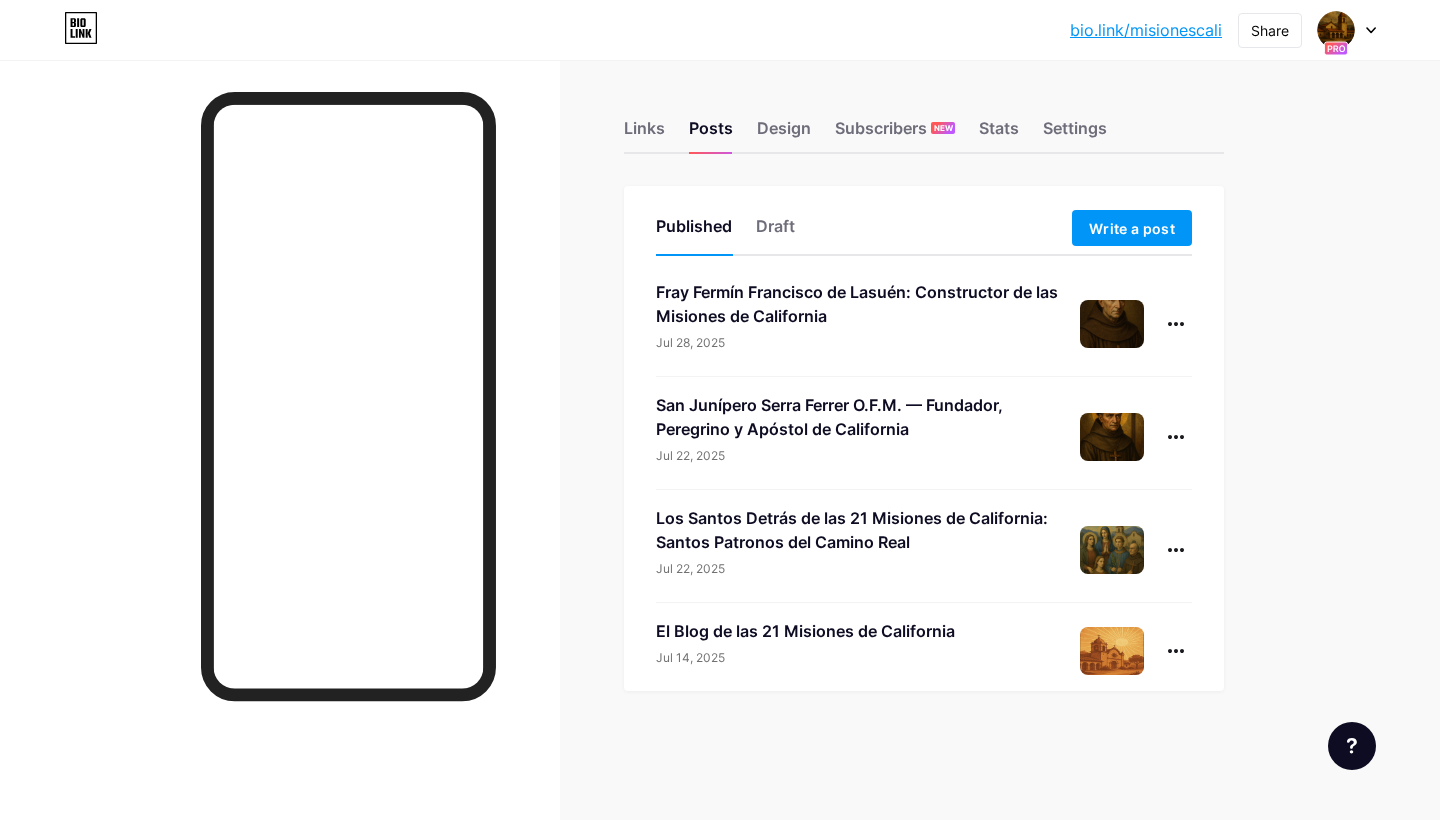 click at bounding box center (1112, 550) 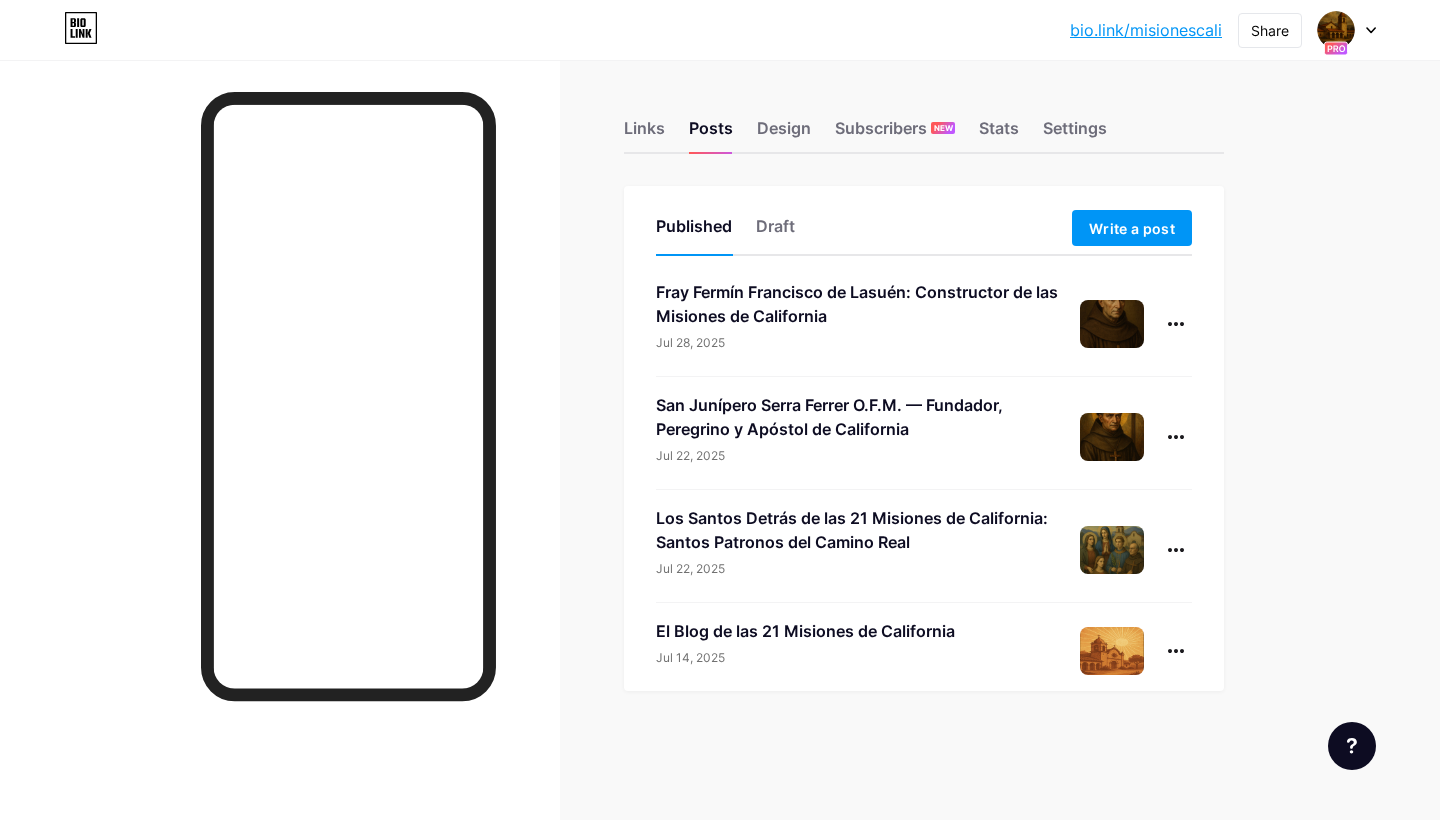 scroll, scrollTop: 0, scrollLeft: 0, axis: both 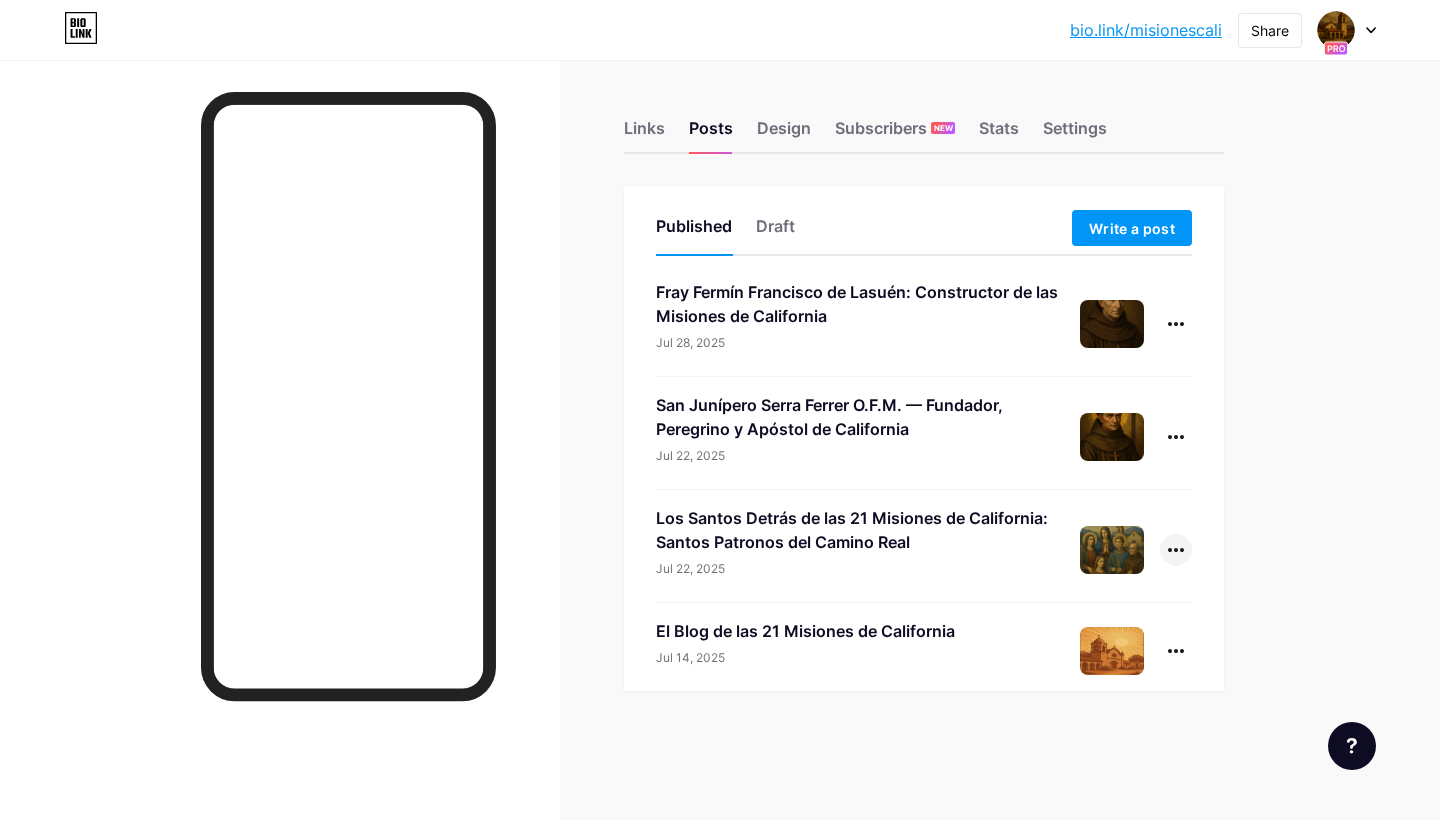 click 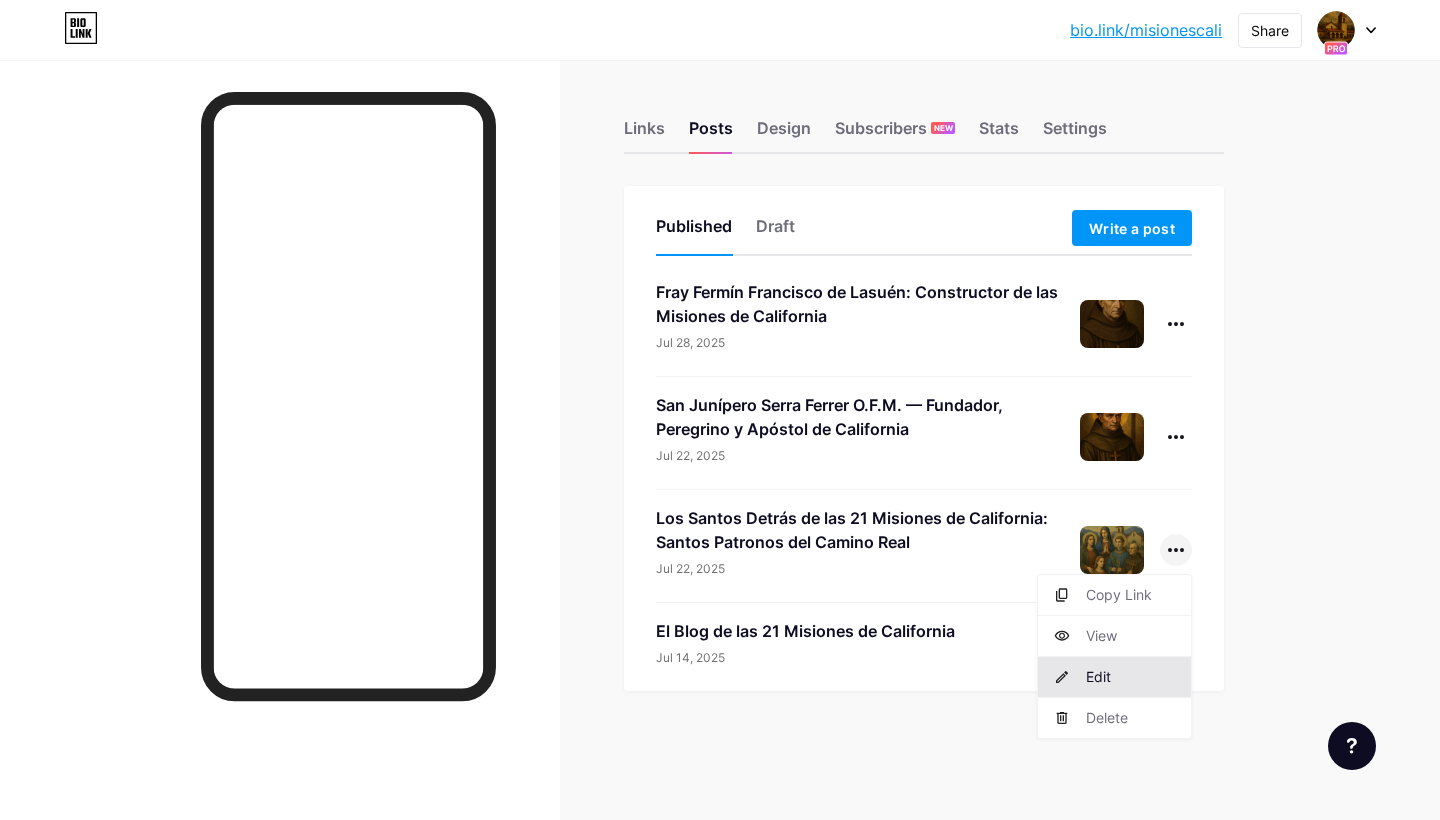 click on "Edit" at bounding box center [1114, 677] 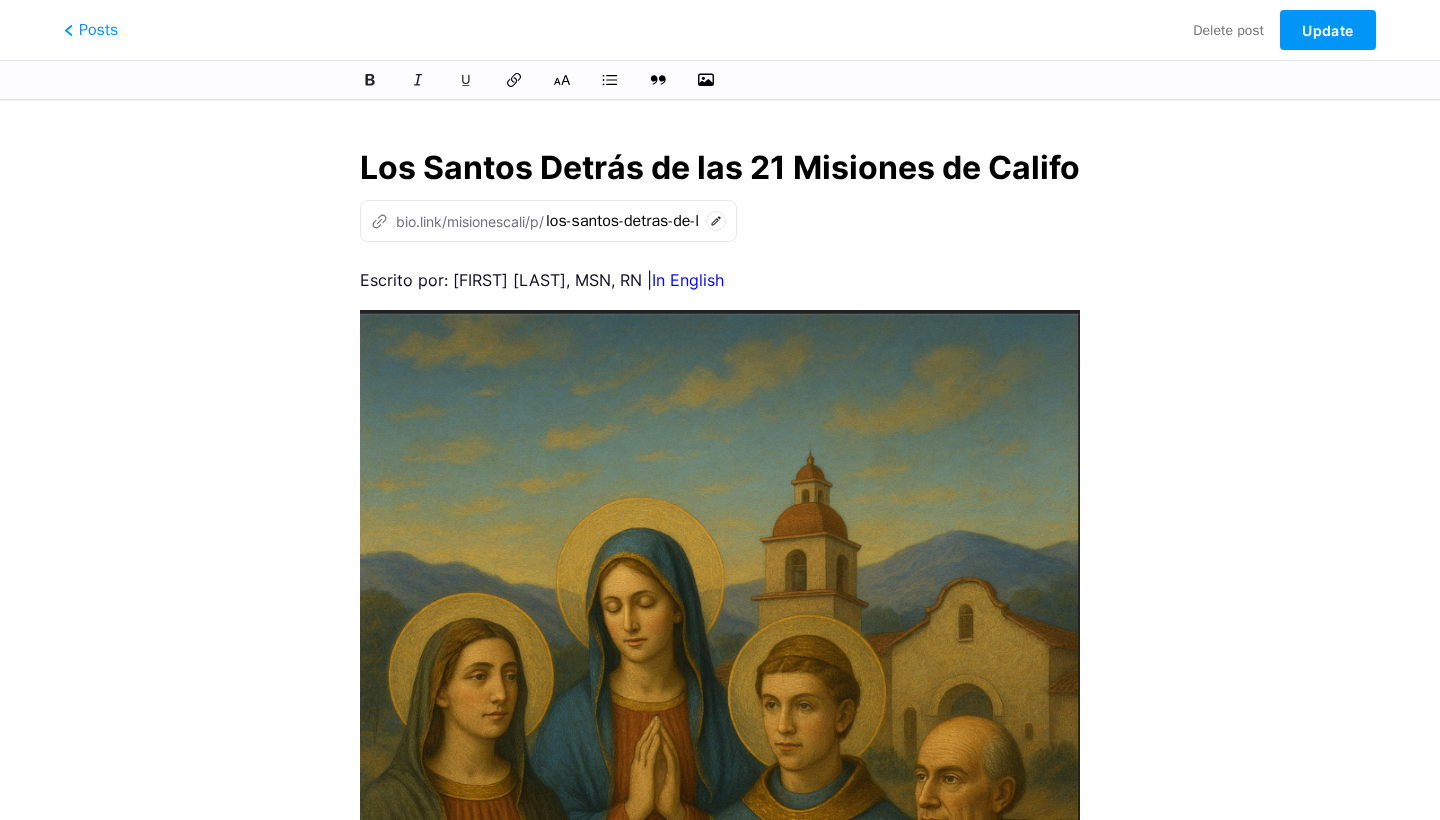 scroll, scrollTop: 0, scrollLeft: 595, axis: horizontal 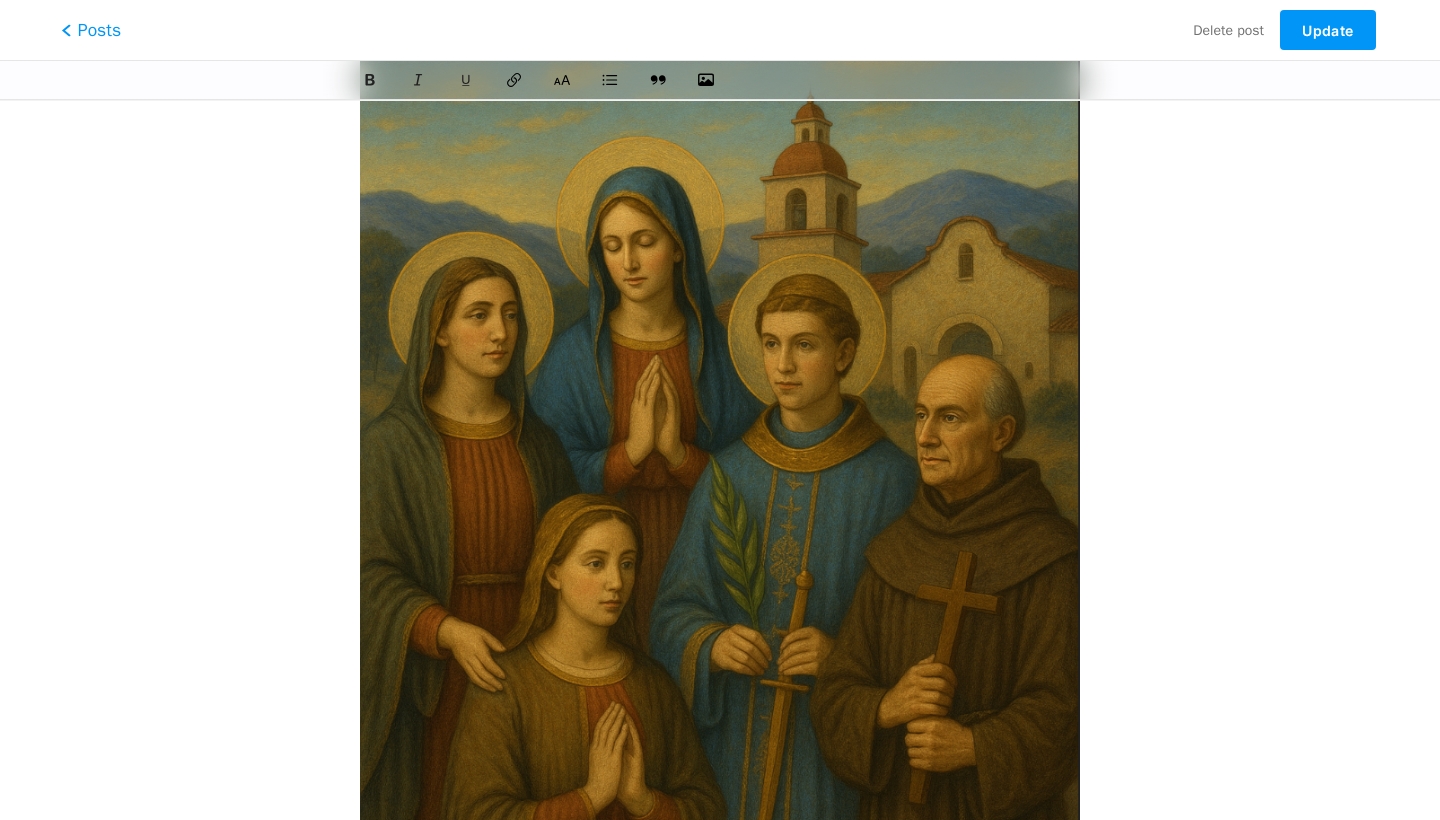 click on "Posts" at bounding box center (91, 30) 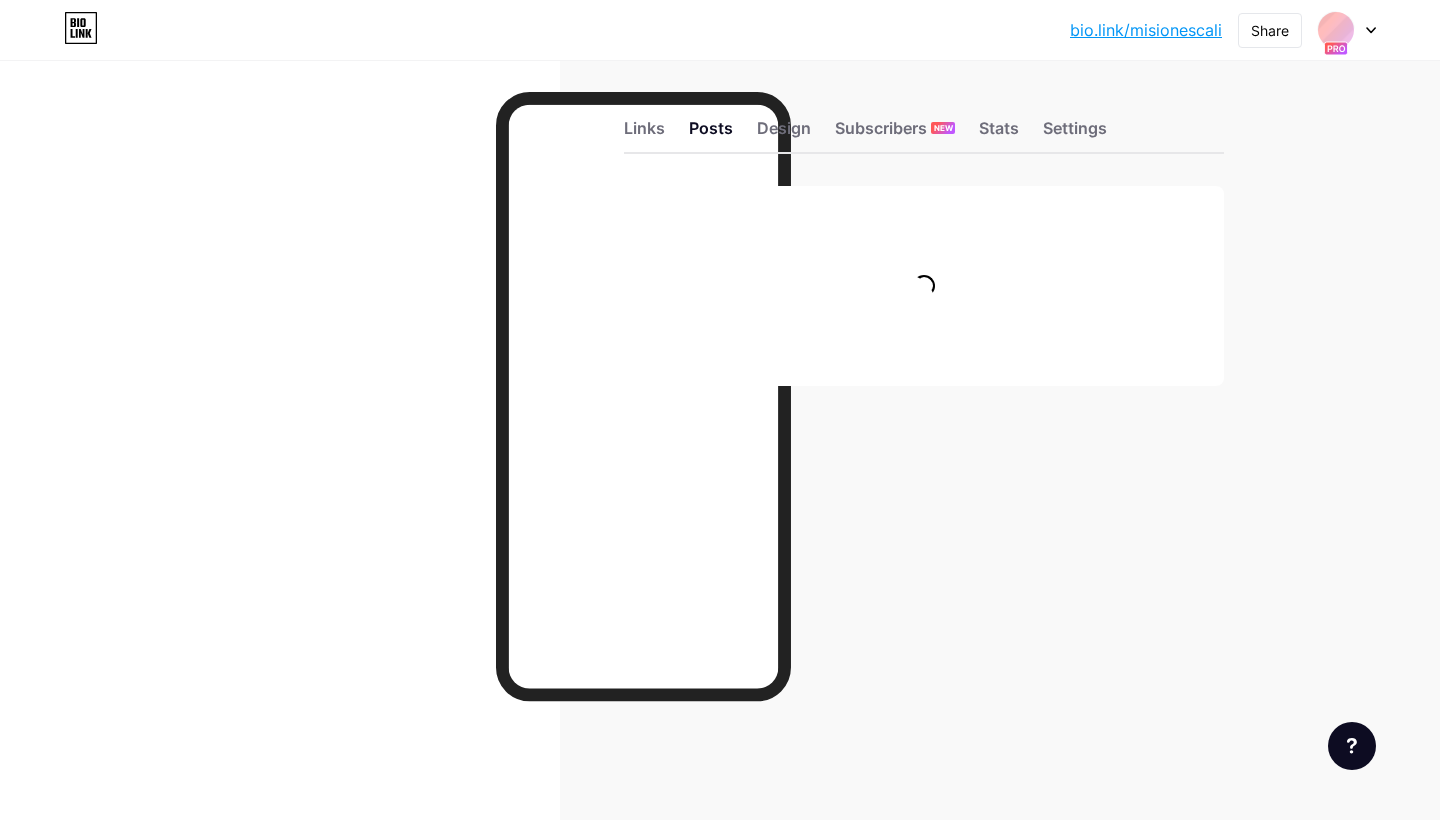 scroll, scrollTop: 0, scrollLeft: 0, axis: both 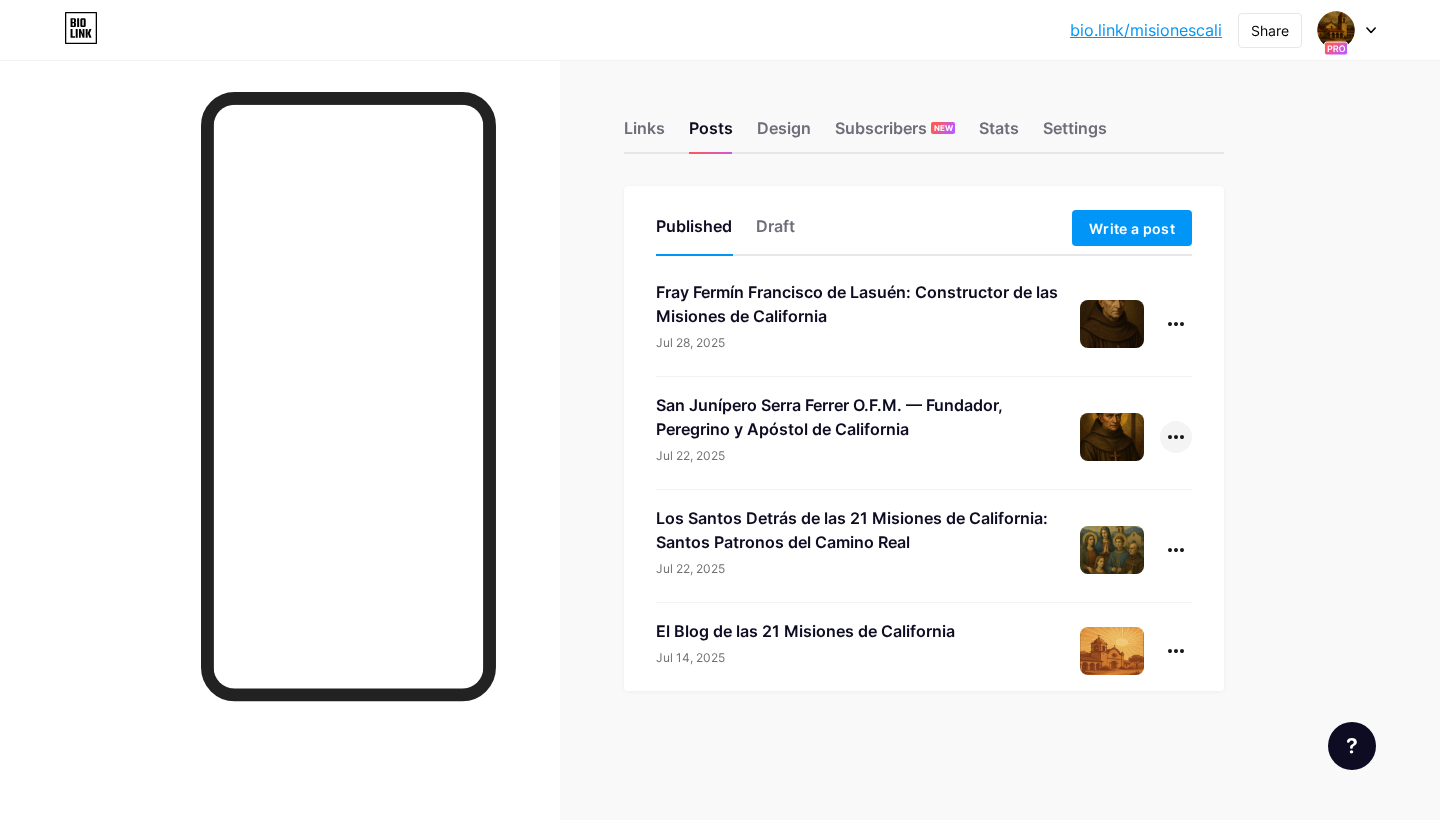 click at bounding box center [1176, 437] 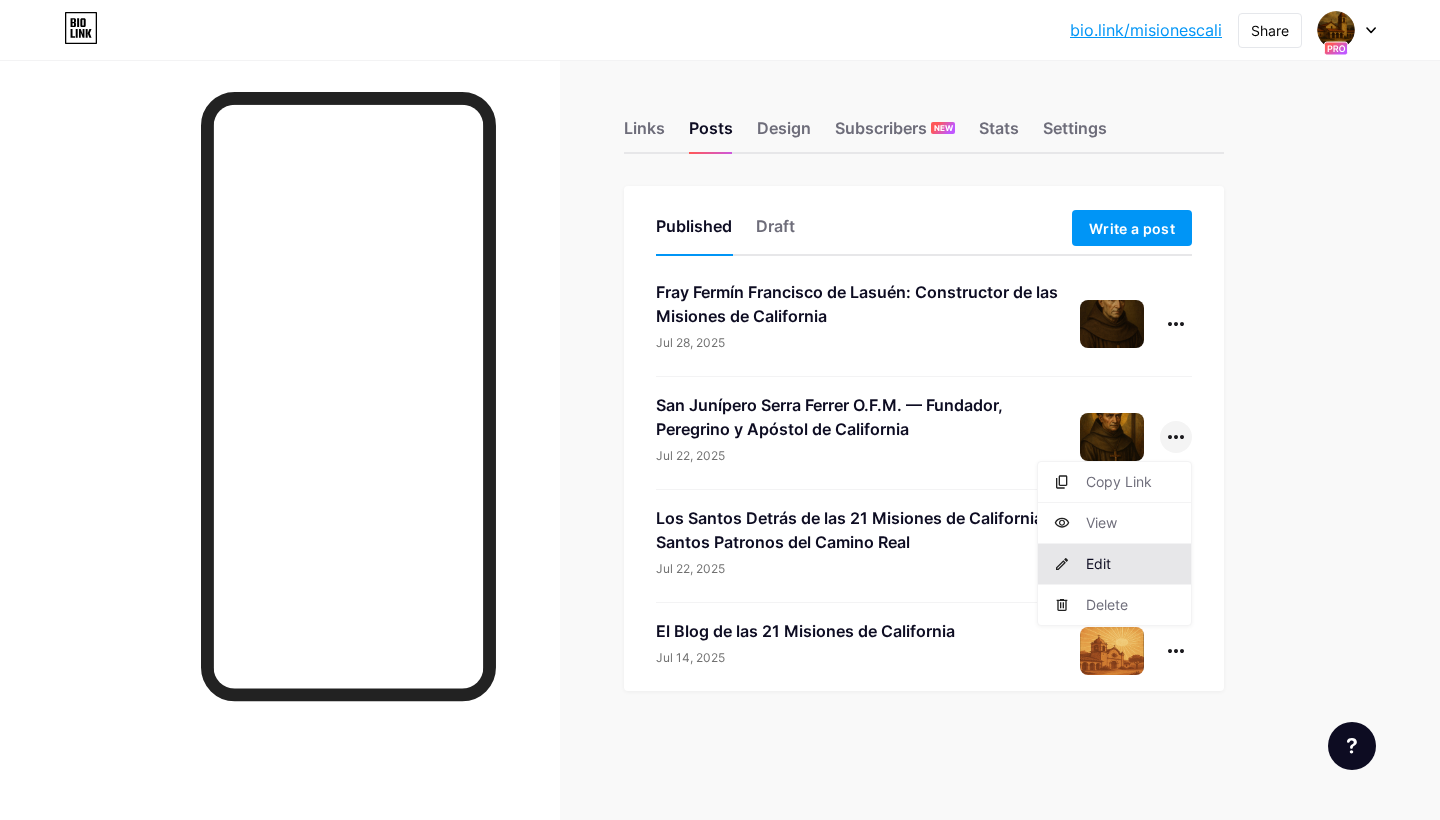 click on "Edit" at bounding box center [1114, 564] 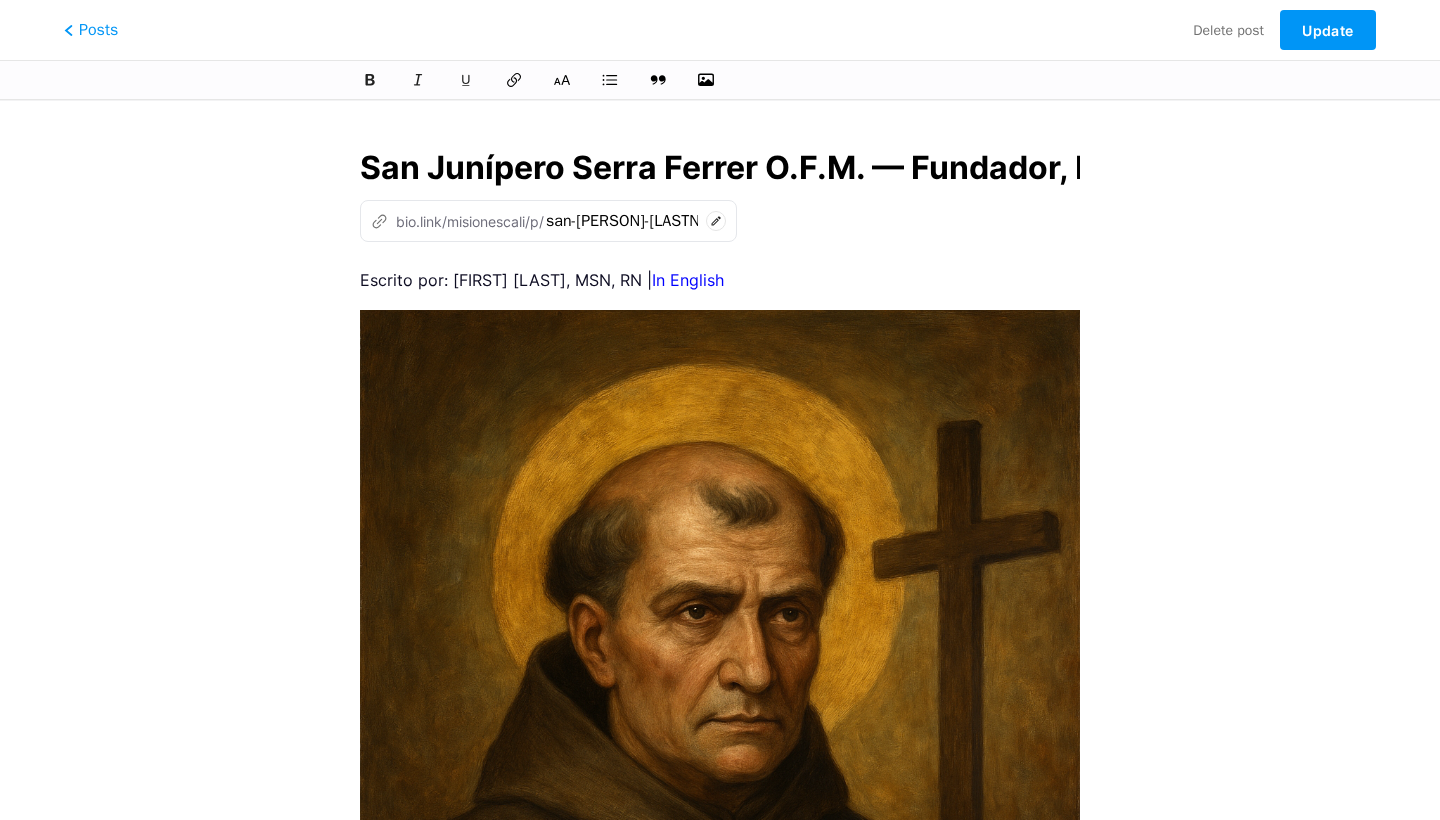 scroll, scrollTop: 0, scrollLeft: 510, axis: horizontal 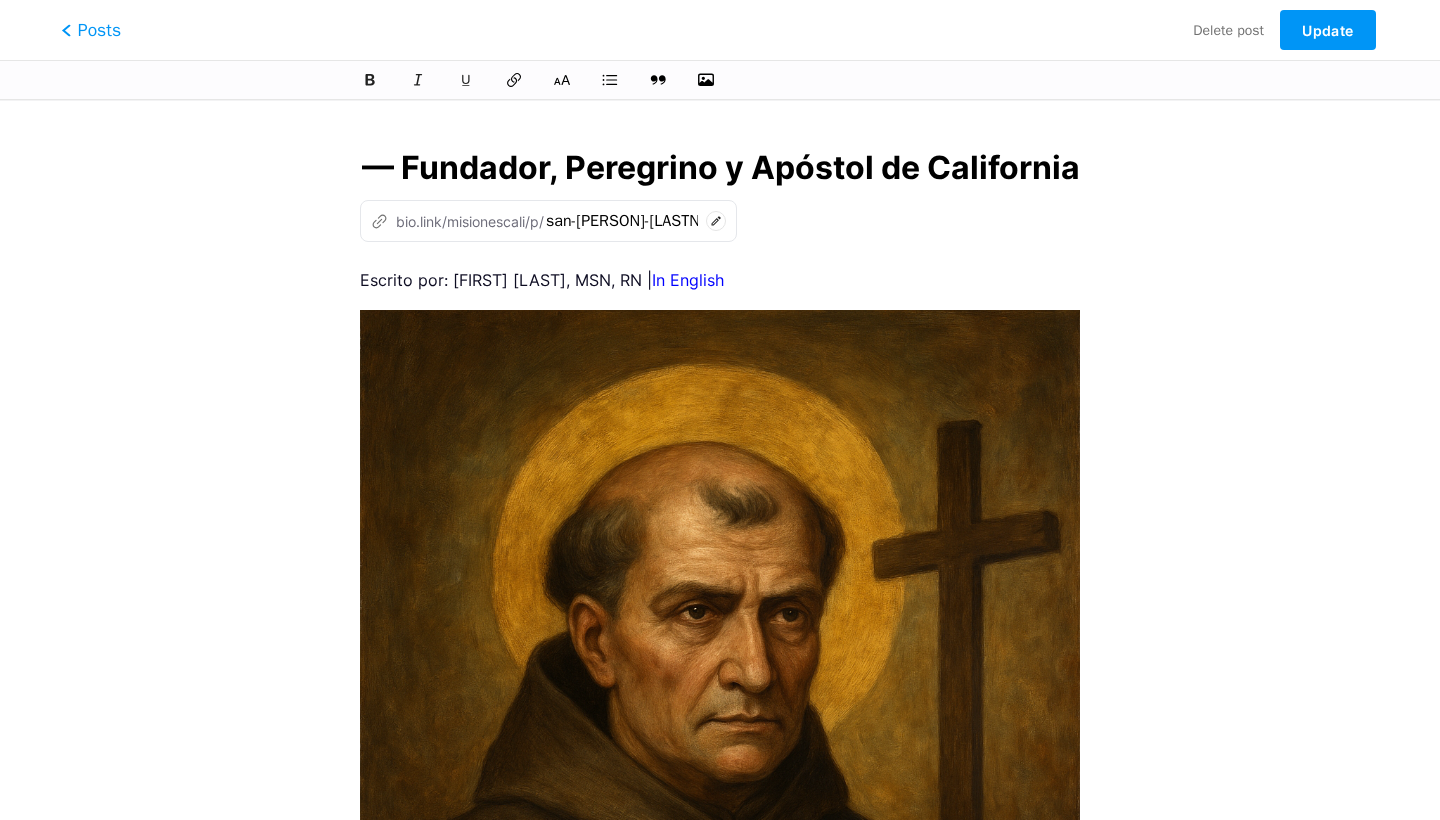 click on "Posts" at bounding box center [91, 30] 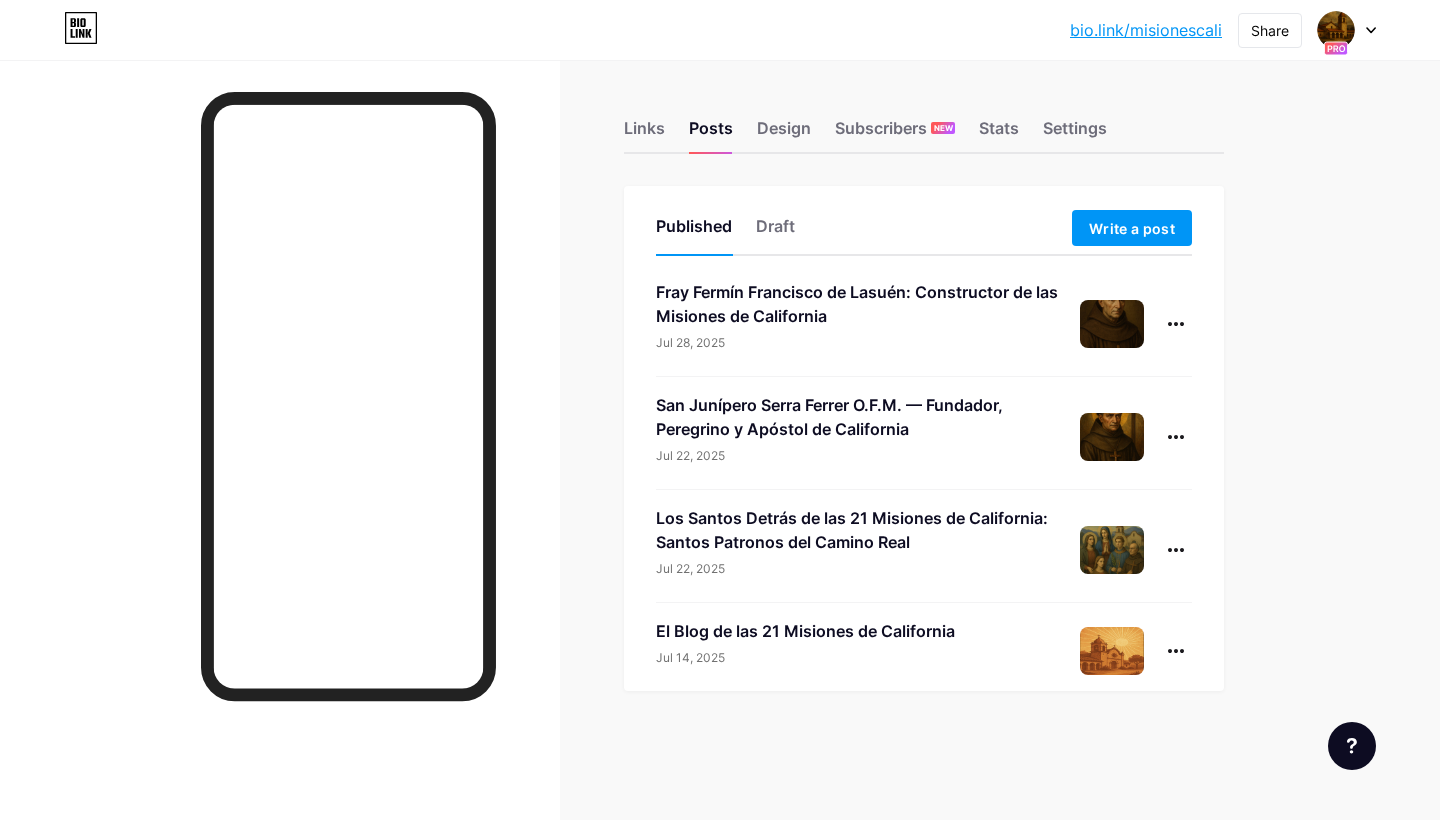 click at bounding box center [1347, 30] 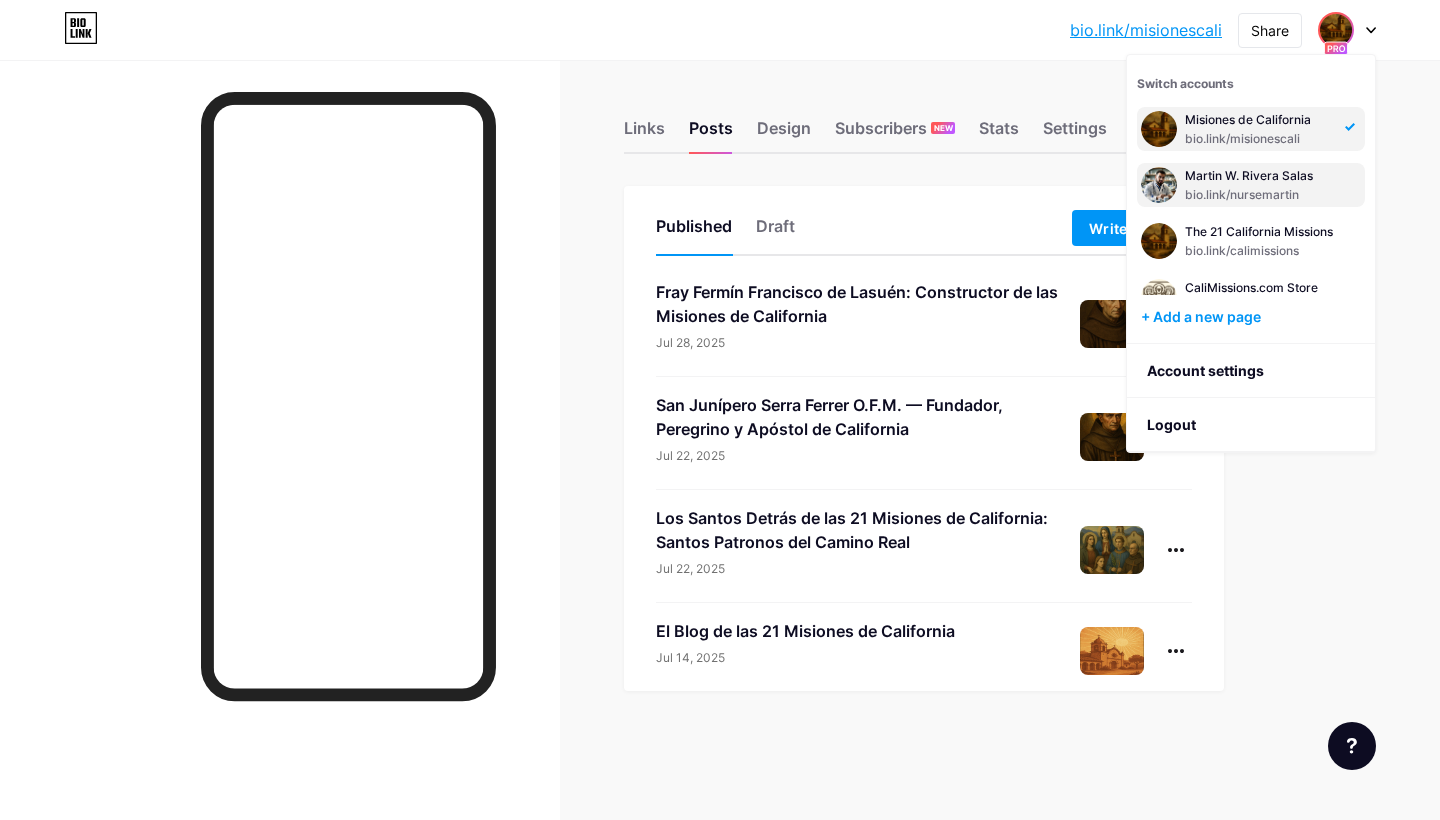 click on "bio.link/nursemartin" at bounding box center [1259, 195] 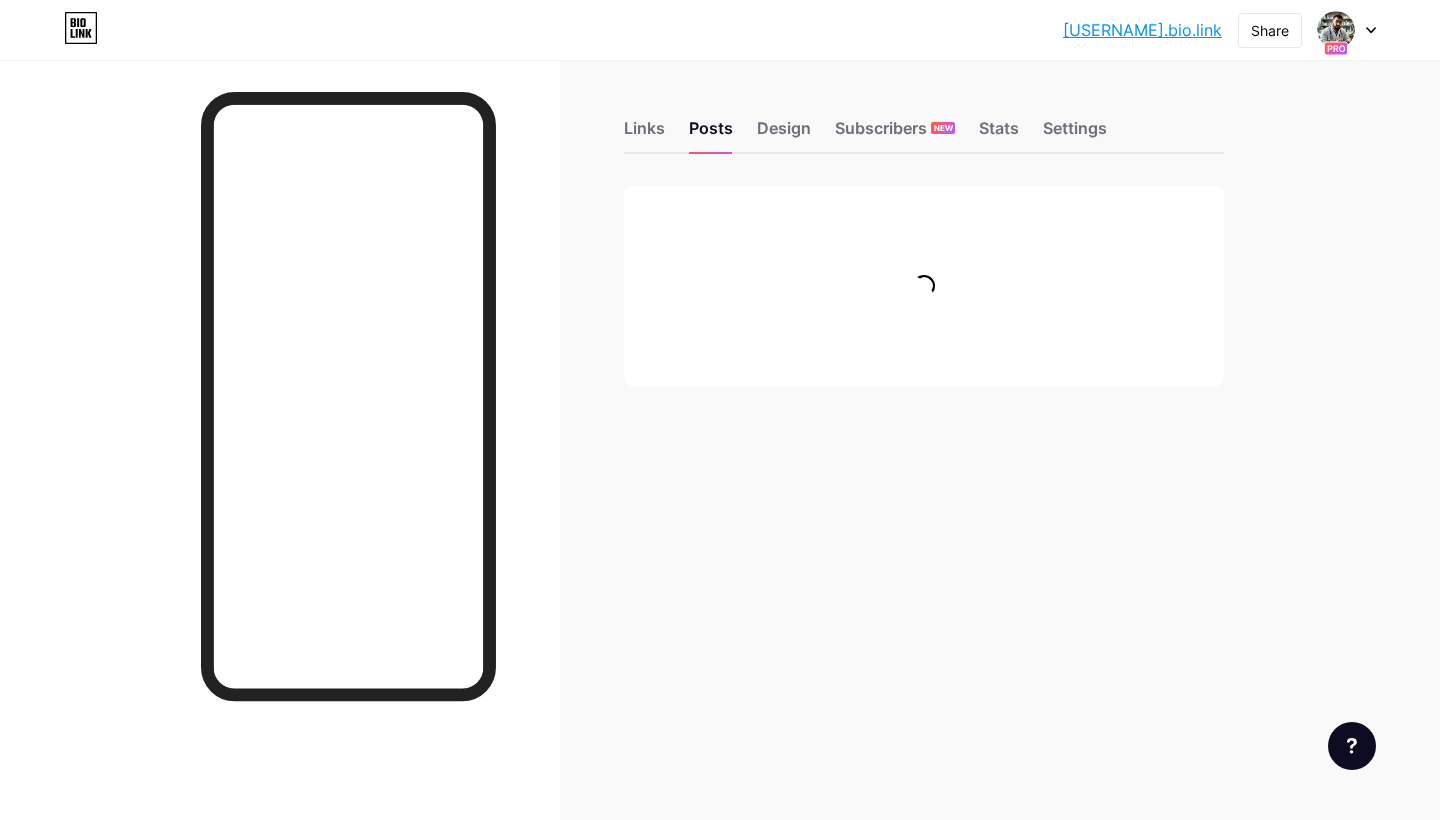 scroll, scrollTop: 0, scrollLeft: 0, axis: both 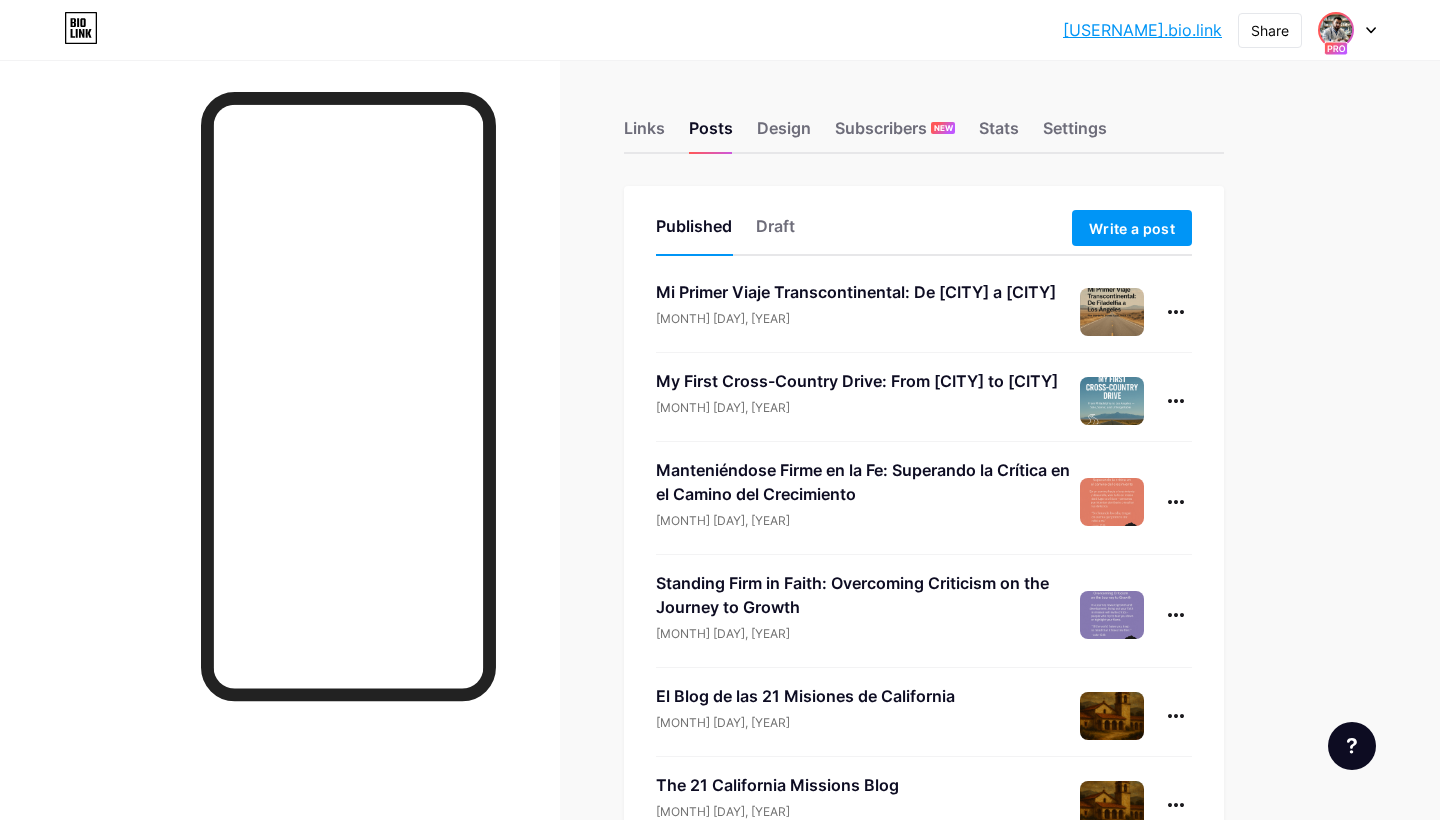 click at bounding box center [1336, 30] 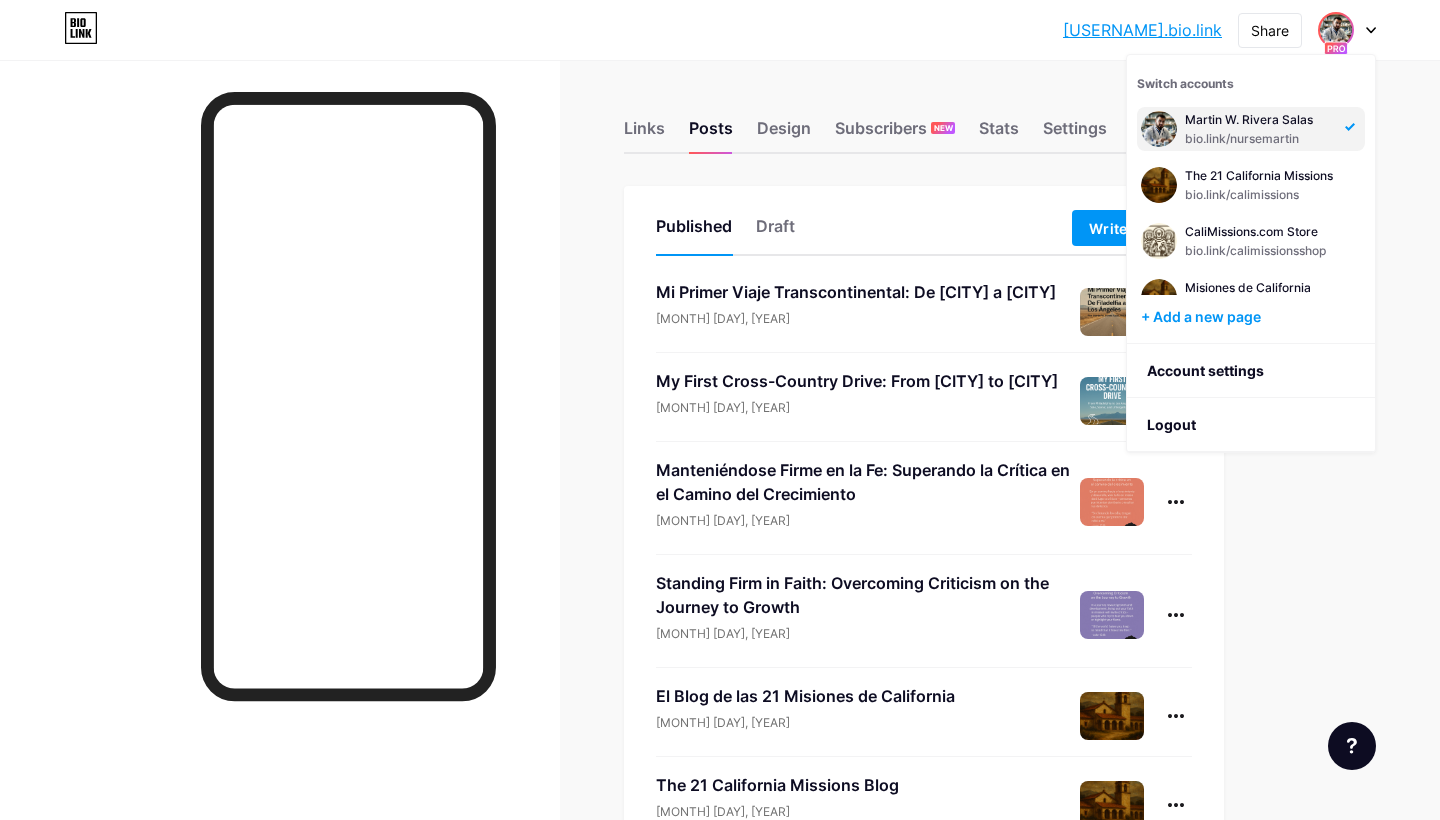 scroll, scrollTop: 63, scrollLeft: 0, axis: vertical 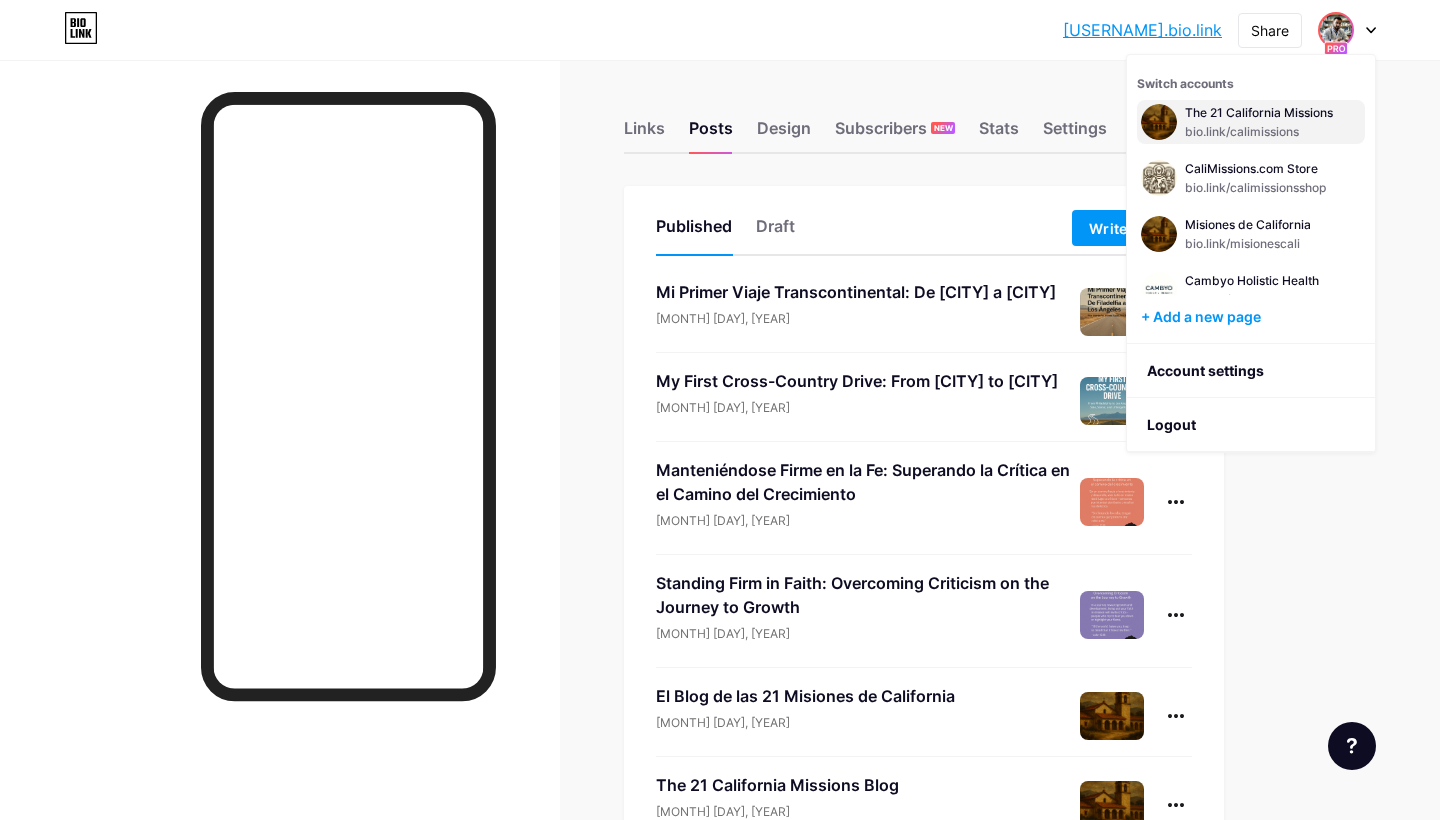 click on "The 21 California Missions" at bounding box center (1259, 113) 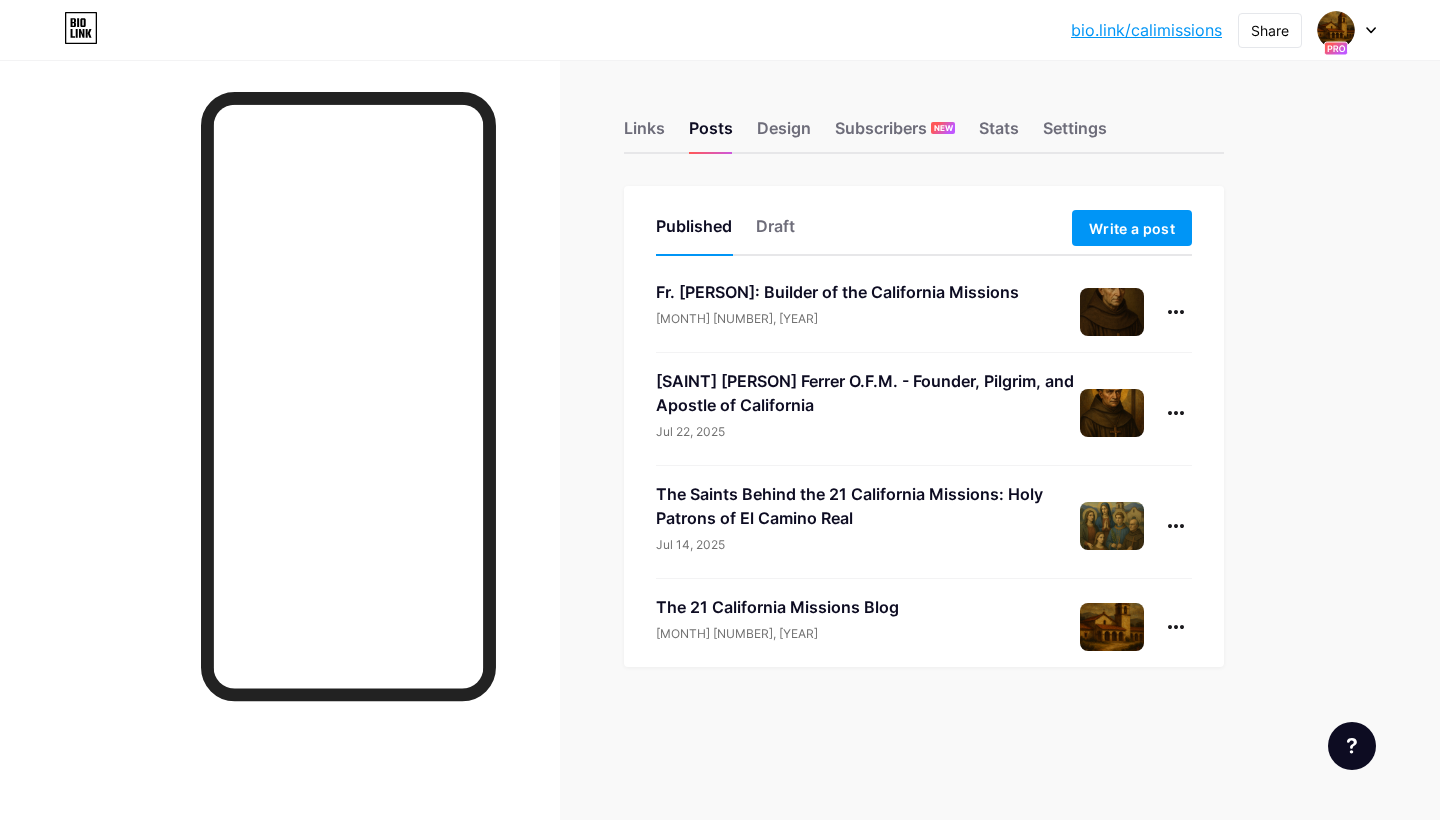 scroll, scrollTop: 0, scrollLeft: 0, axis: both 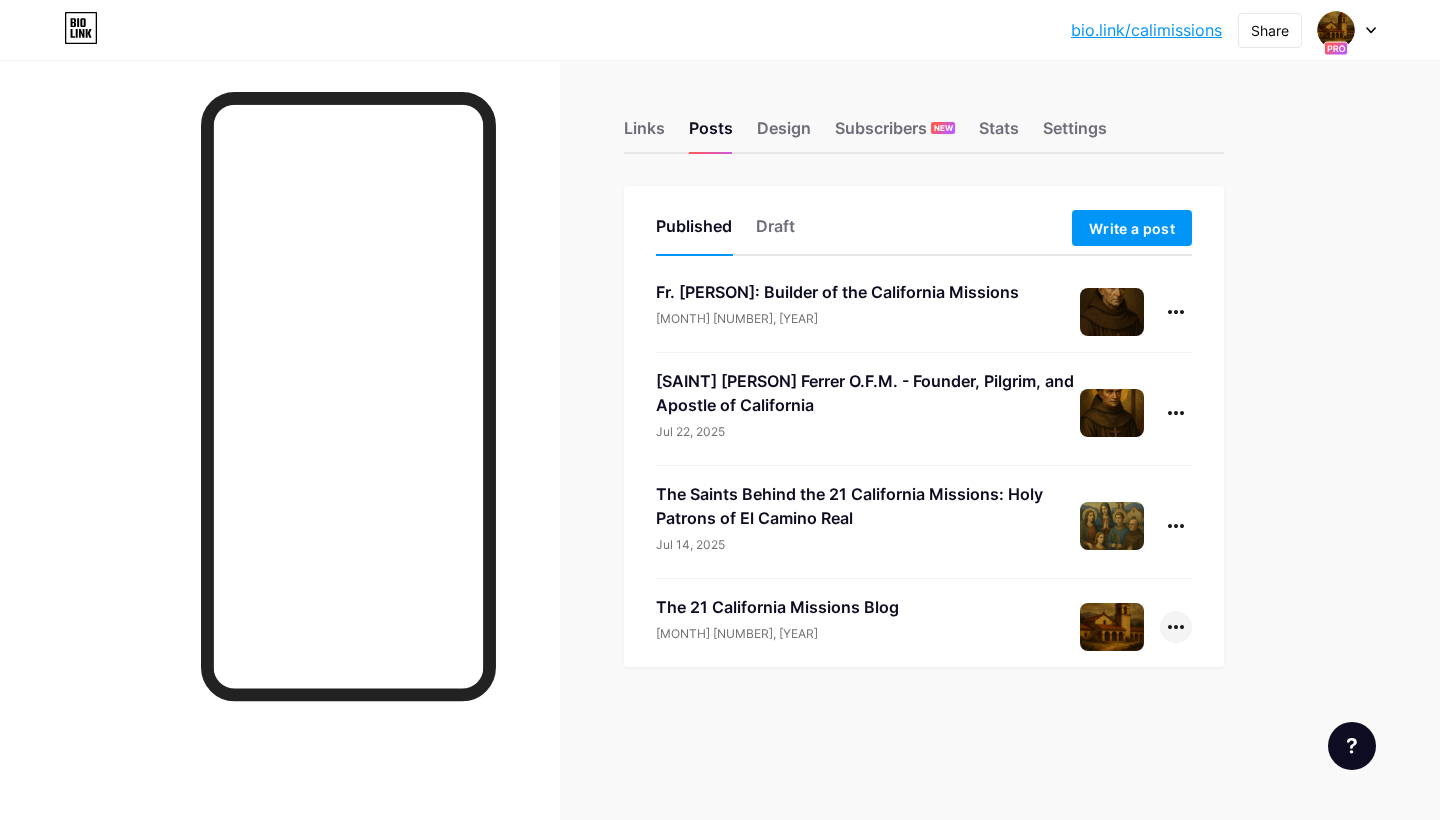 click at bounding box center (1176, 627) 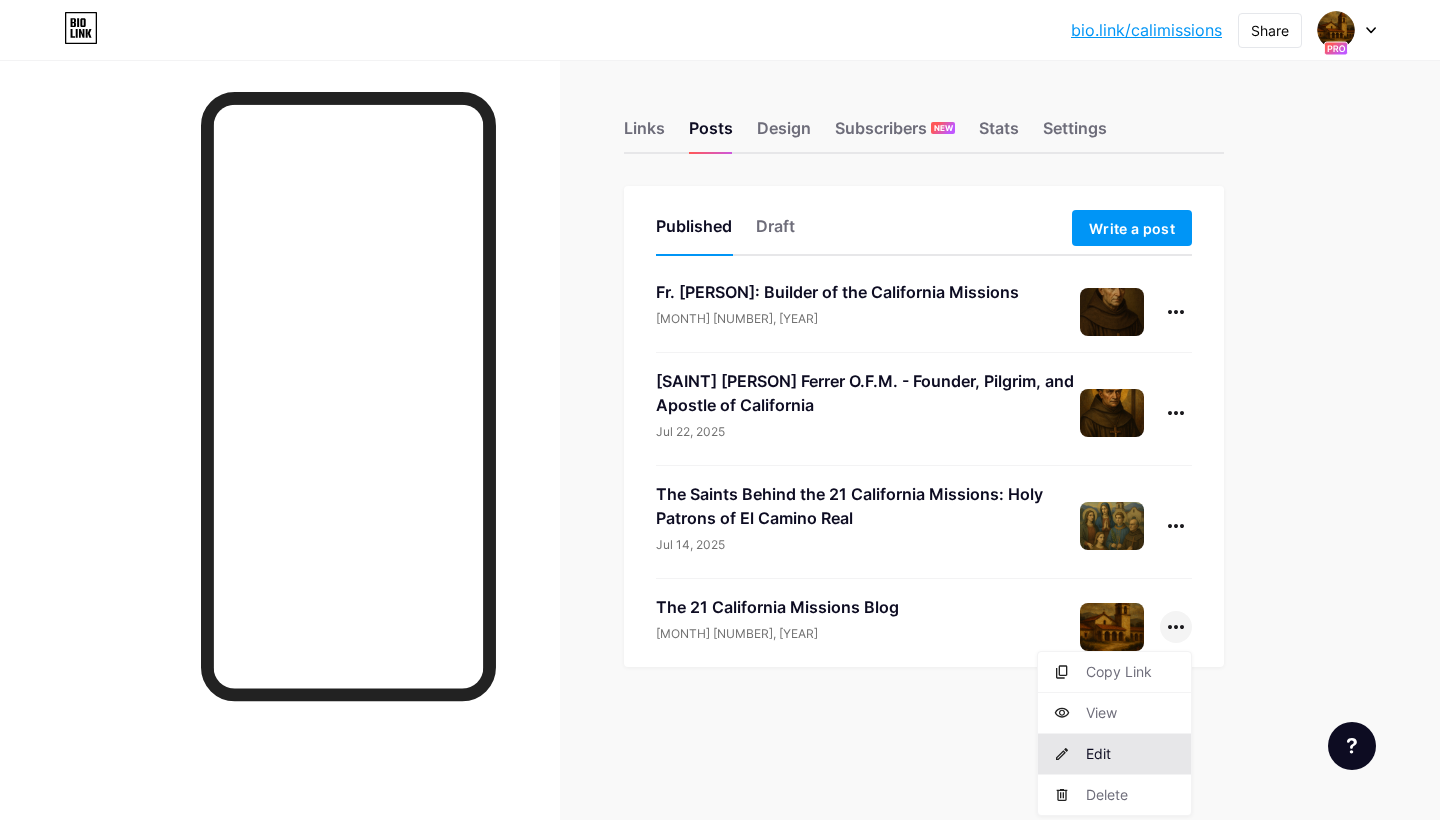 click on "Edit" at bounding box center (1114, 754) 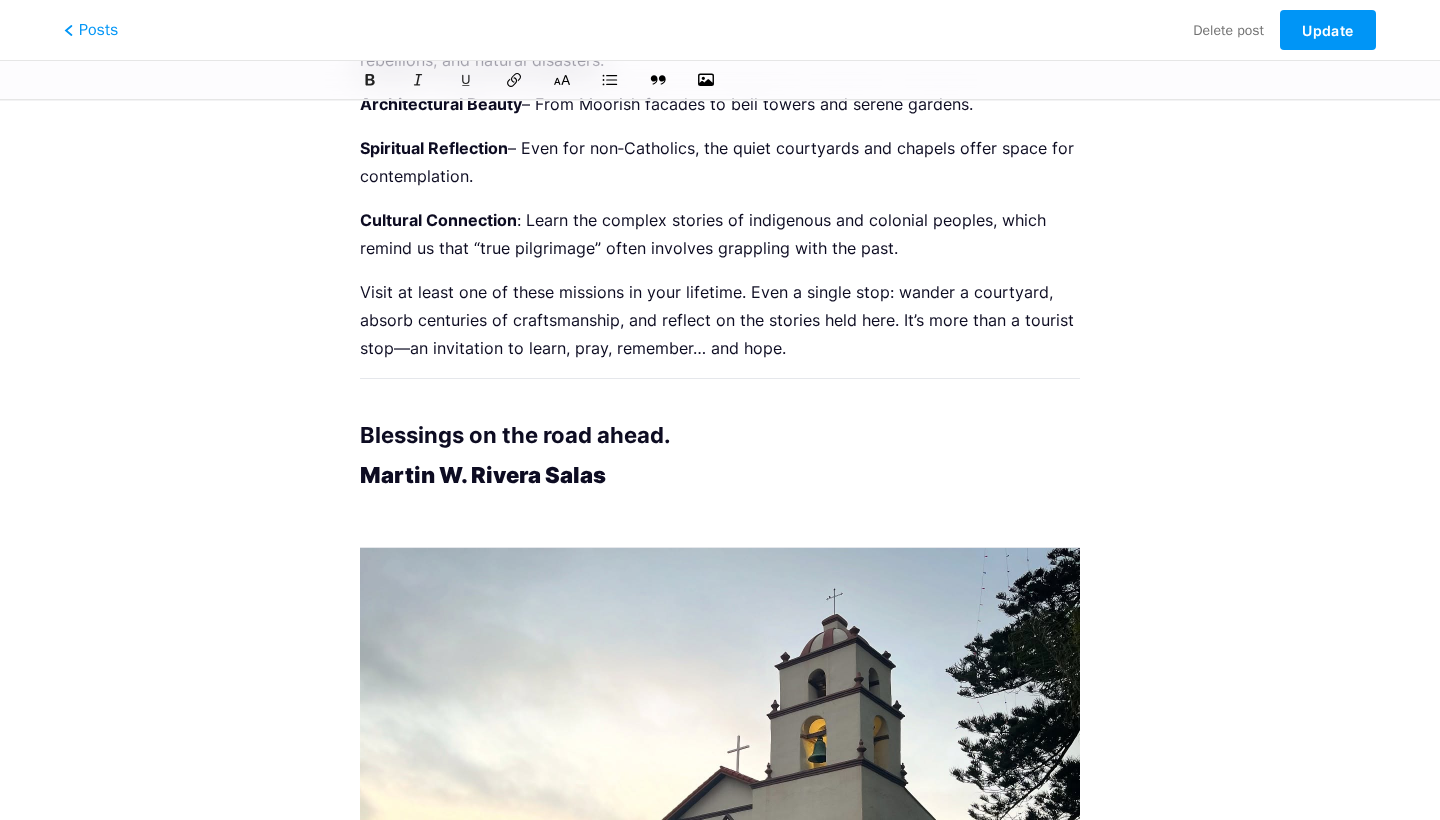 scroll, scrollTop: 3415, scrollLeft: 0, axis: vertical 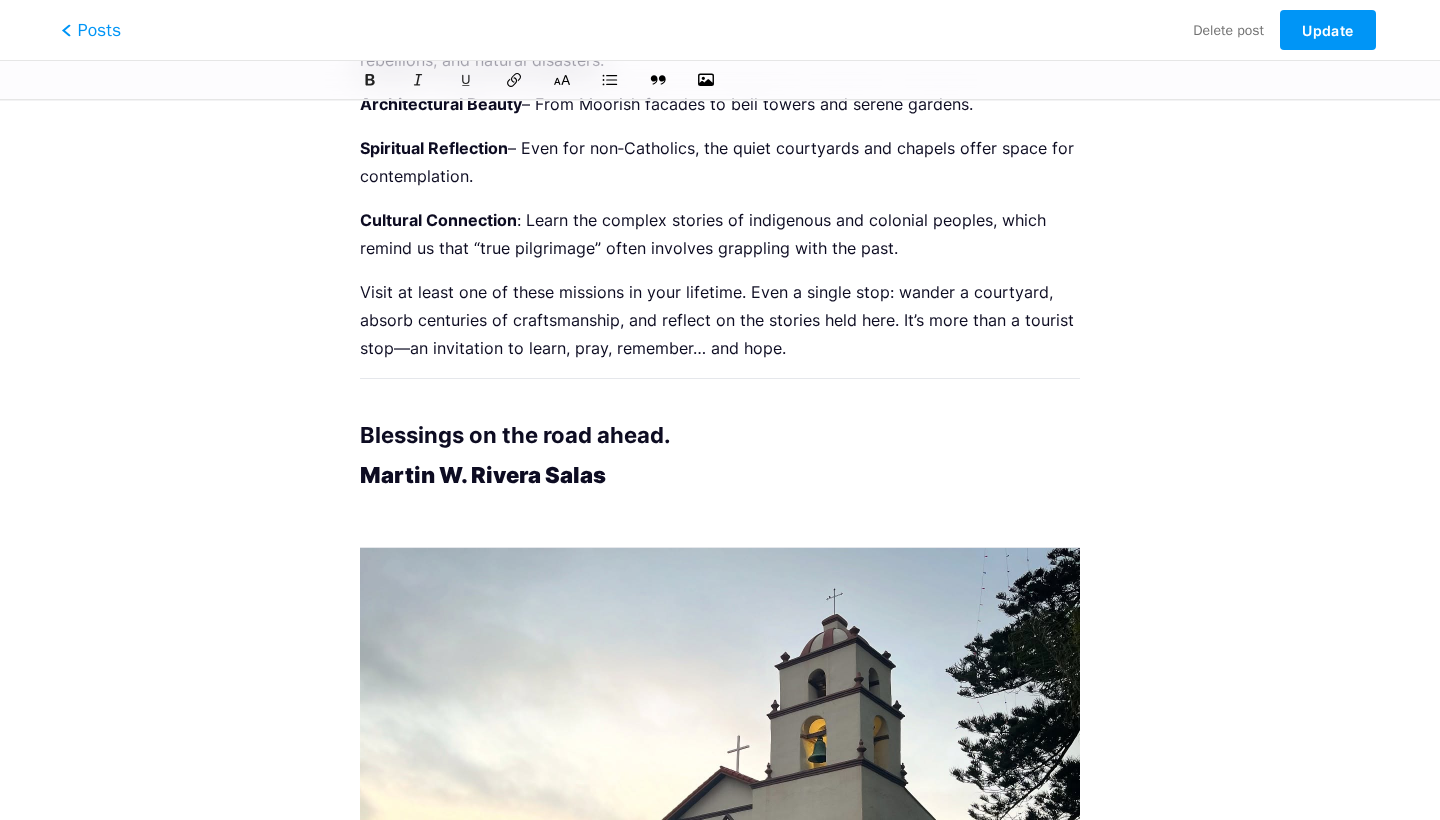 click on "Posts" at bounding box center (91, 30) 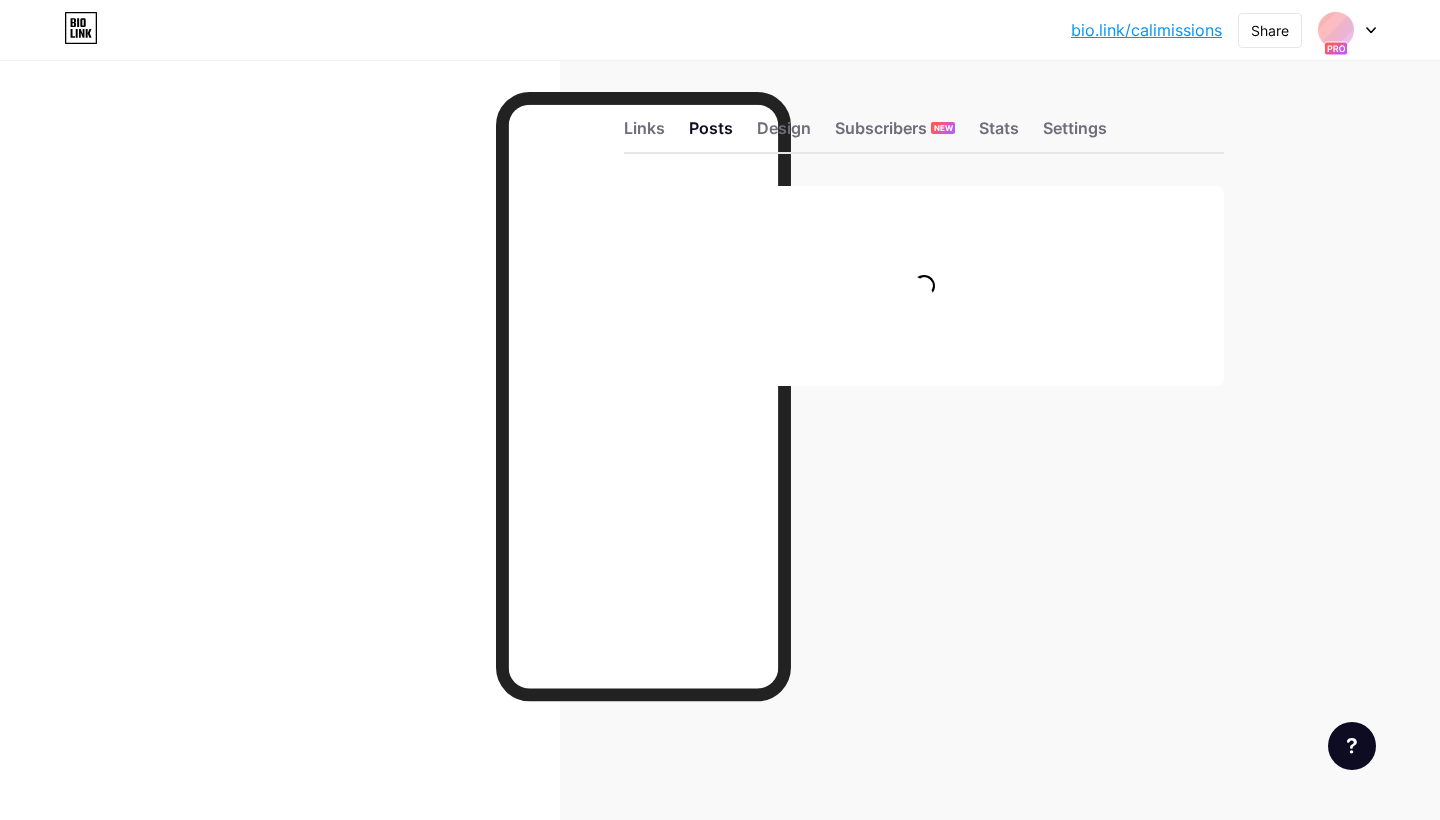 scroll, scrollTop: 0, scrollLeft: 0, axis: both 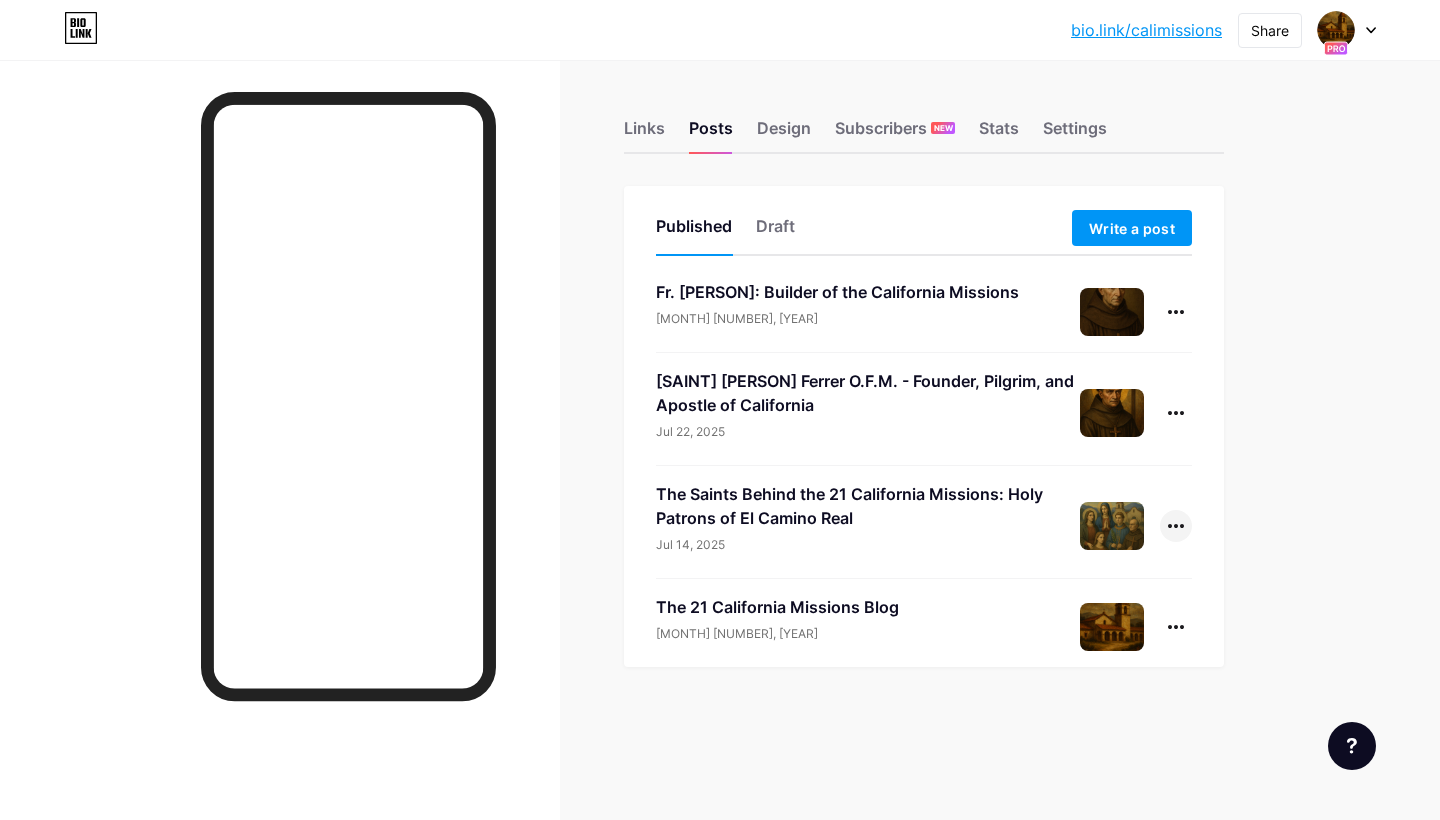 click at bounding box center (1176, 526) 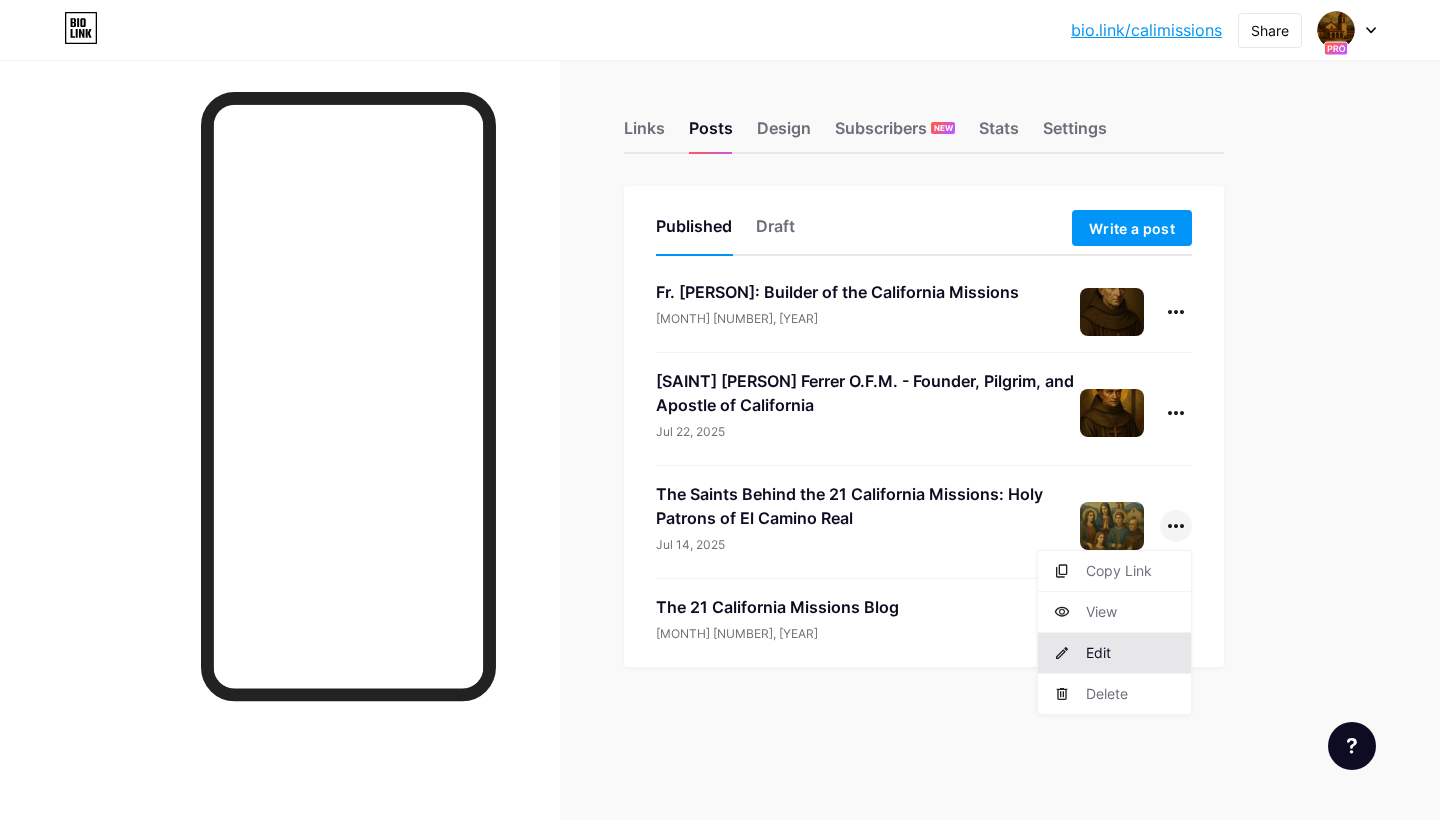 click on "Edit" at bounding box center [1114, 653] 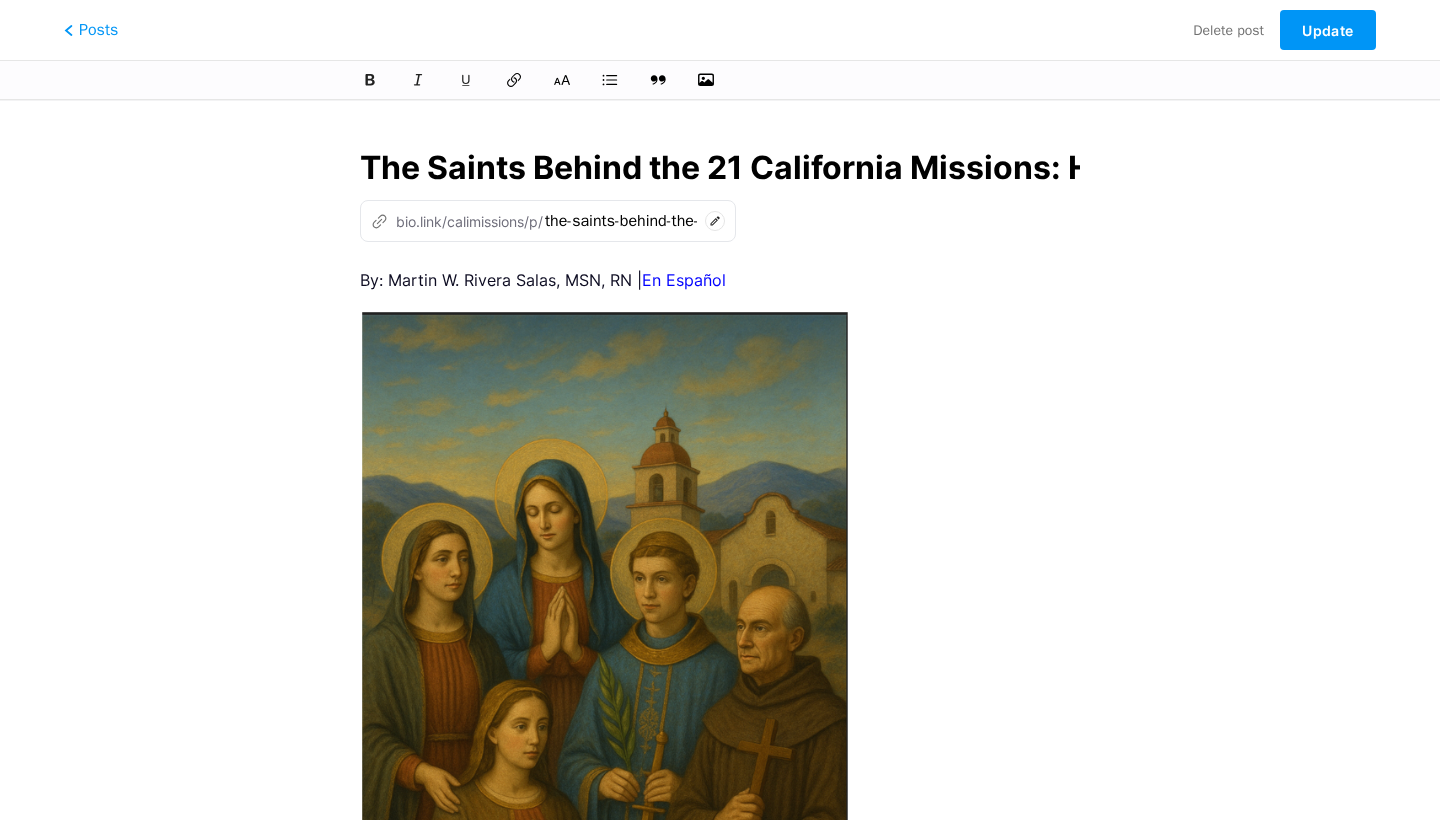 scroll, scrollTop: 0, scrollLeft: 468, axis: horizontal 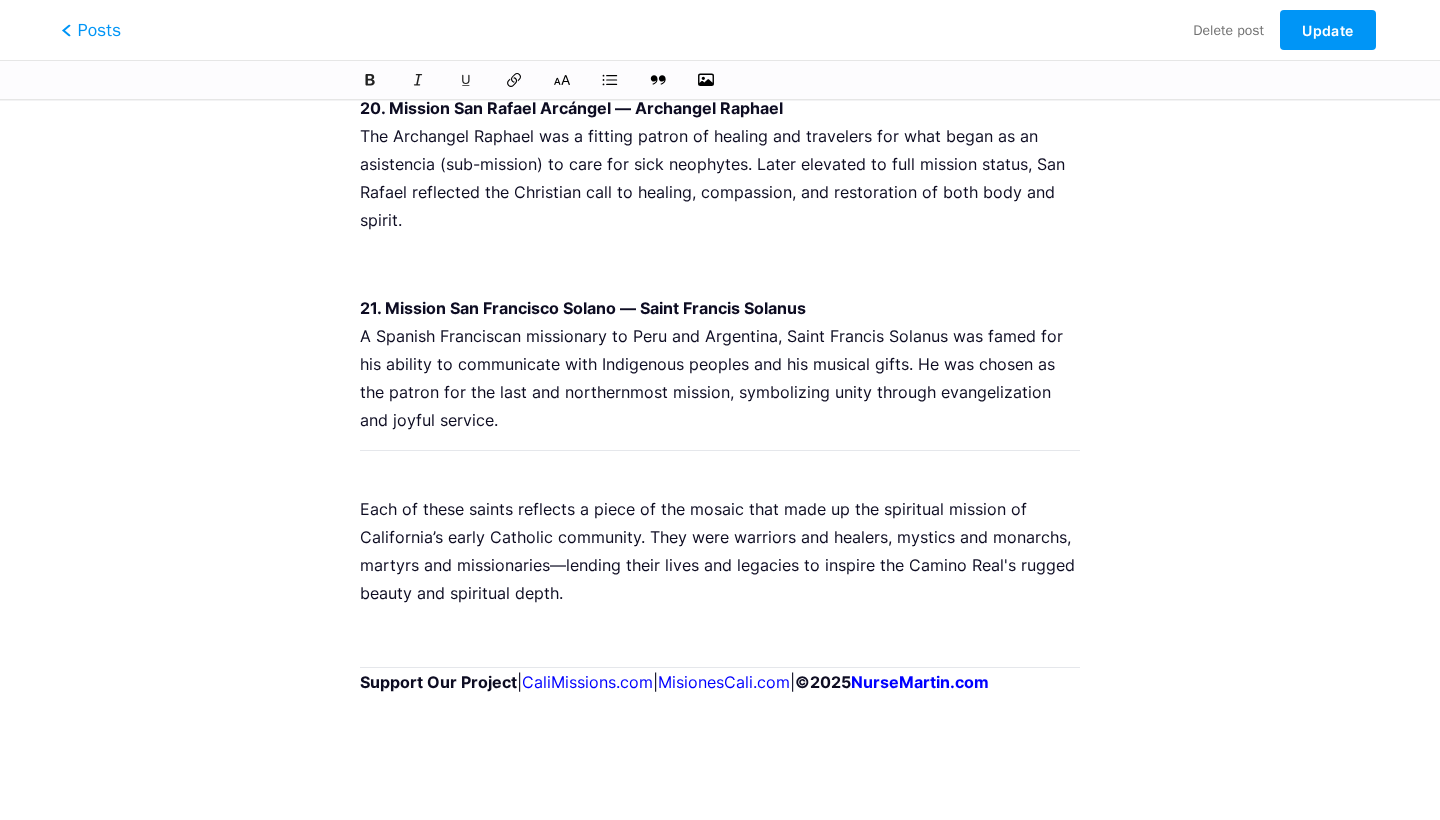 click on "Posts" at bounding box center [91, 30] 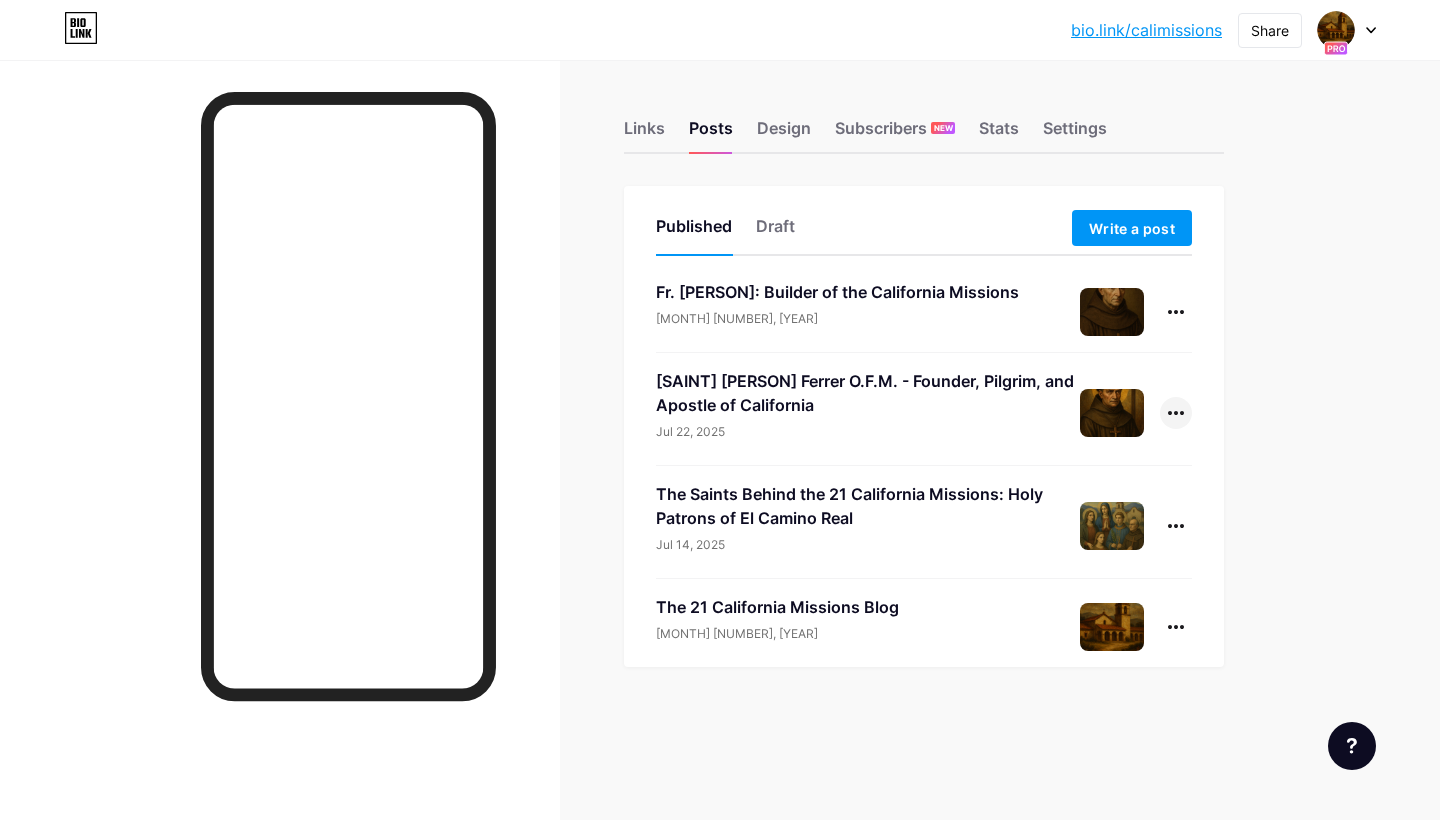 click at bounding box center (1176, 413) 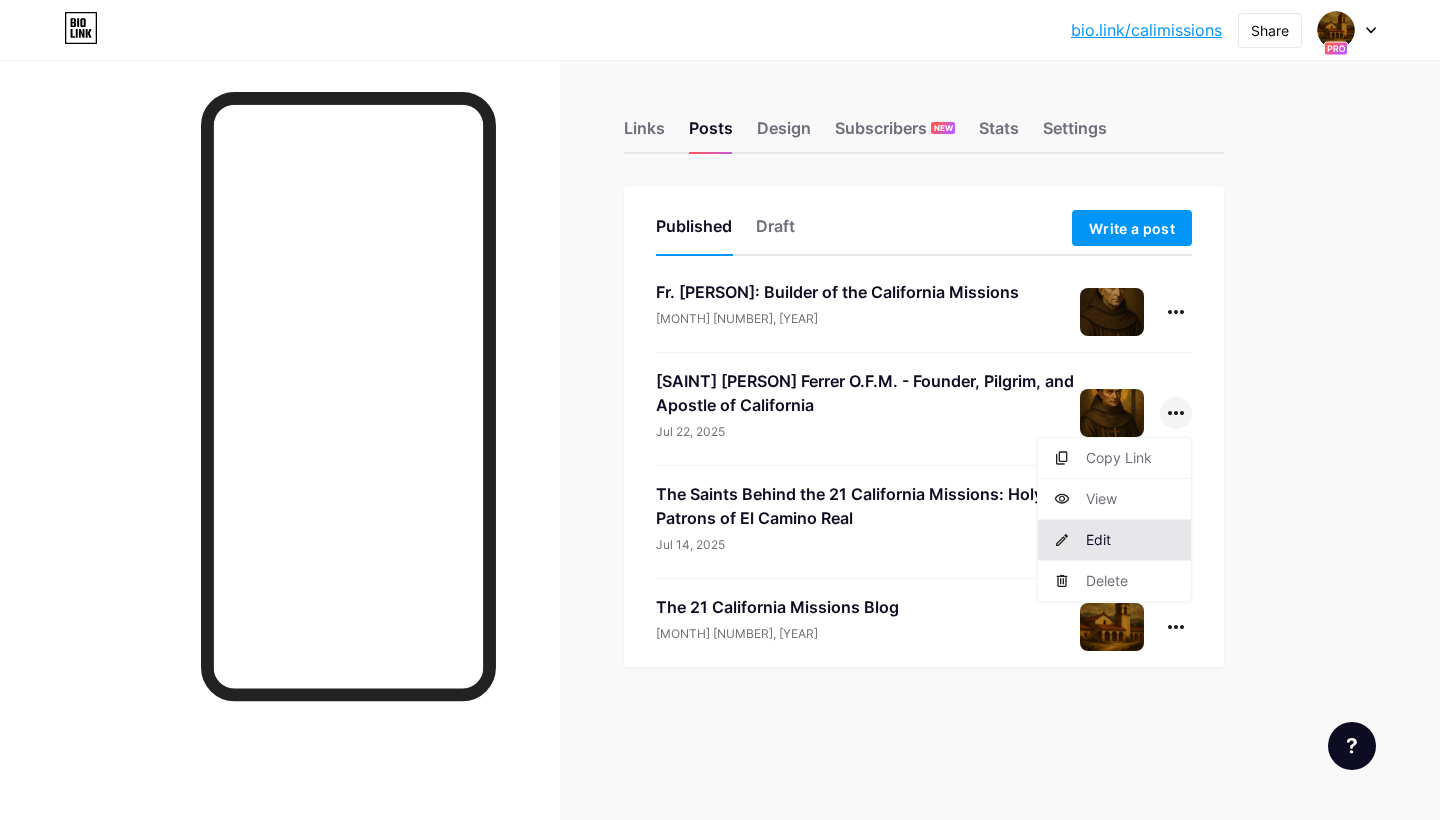 click on "Edit" at bounding box center (1114, 540) 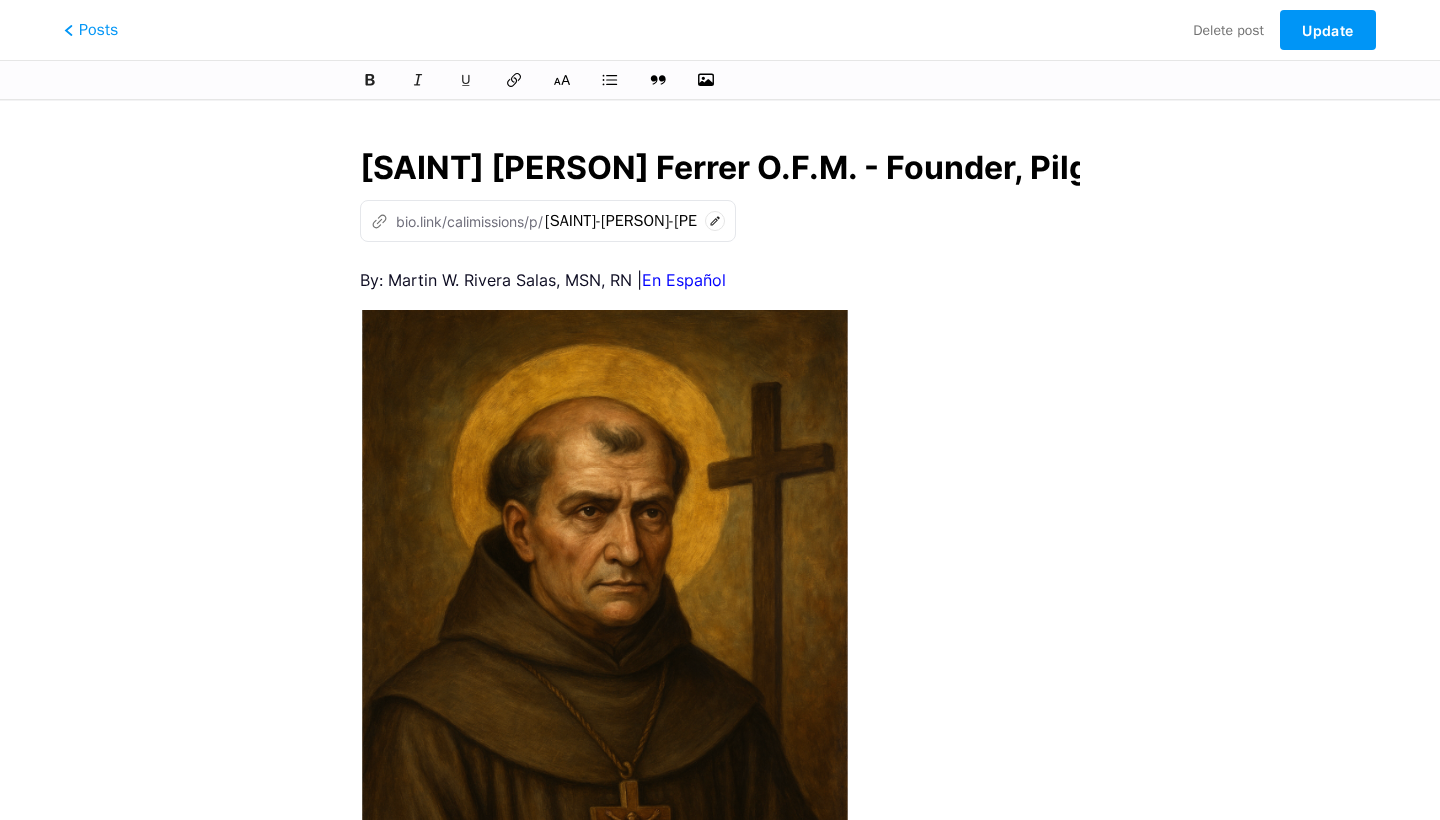 scroll, scrollTop: 0, scrollLeft: 492, axis: horizontal 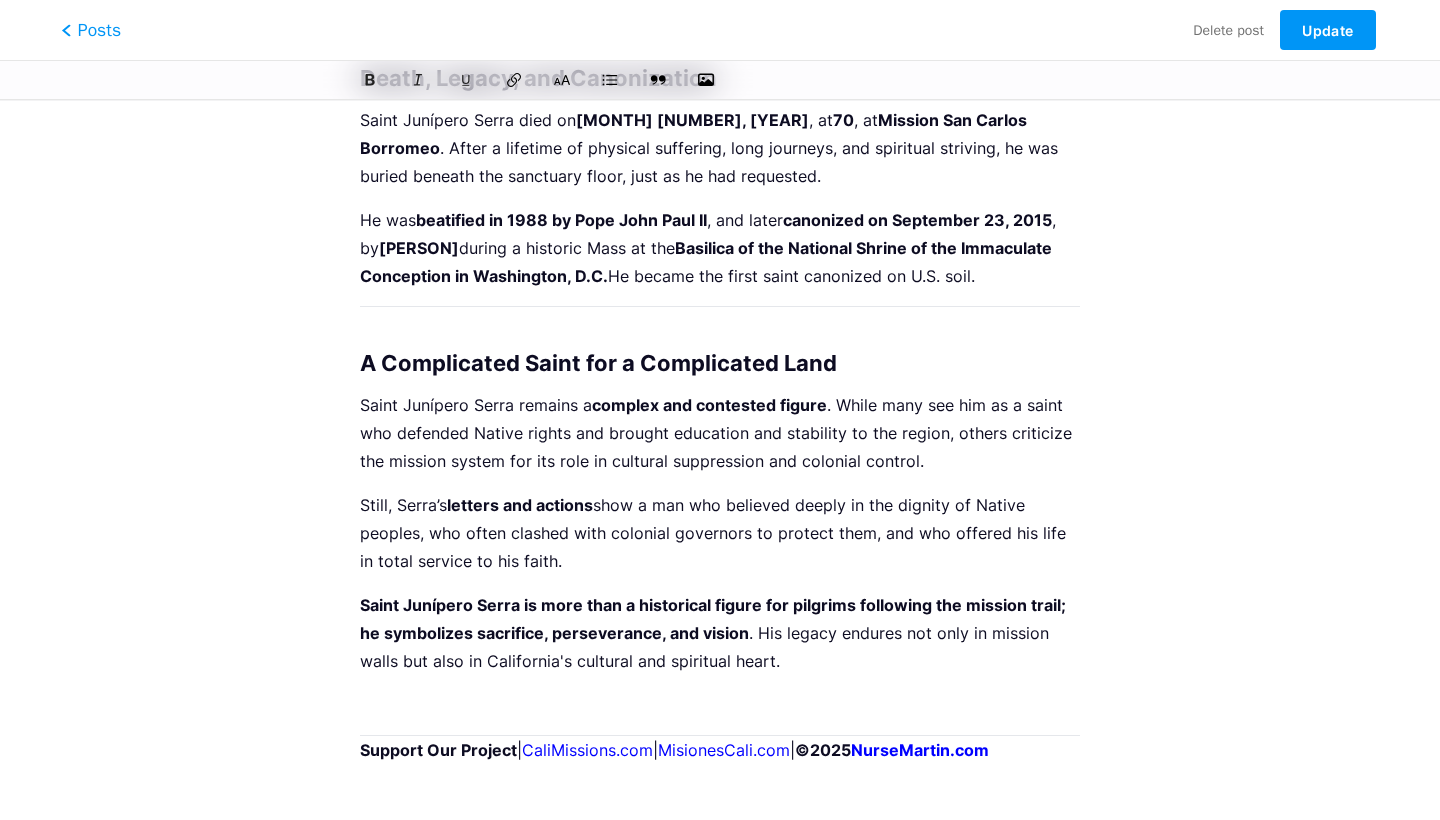 click on "Posts" at bounding box center [91, 30] 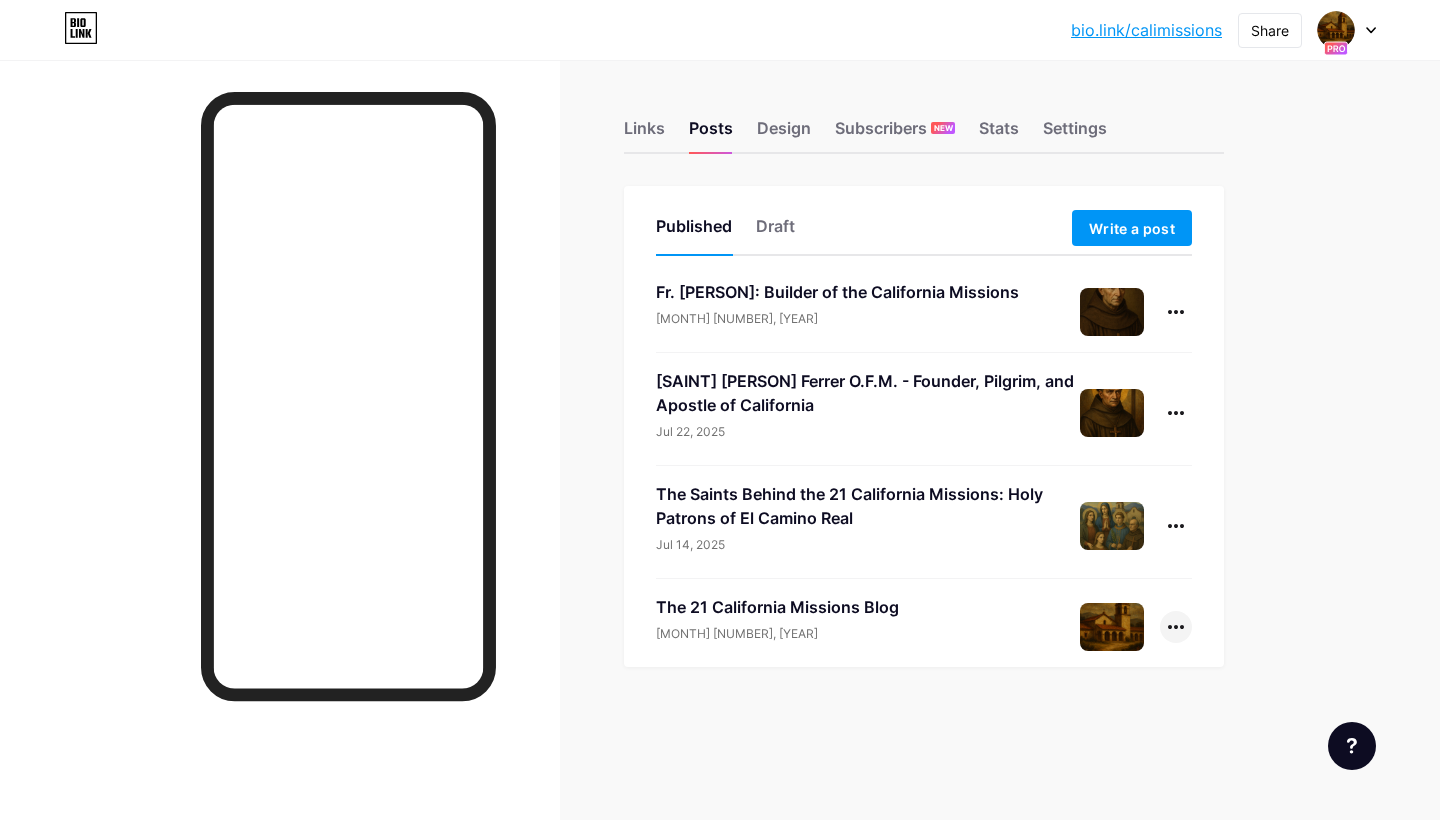 click 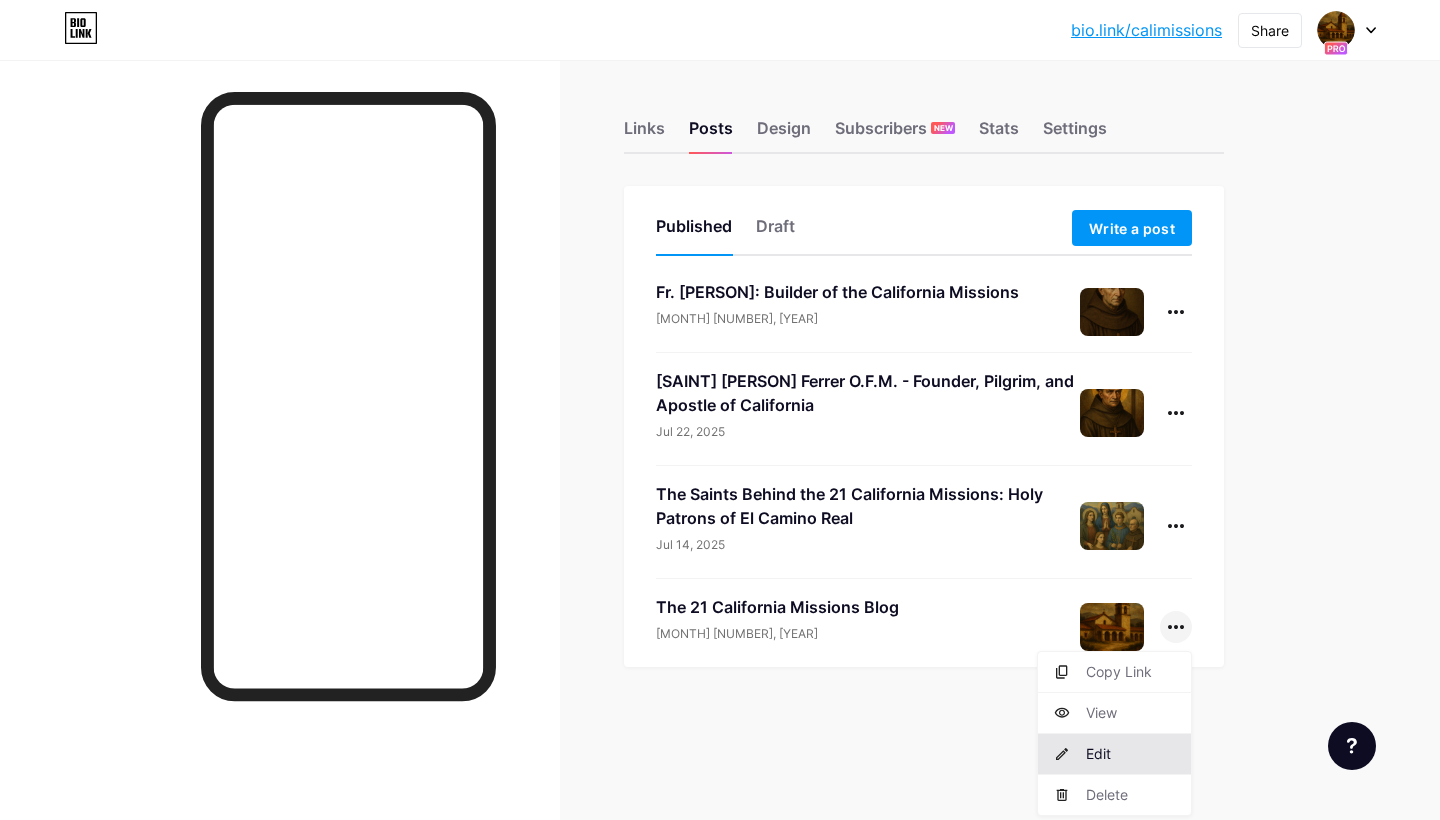 click on "Edit" at bounding box center (1114, 754) 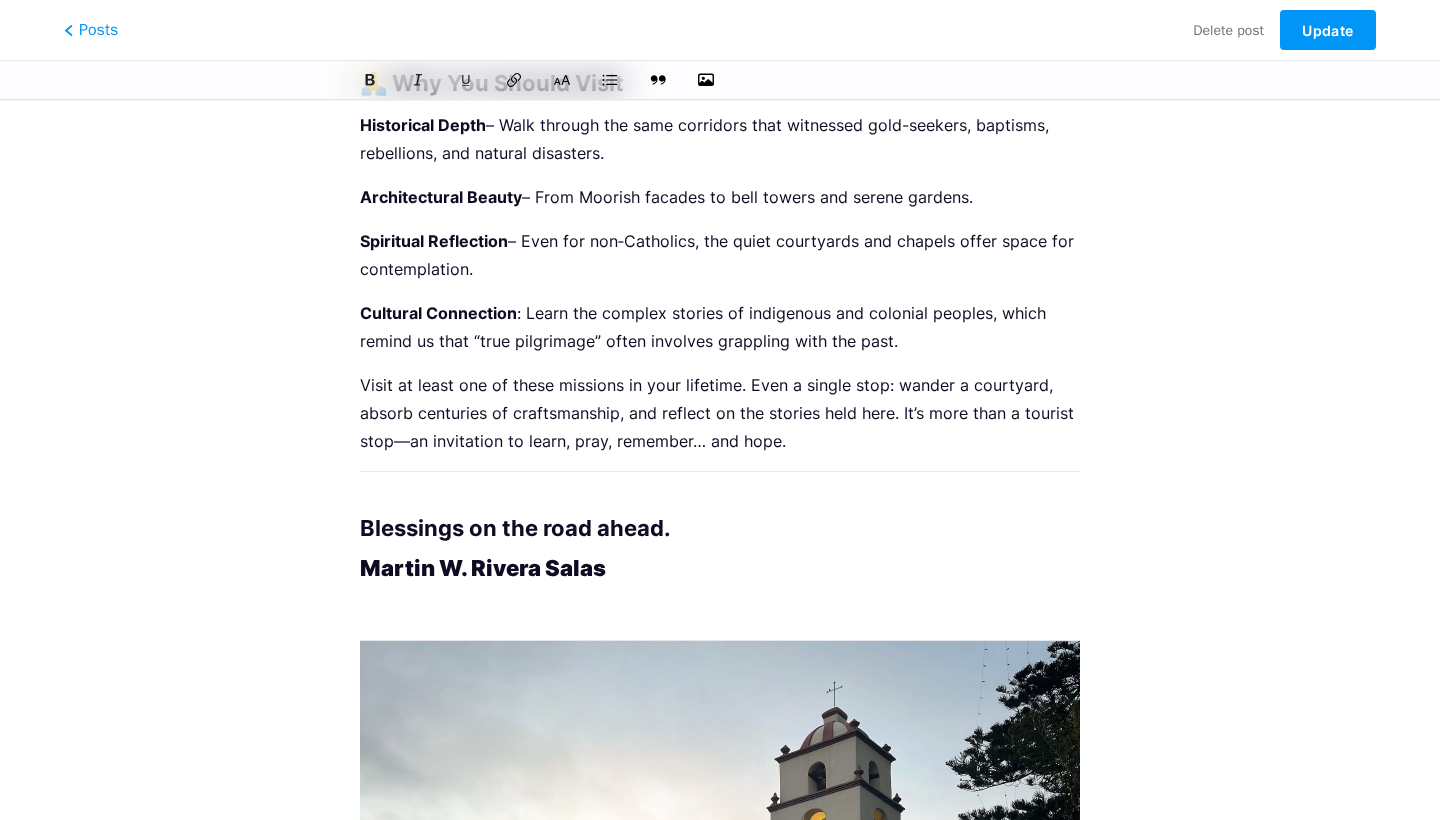 scroll, scrollTop: 3332, scrollLeft: 0, axis: vertical 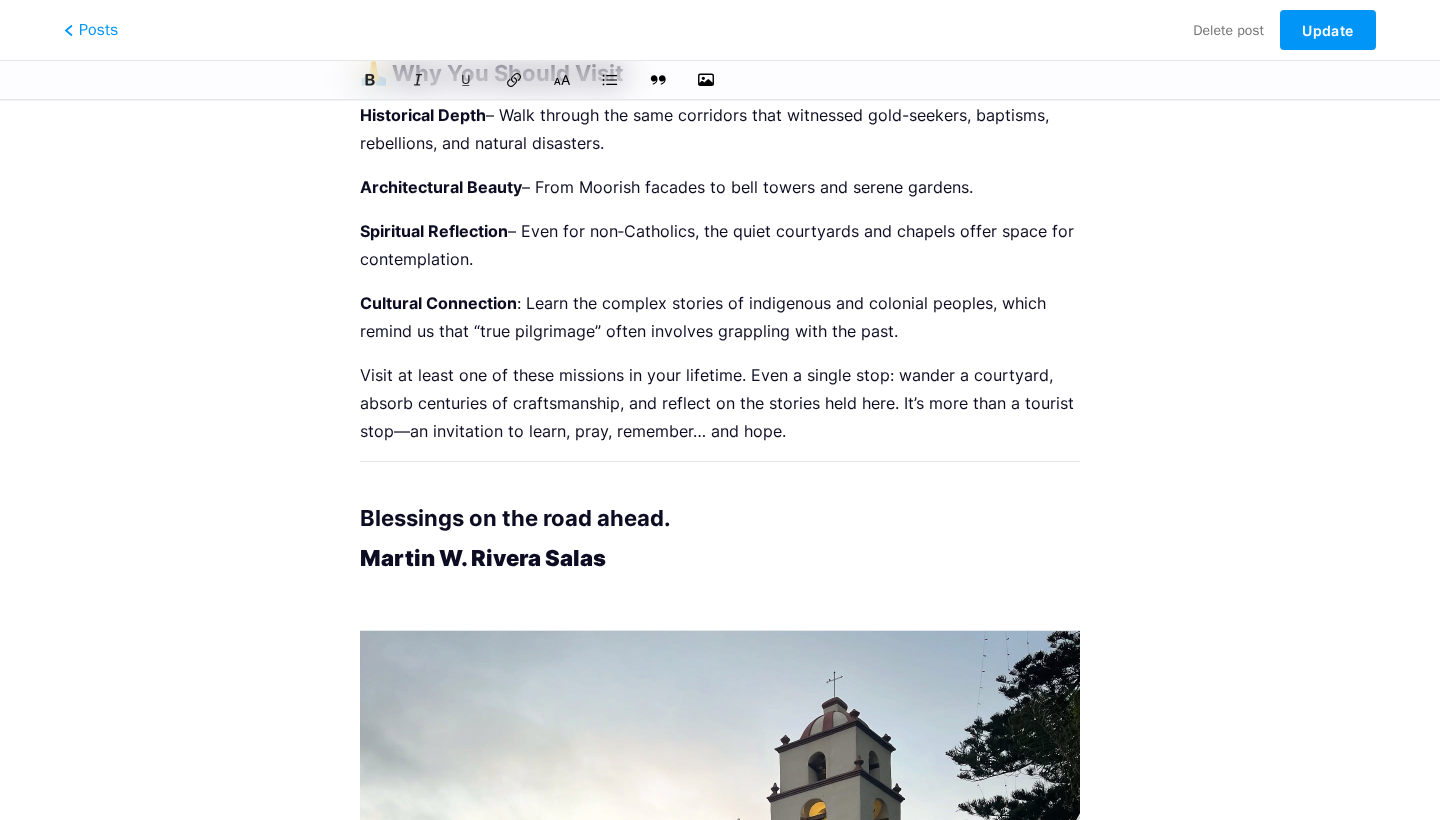 click on "Blessings on the road ahead." at bounding box center (720, 518) 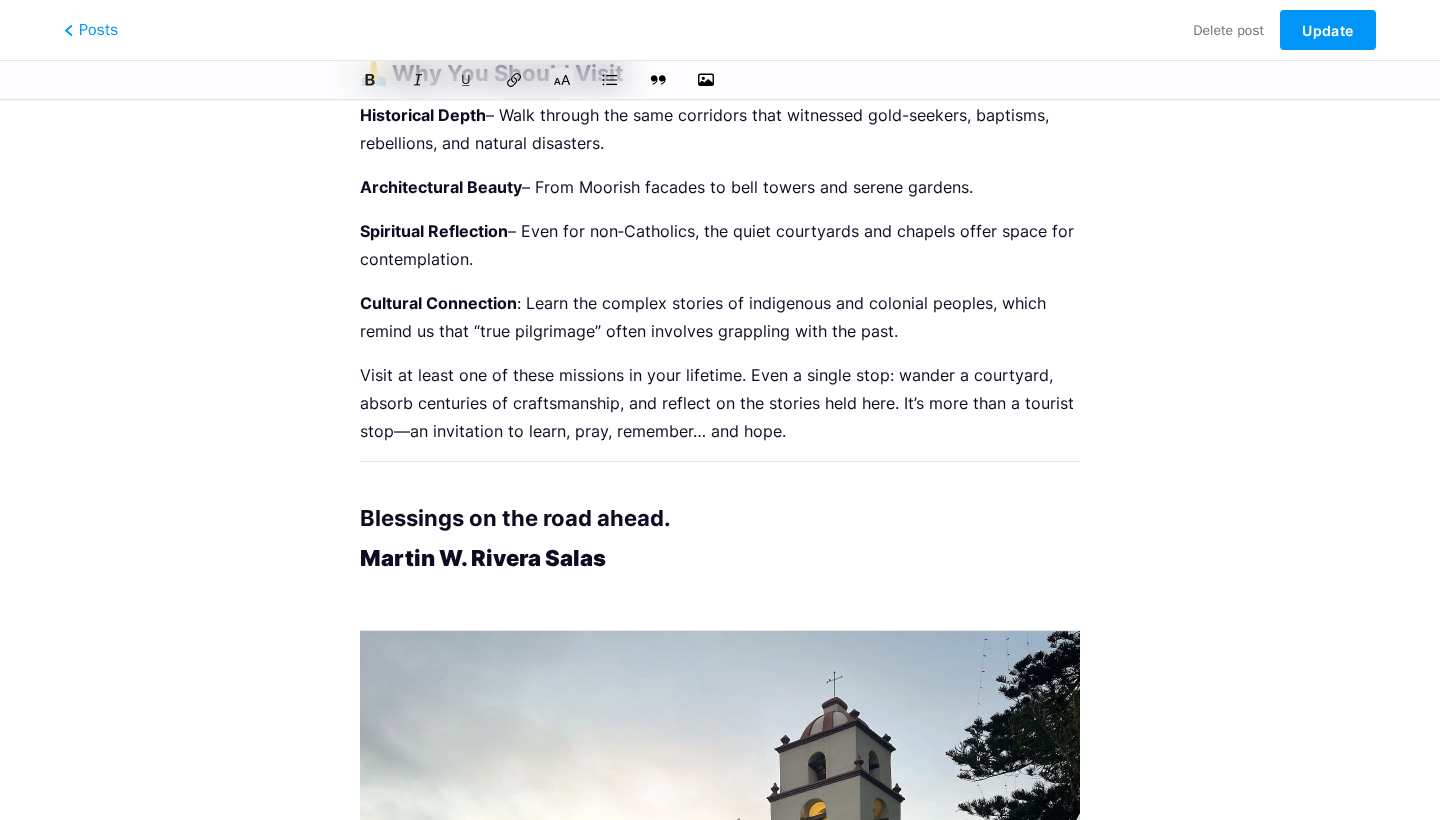 type 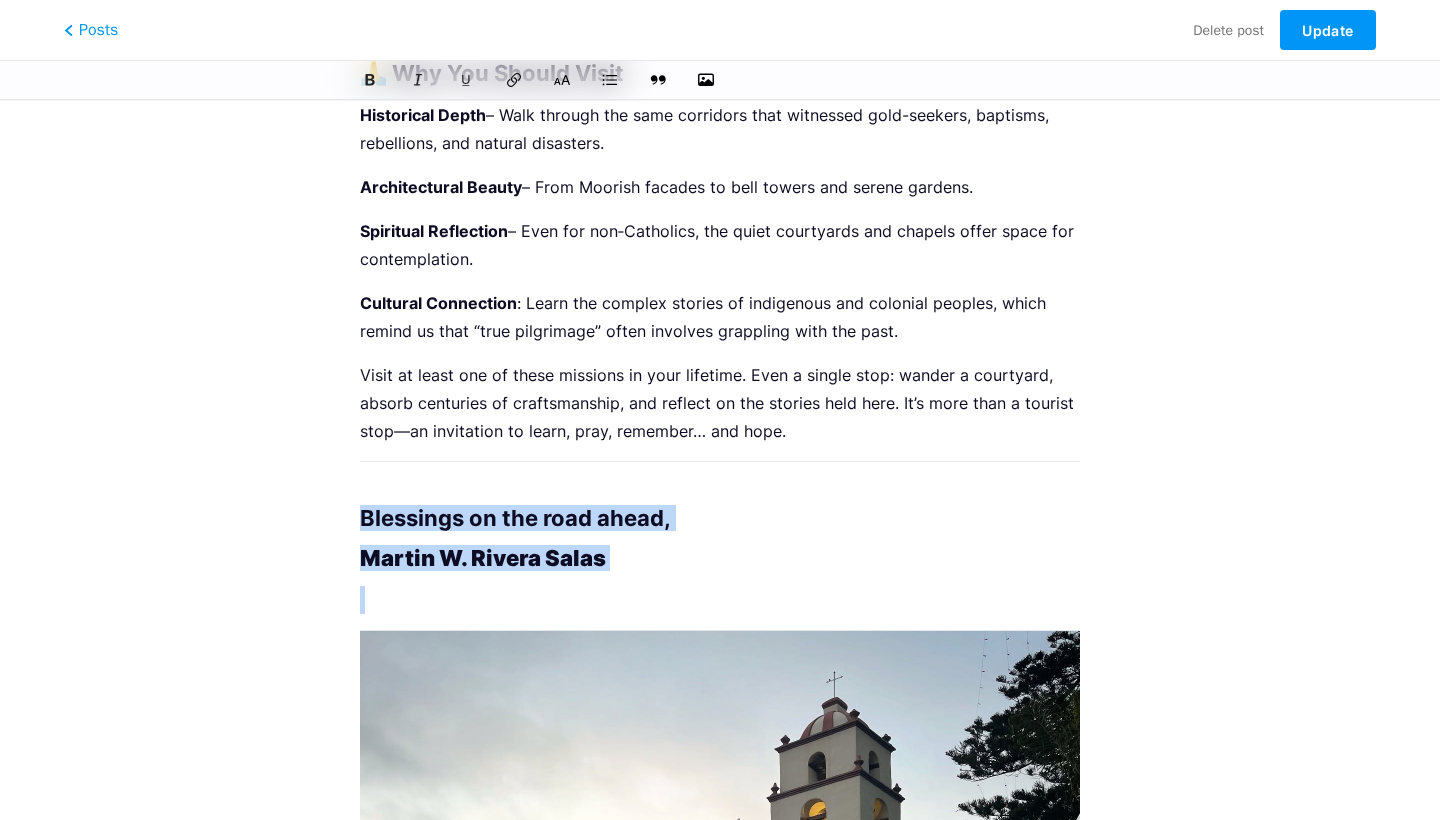 drag, startPoint x: 640, startPoint y: 606, endPoint x: 349, endPoint y: 525, distance: 302.0629 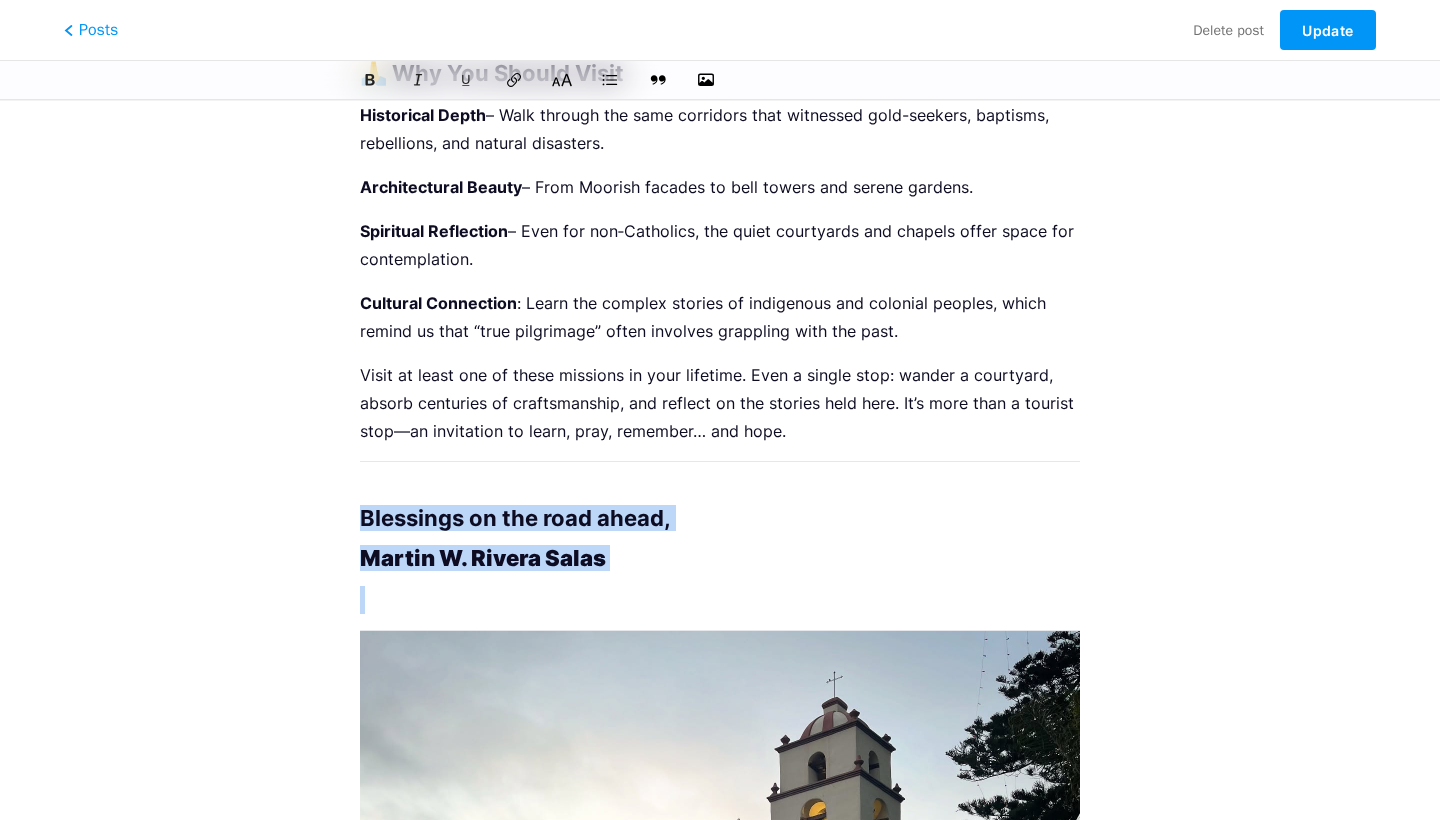 click 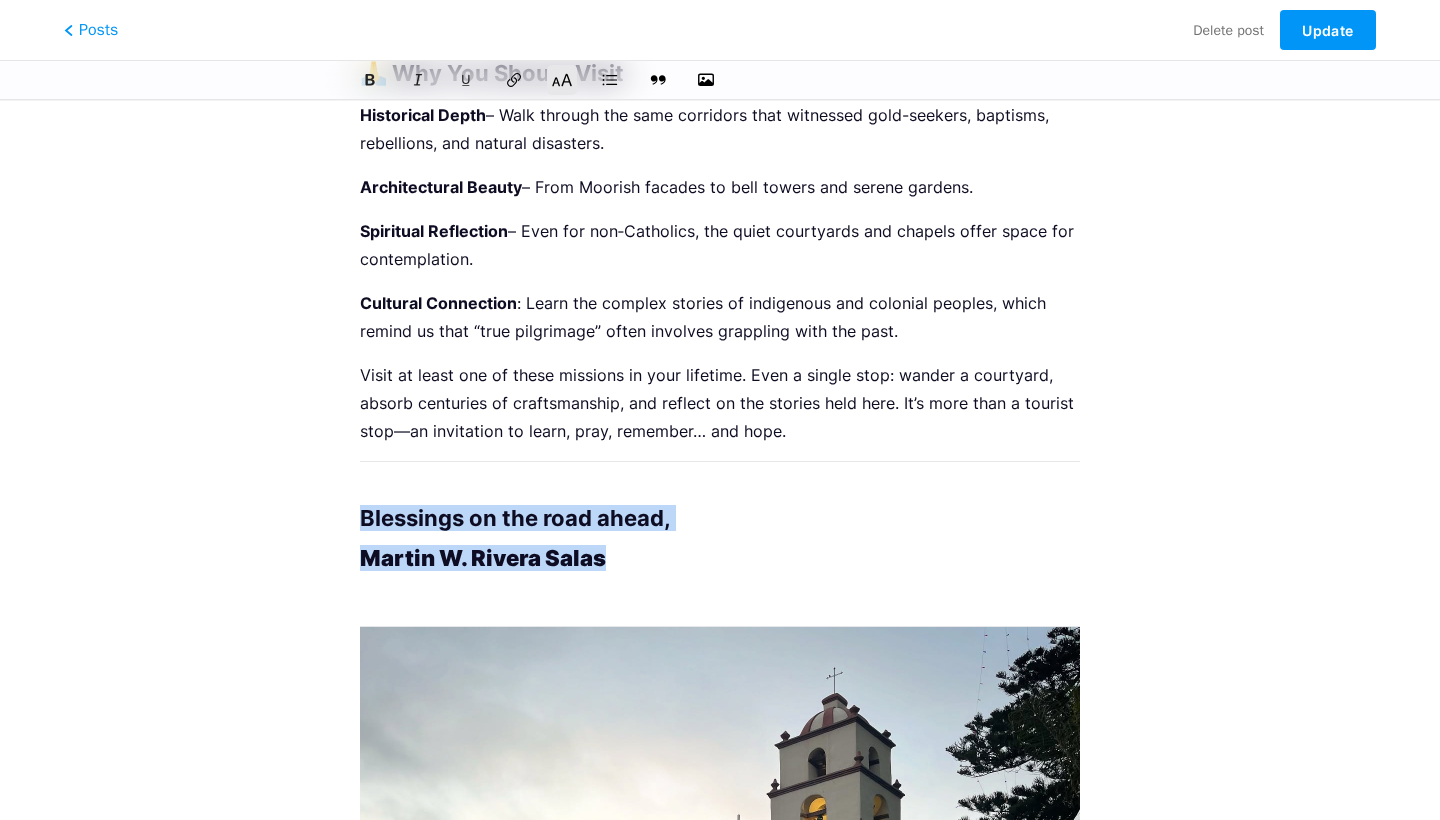 click 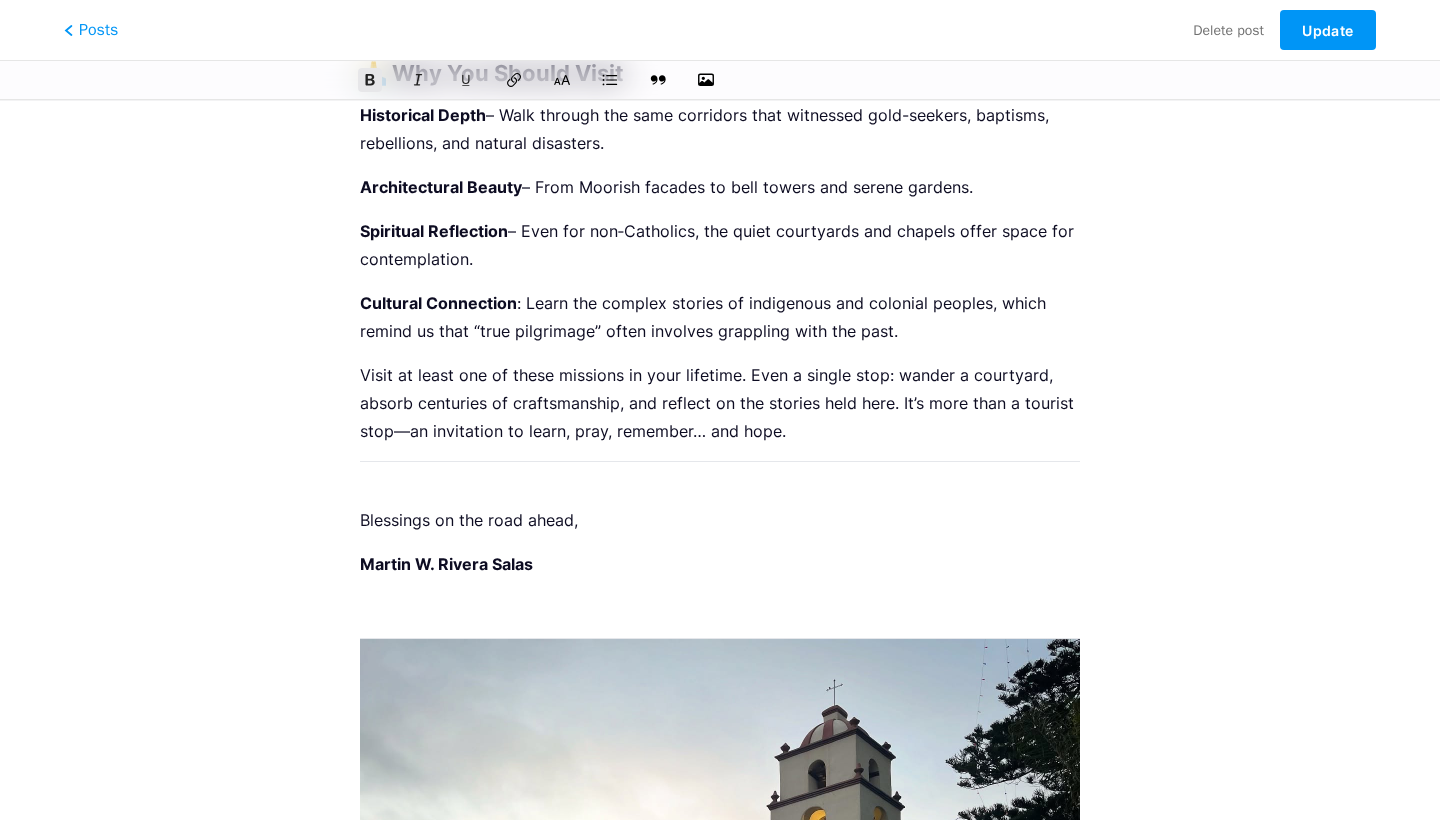 click on "Martin W. Rivera Salas" at bounding box center [446, 564] 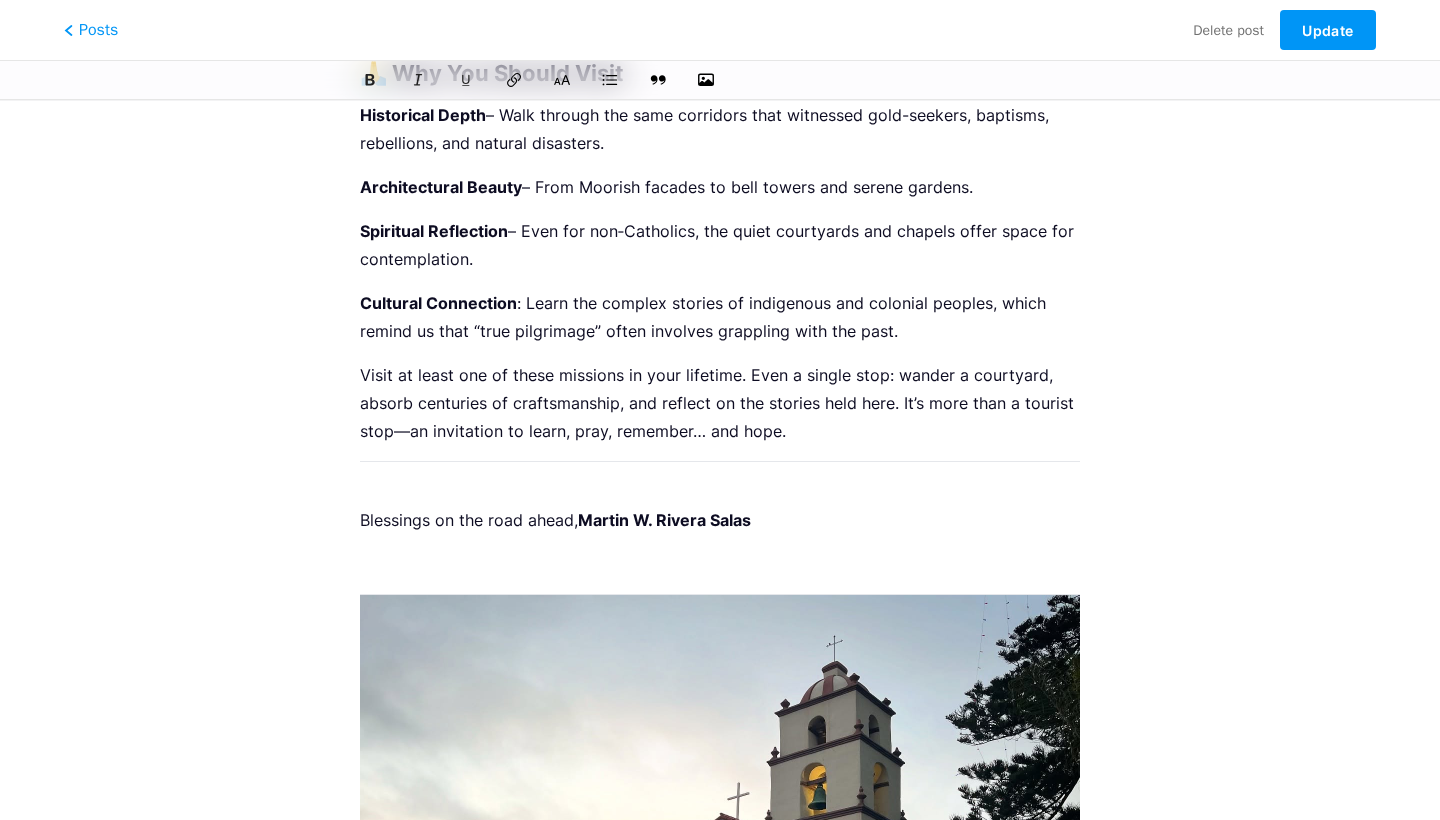 click on "By: Martin W. Rivera Salas, MSN, RN |  En Español After transformative years traveling across California as a  travel nurse , I’m thrilled to finally announce that  I’ve visited all 21 of California’s historic Catholic missions . I’ll share the pilgrimage on  calimissions.com  and  misionescali.com . Over the past two summers and winters, I’ve captured many  photos and videos —from the serene gardens, candlelit chapels, and beautiful bell towers. I invite you, dear readers—from California and beyond—to embrace this pilgrimage. Each mission is a living lesson in history, faith, architecture, and cultural change. As Psalm 84:5 reminds us: " Blessed is the man whose strength is in you, whose heart is set on pilgrimage." Psalm 84:5 🛐 A Brief History: Sacred Outposts of Empire and Faith Between 1769 and 1833,  21 Franciscan missions  were founded across Alta California to  evangelize Native peoples ,  secure Spain’s claim , backed by military presence, and build Saint Junípero Serra ,   |" at bounding box center [720, -887] 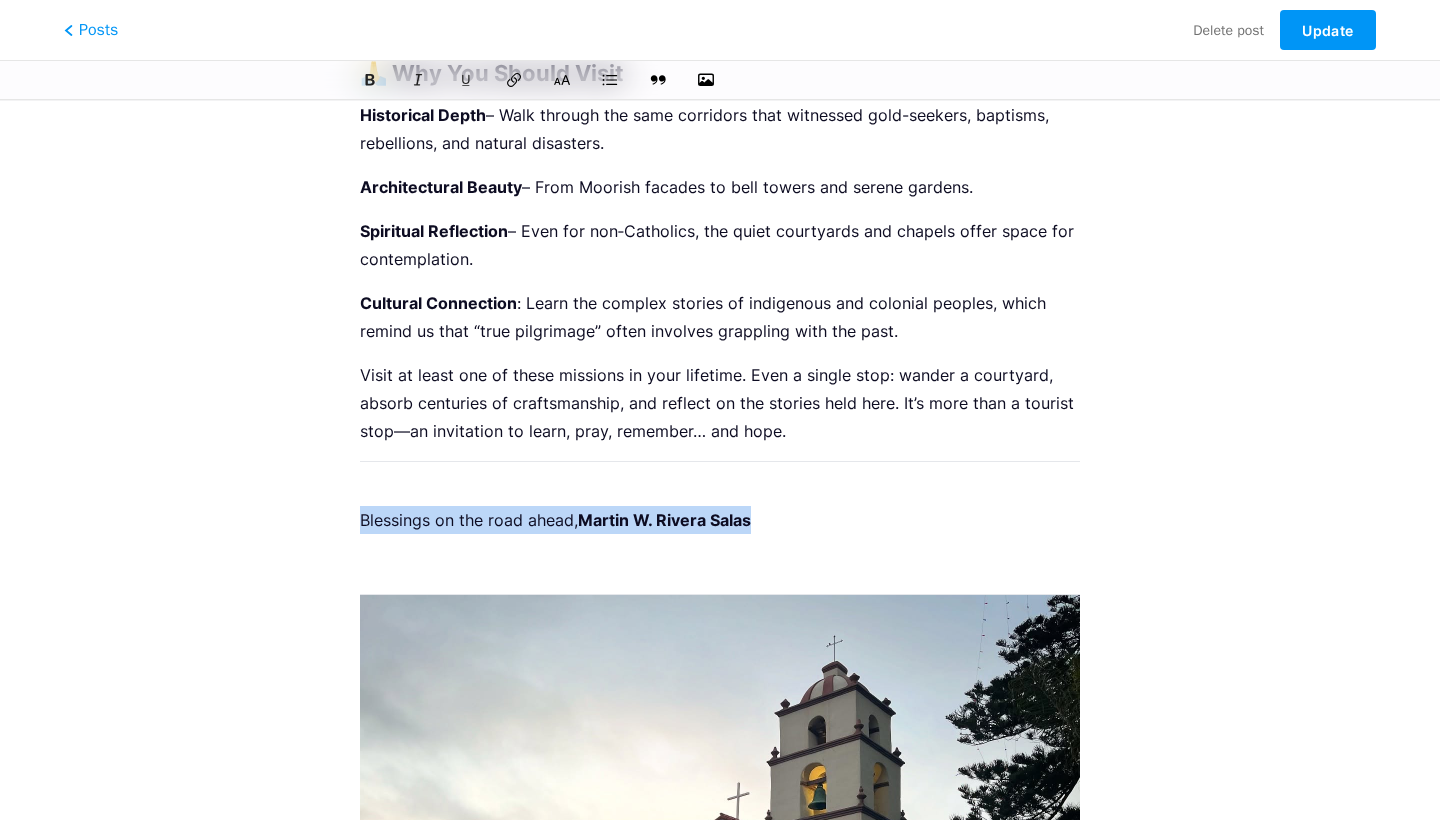 drag, startPoint x: 770, startPoint y: 542, endPoint x: 331, endPoint y: 537, distance: 439.02847 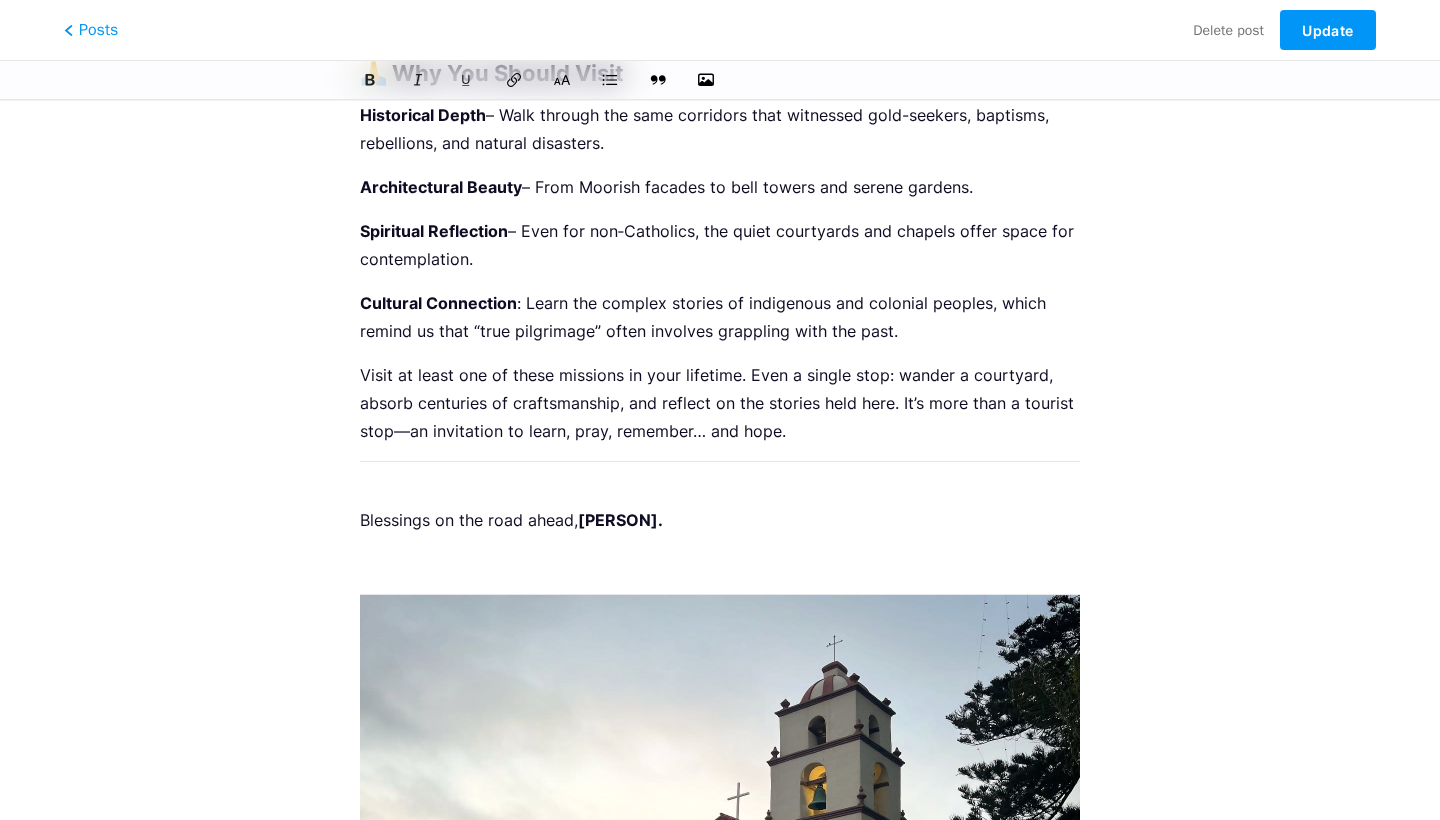 click at bounding box center [720, 476] 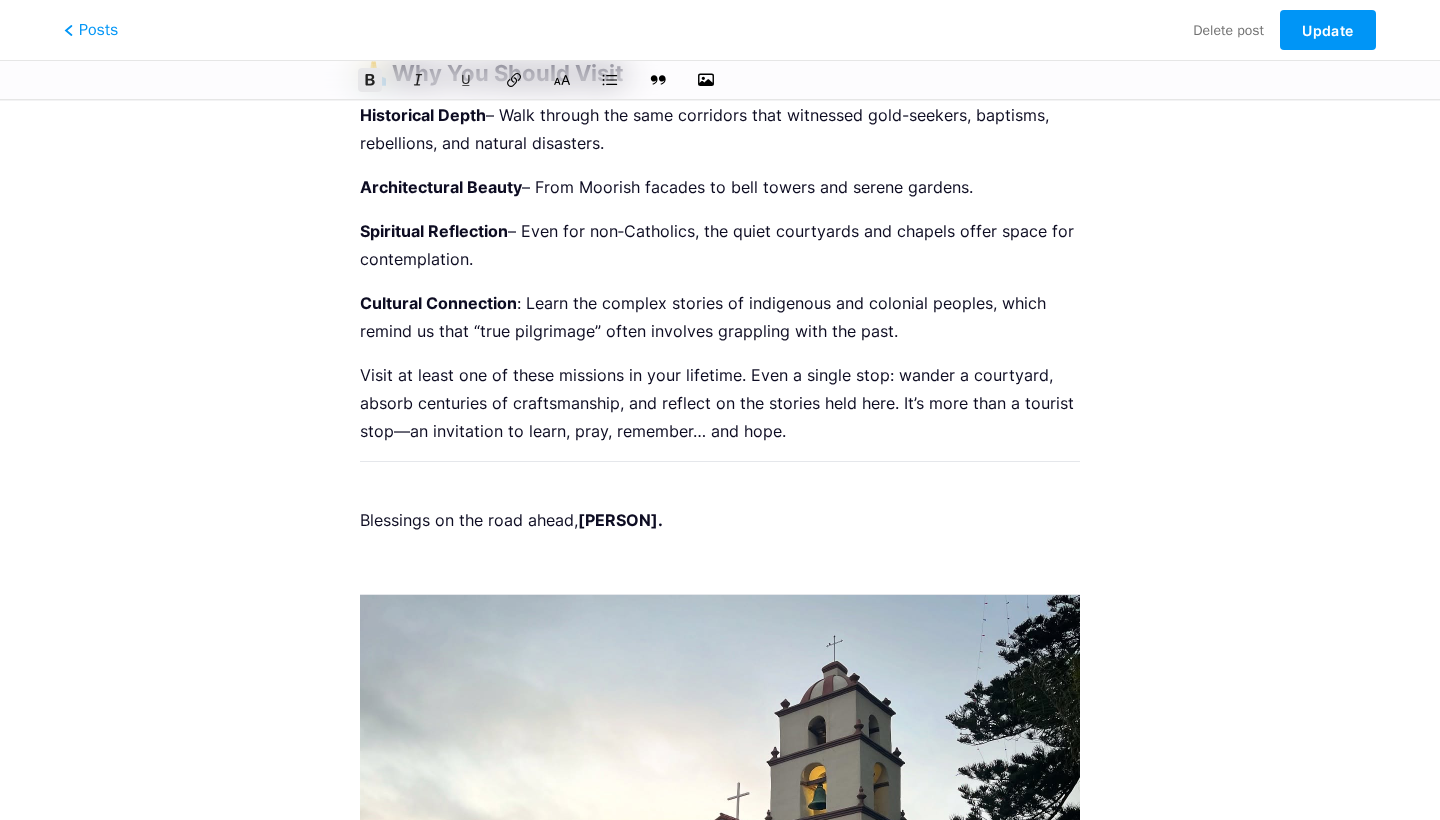 click on "Blessings on the road ahead,  Martin W. Rivera Salas." at bounding box center (720, 520) 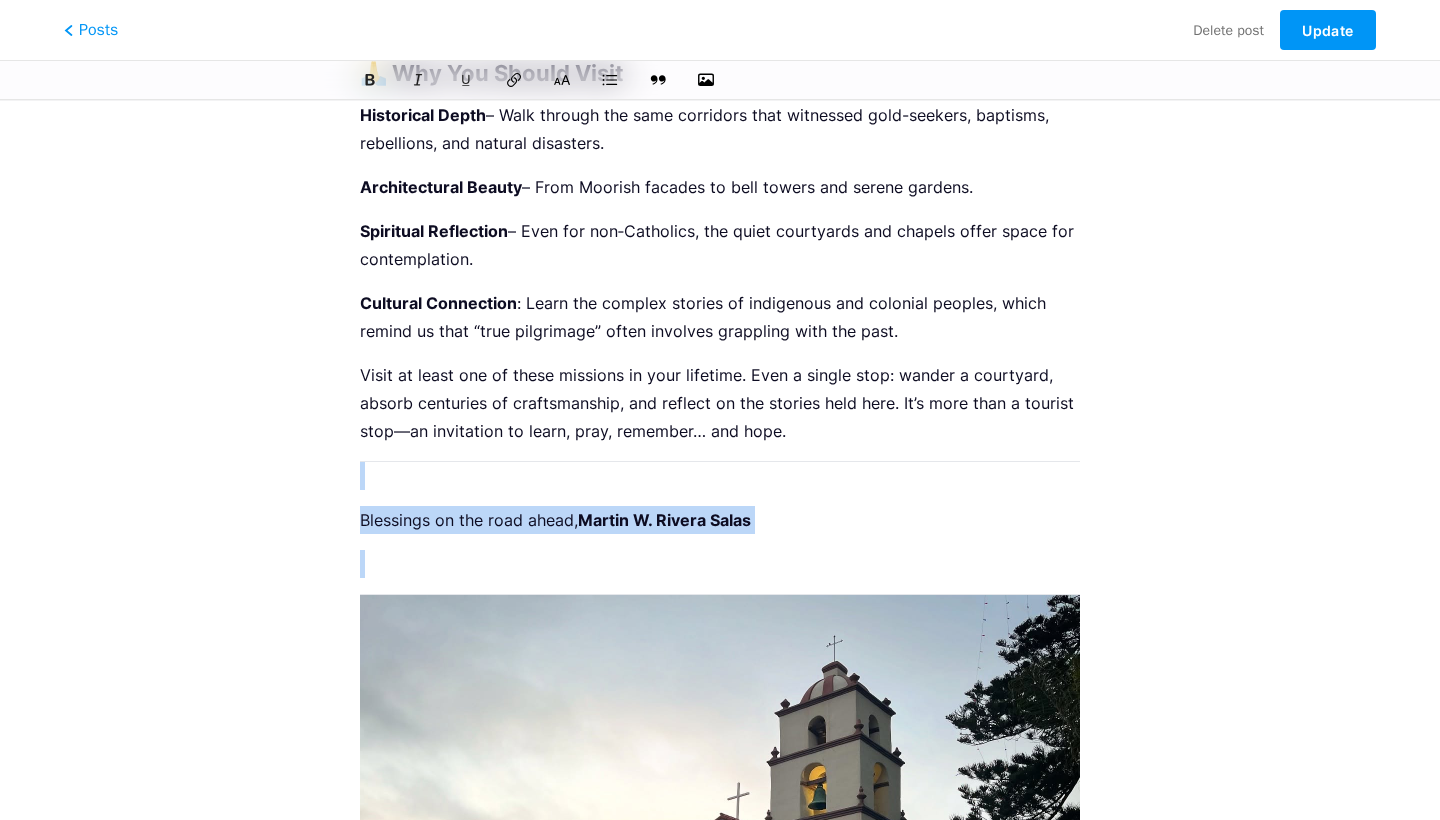 drag, startPoint x: 803, startPoint y: 478, endPoint x: 802, endPoint y: 571, distance: 93.00538 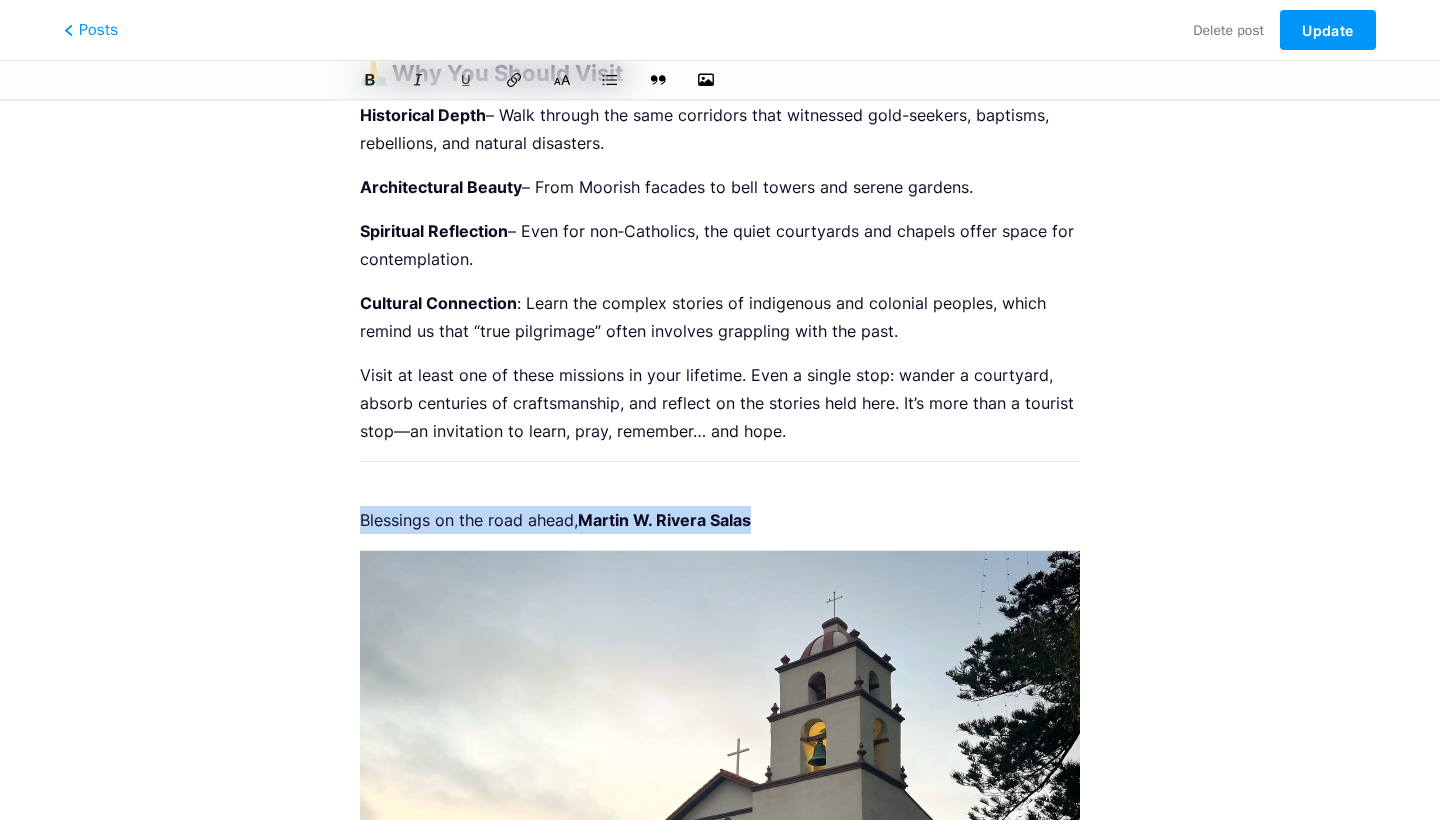 drag, startPoint x: 775, startPoint y: 547, endPoint x: 346, endPoint y: 545, distance: 429.00467 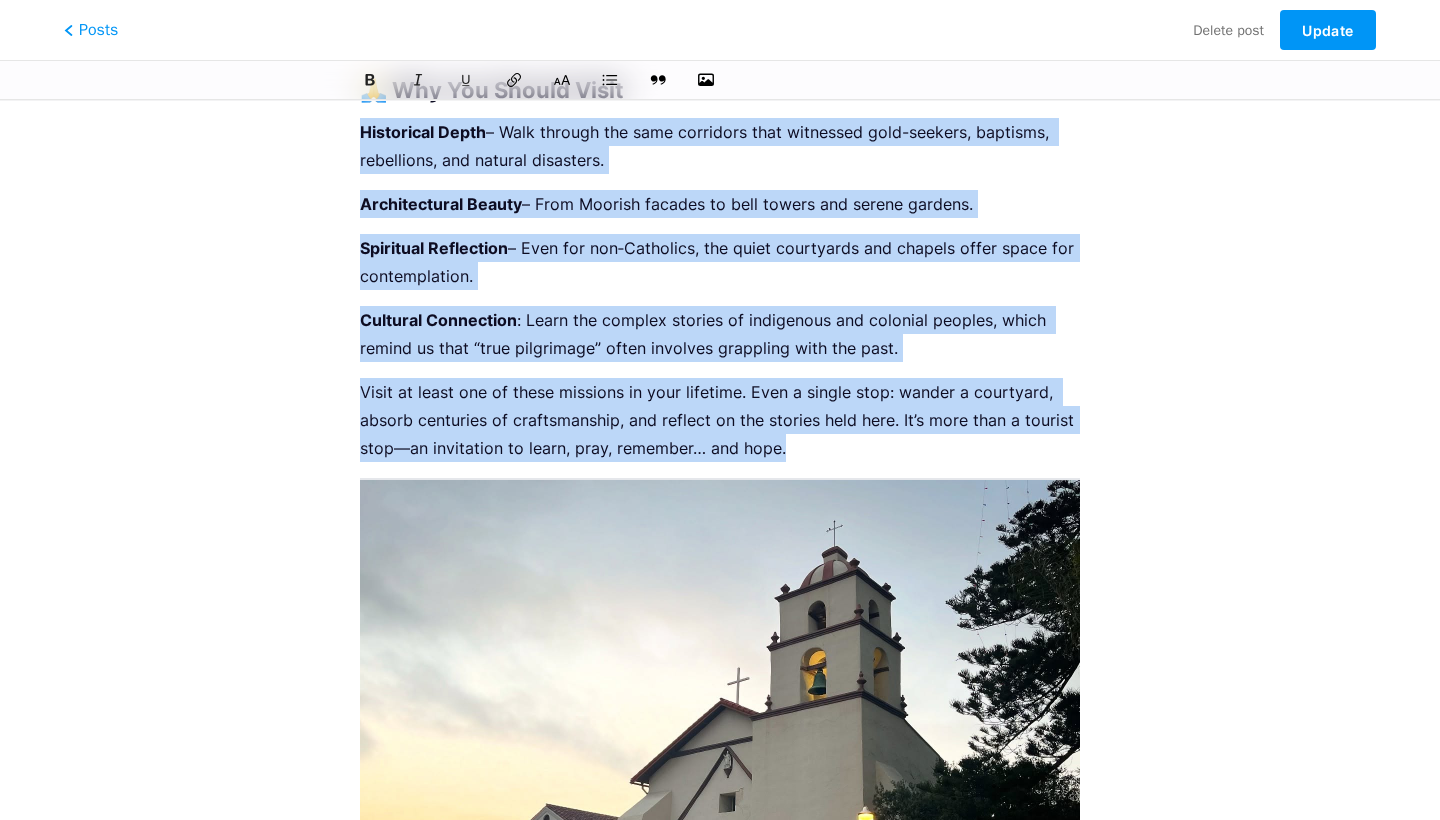 scroll, scrollTop: 3370, scrollLeft: 0, axis: vertical 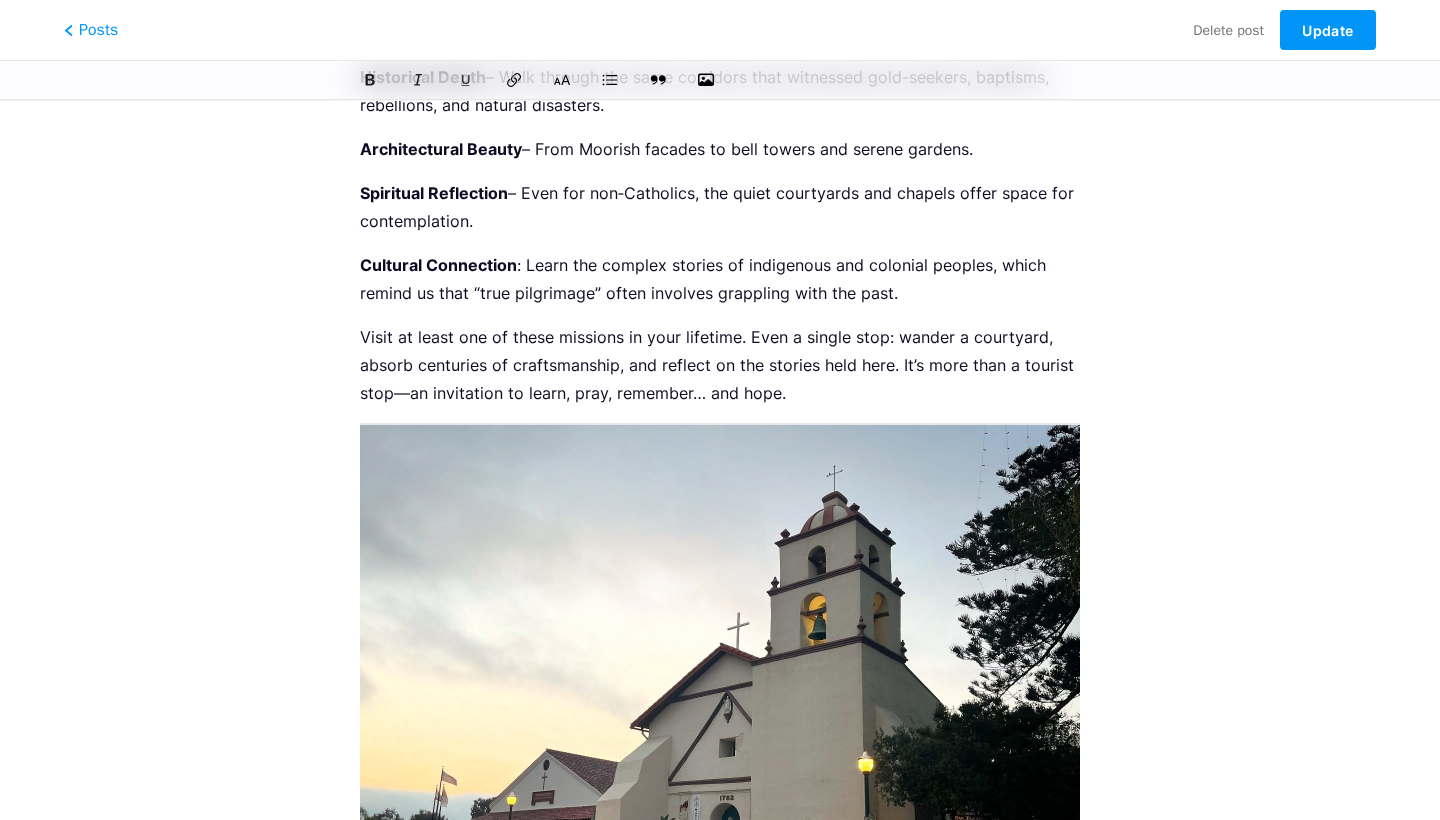 click on "Visit at least one of these missions in your lifetime. Even a single stop: wander a courtyard, absorb centuries of craftsmanship, and reflect on the stories held here. It’s more than a tourist stop—an invitation to learn, pray, remember… and hope." at bounding box center [720, 365] 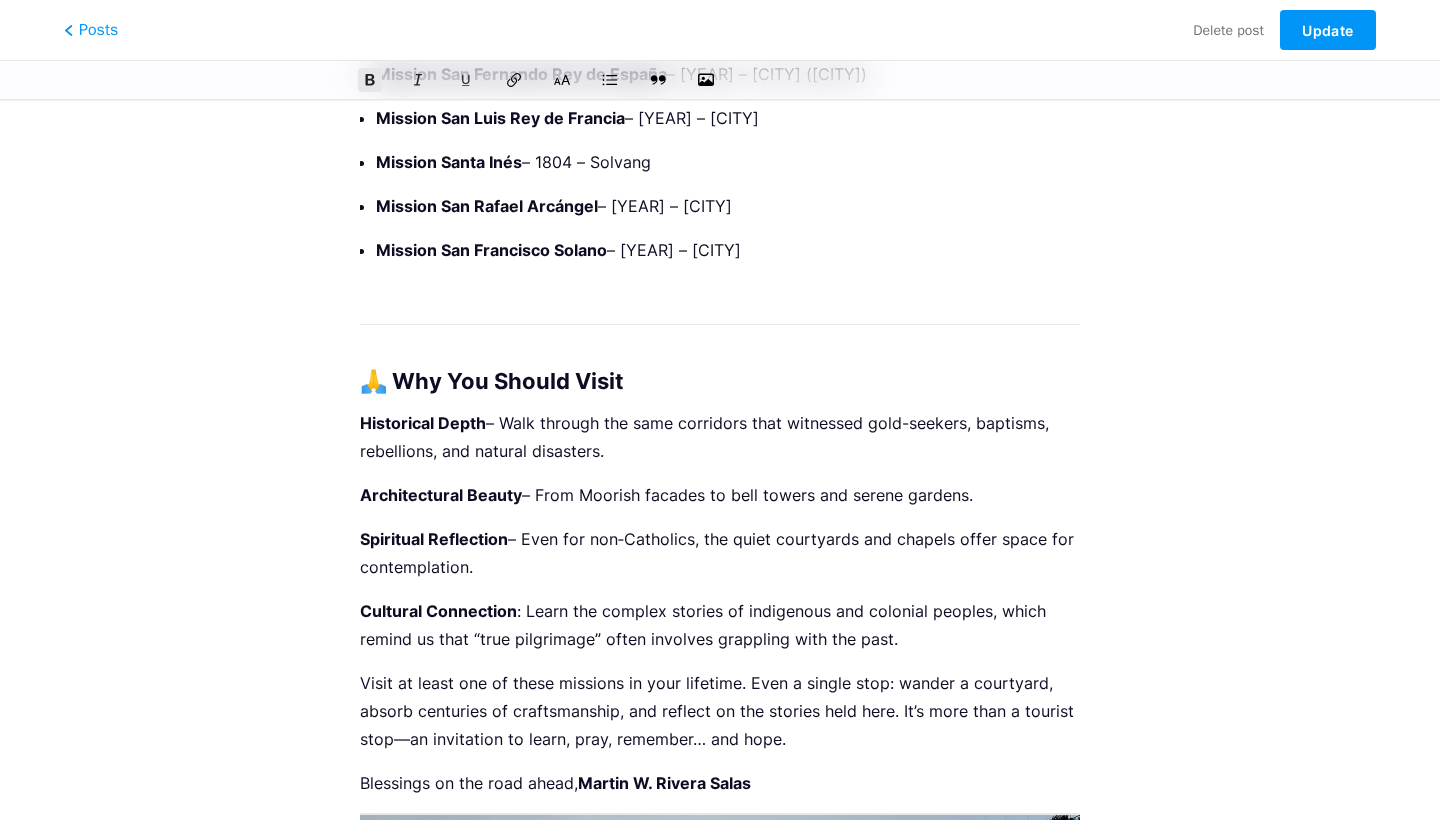scroll, scrollTop: 2840, scrollLeft: 0, axis: vertical 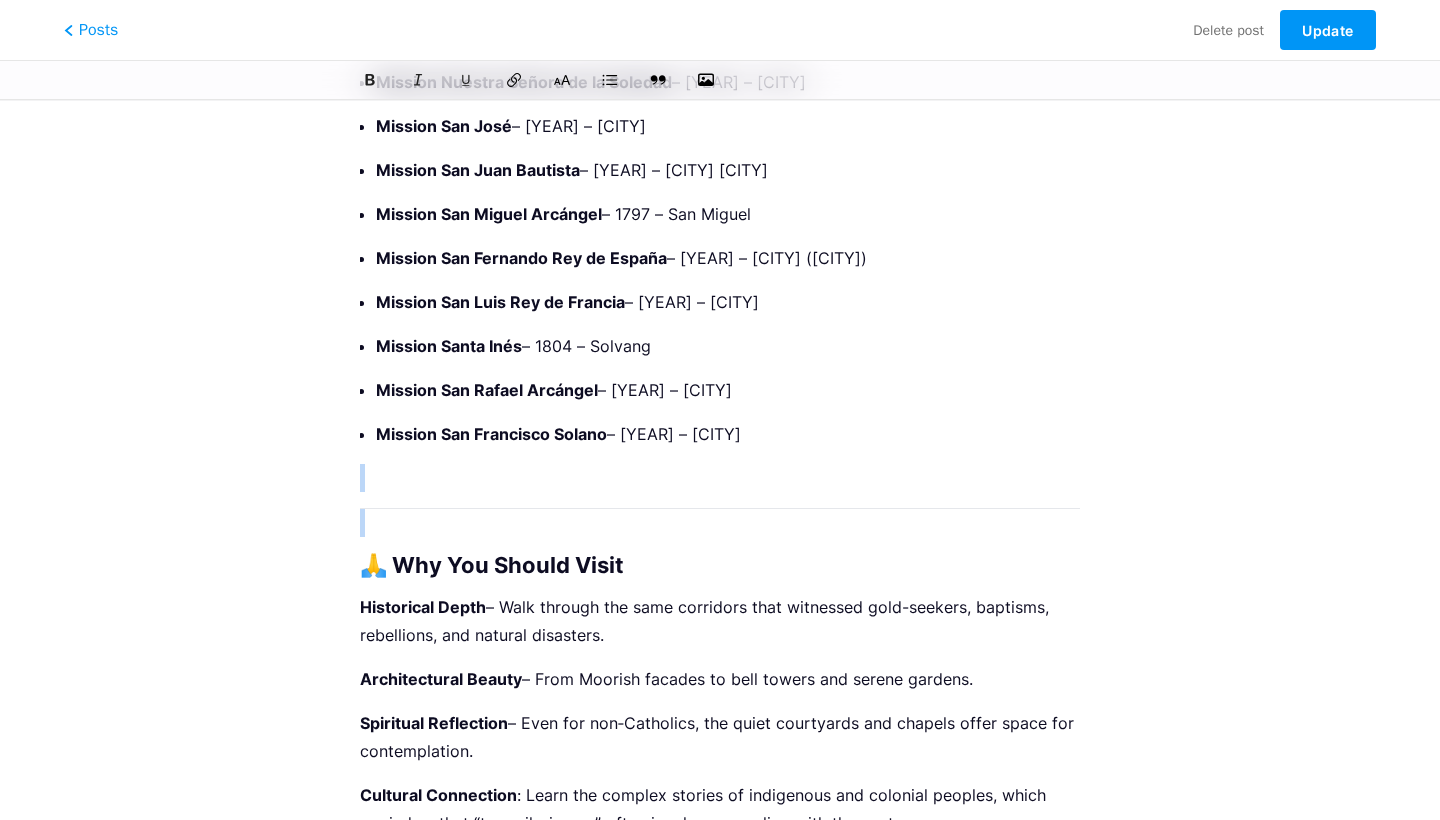 drag, startPoint x: 723, startPoint y: 503, endPoint x: 720, endPoint y: 578, distance: 75.059975 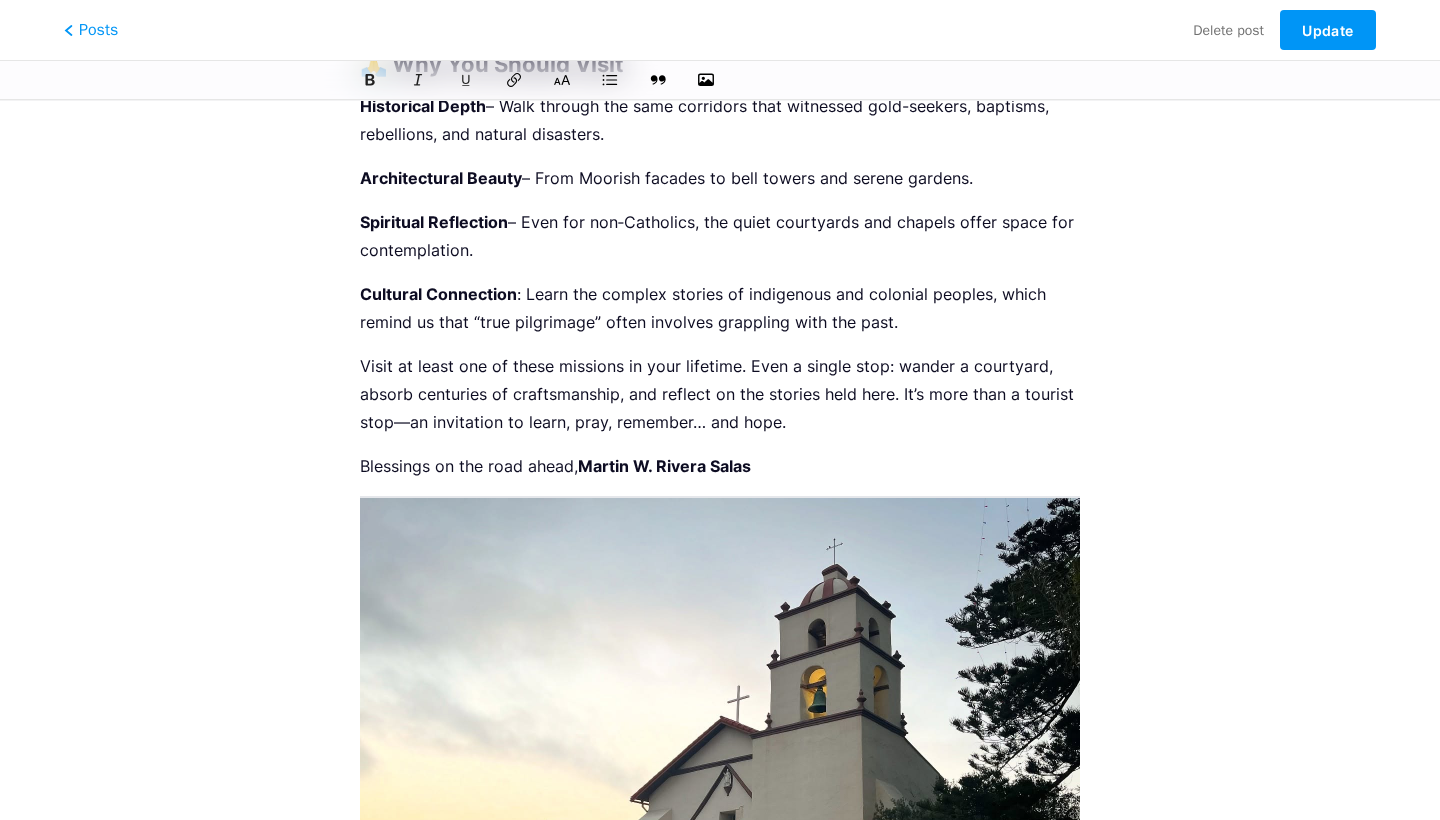 scroll, scrollTop: 3368, scrollLeft: 0, axis: vertical 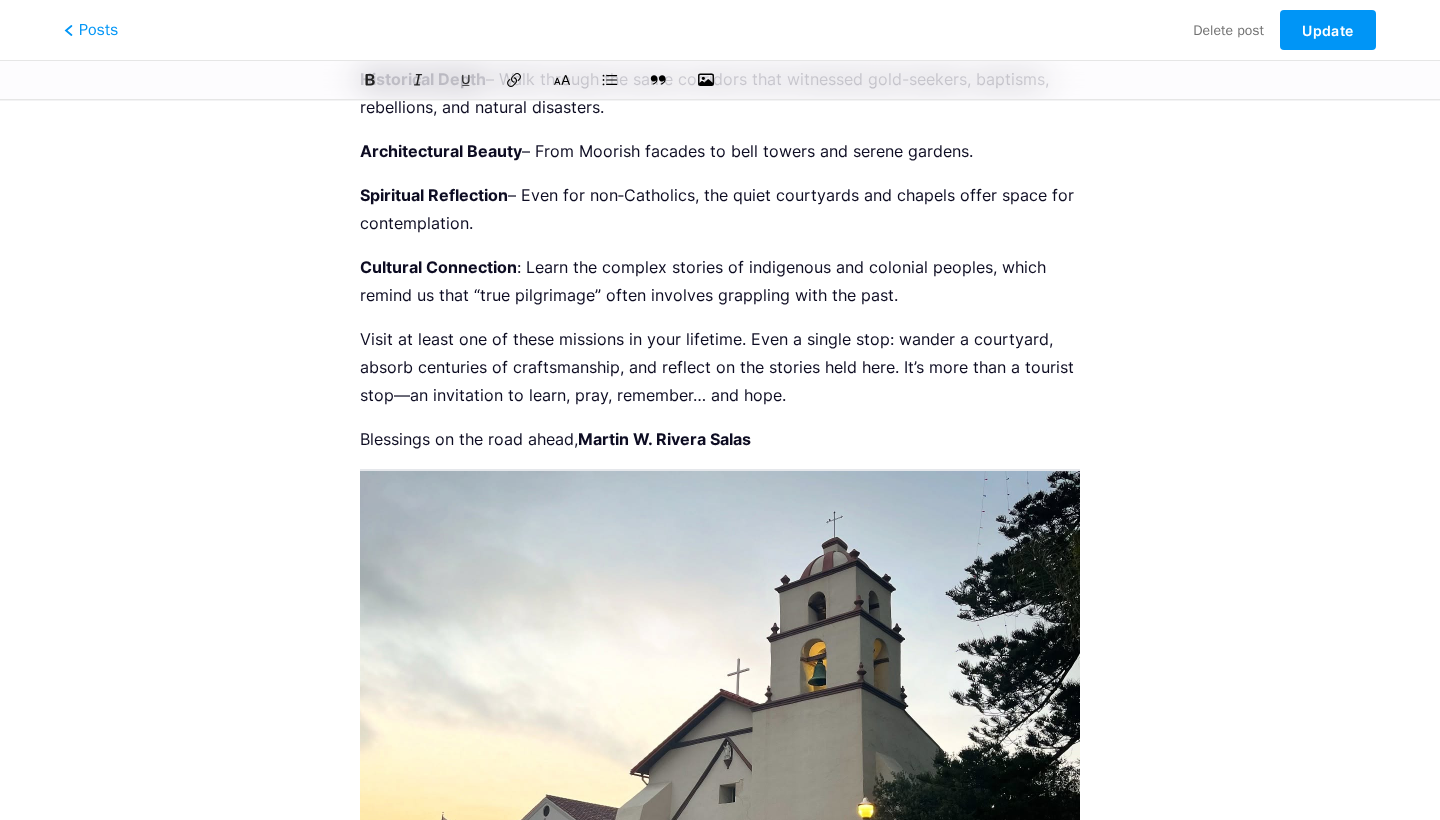 click on "Visit at least one of these missions in your lifetime. Even a single stop: wander a courtyard, absorb centuries of craftsmanship, and reflect on the stories held here. It’s more than a tourist stop—an invitation to learn, pray, remember… and hope." at bounding box center (720, 367) 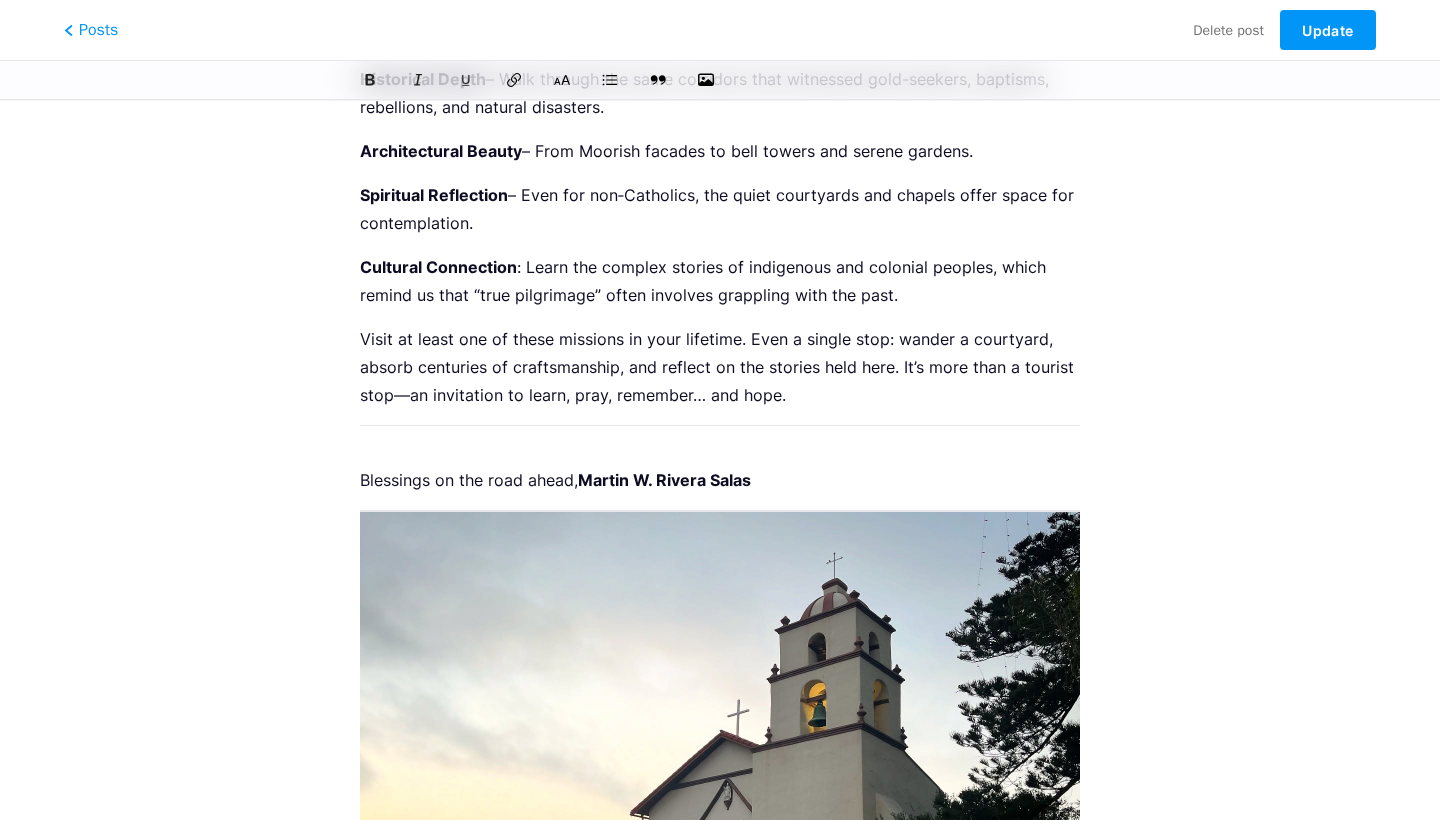 drag, startPoint x: 843, startPoint y: 433, endPoint x: 841, endPoint y: 512, distance: 79.025314 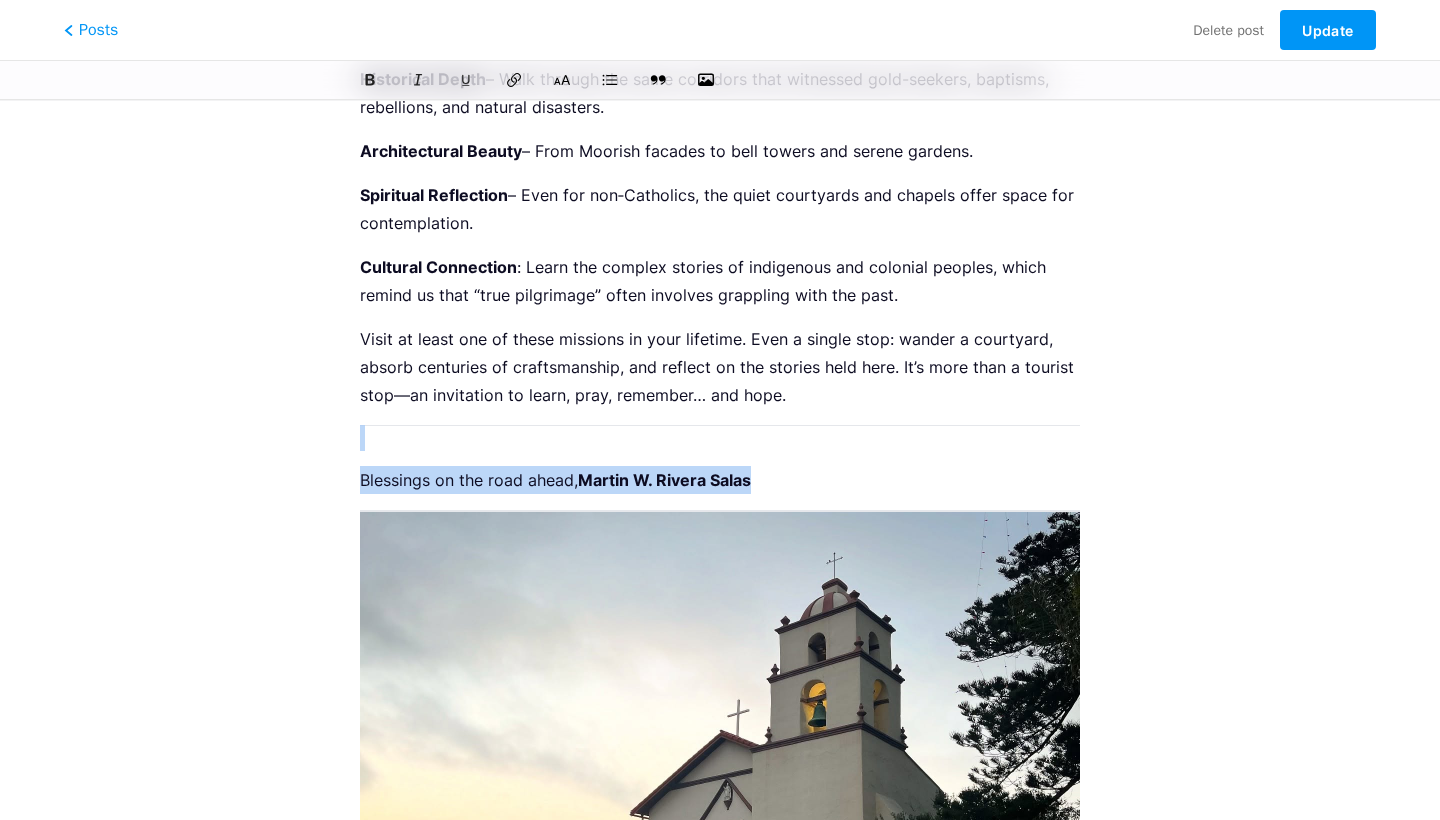 drag, startPoint x: 804, startPoint y: 504, endPoint x: 784, endPoint y: 422, distance: 84.40379 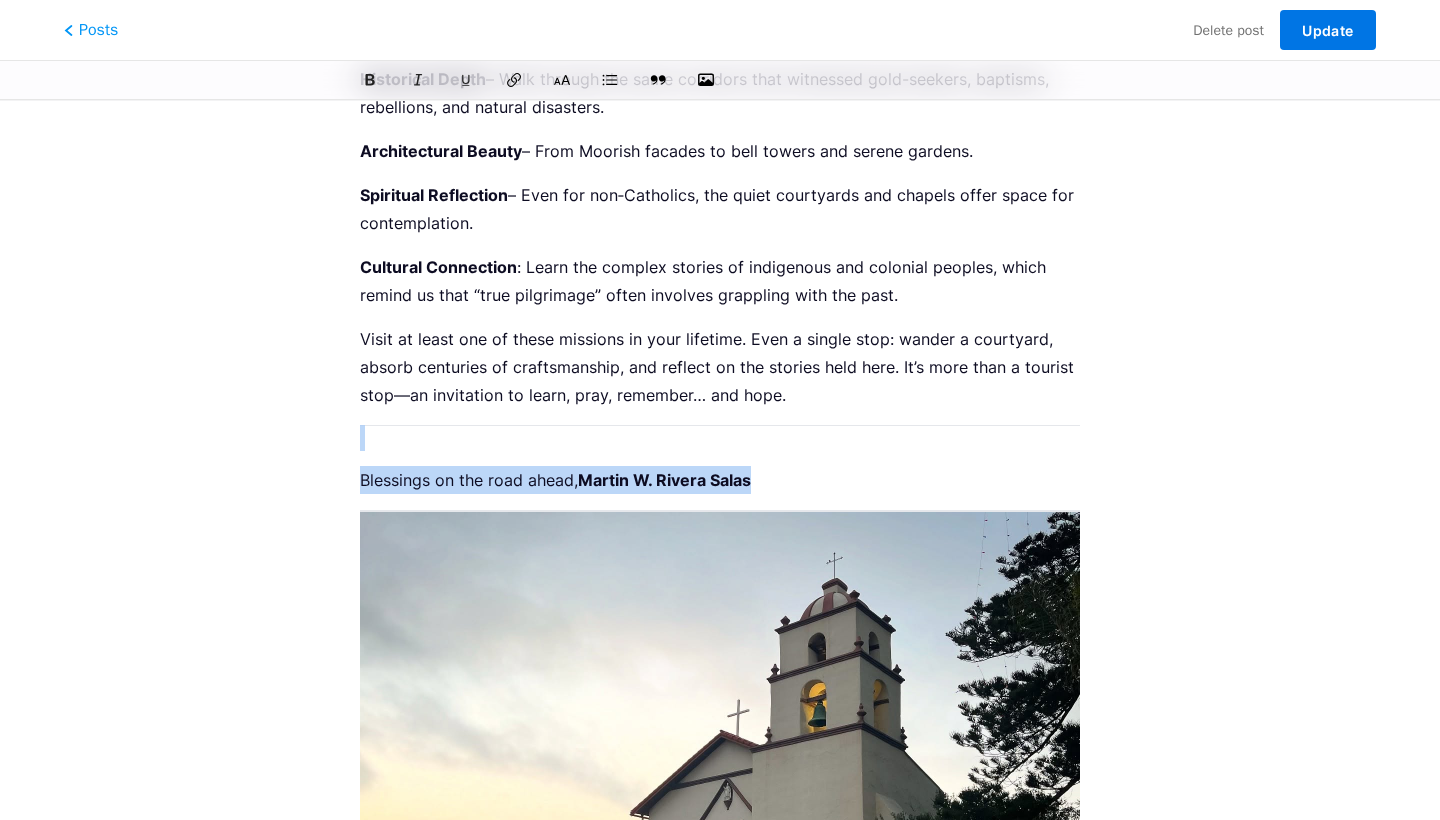 click on "Update" at bounding box center (1327, 30) 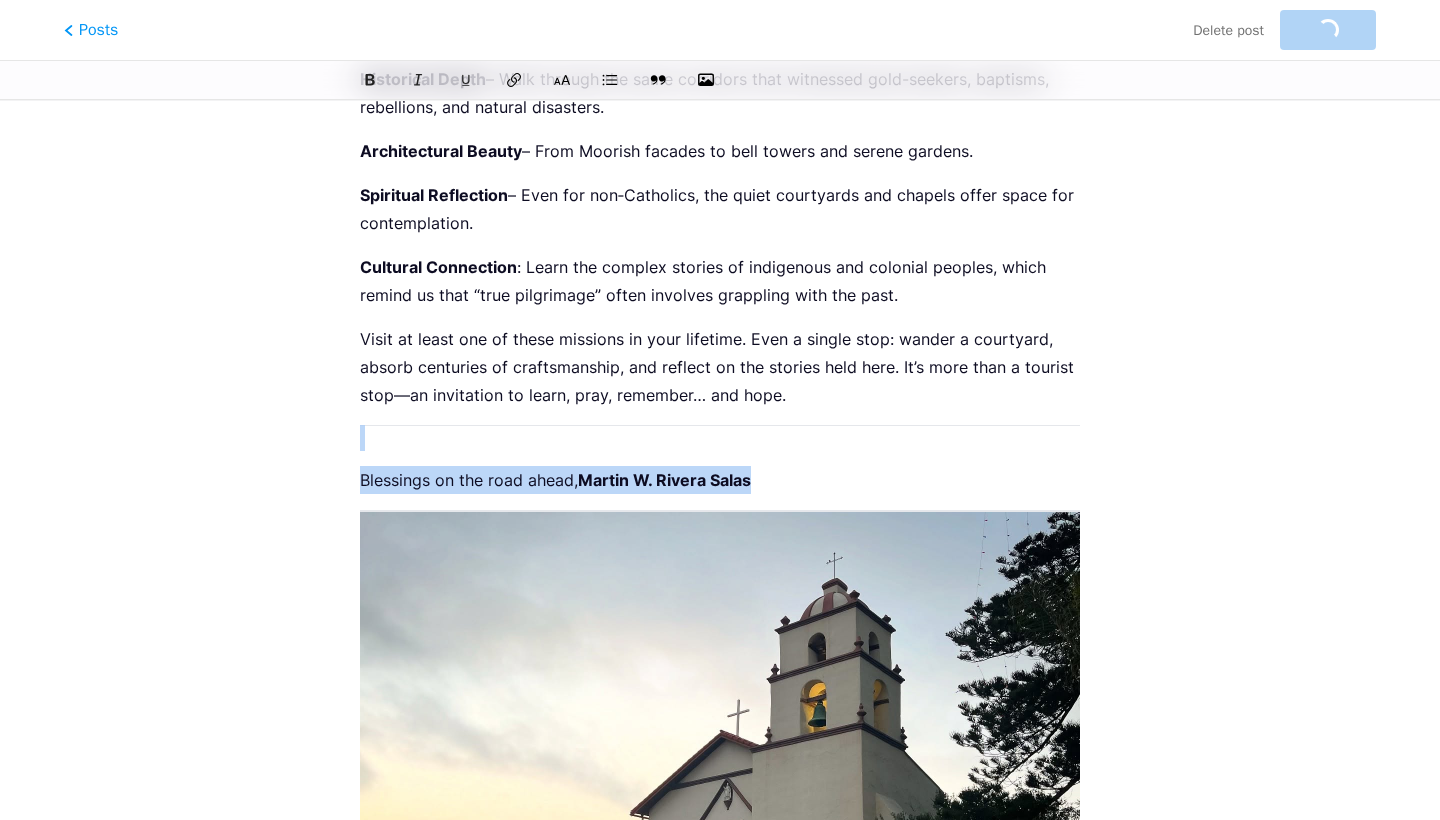 scroll, scrollTop: 0, scrollLeft: 0, axis: both 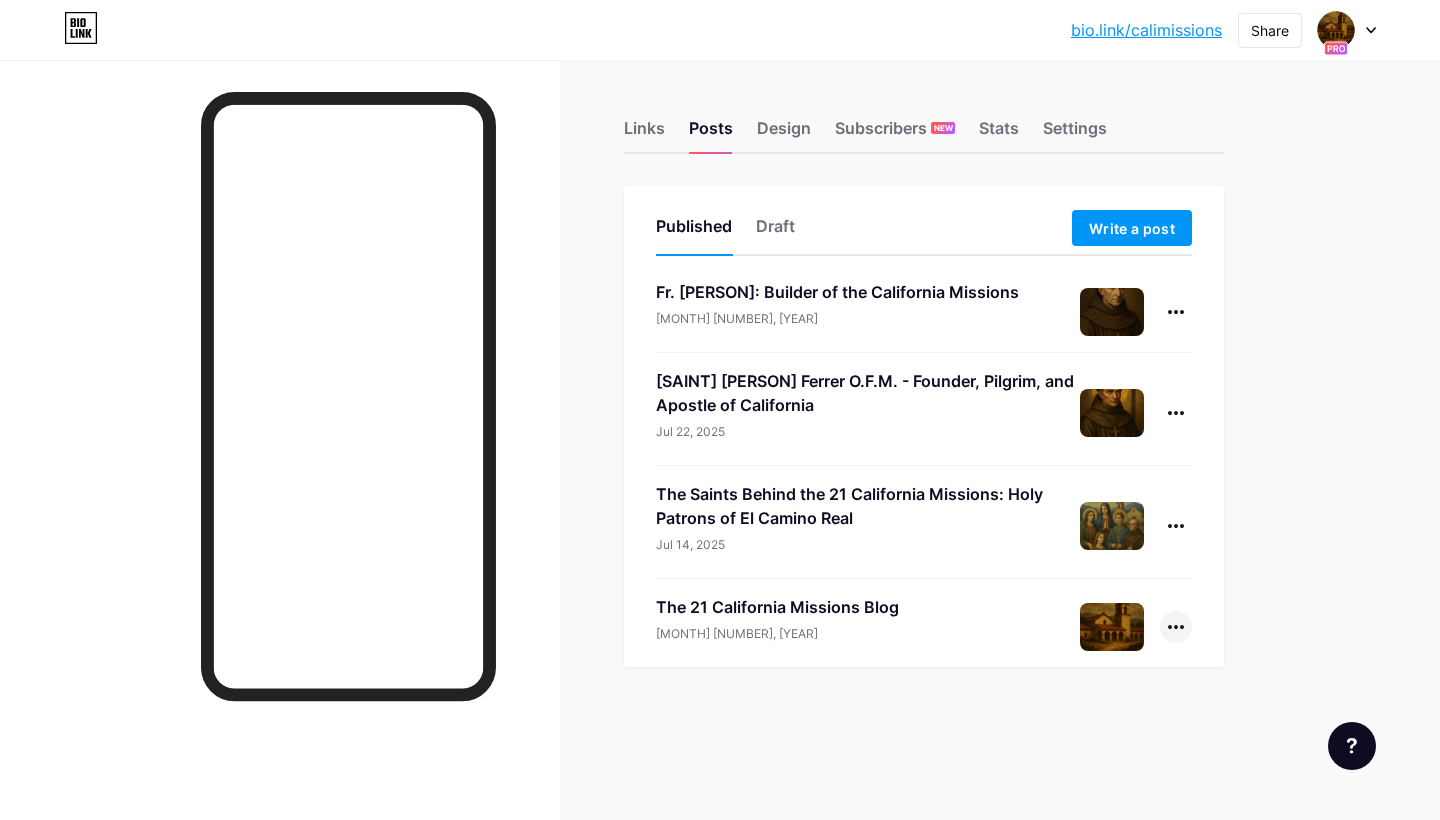 click at bounding box center [1176, 627] 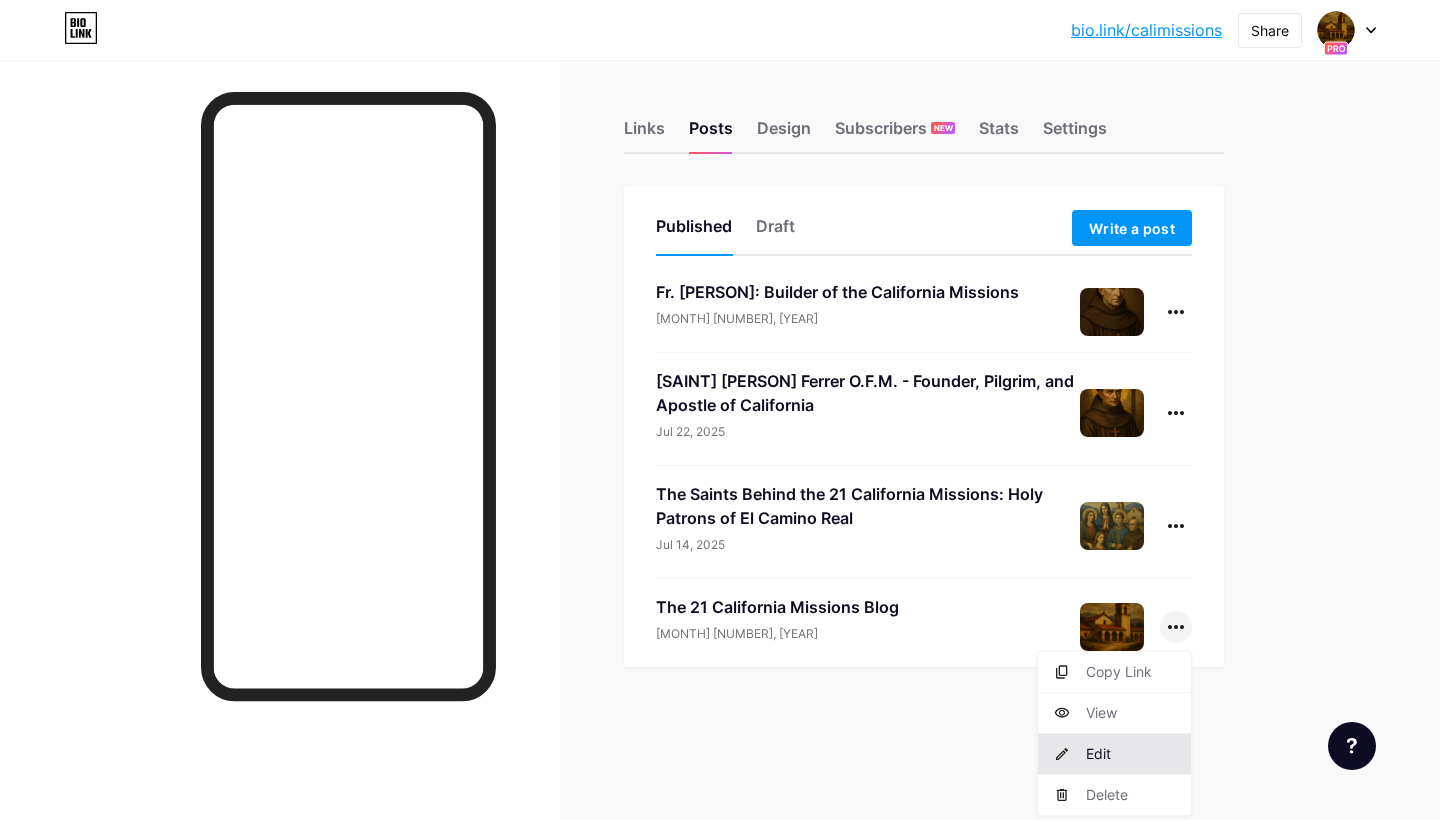 click on "Edit" at bounding box center [1114, 754] 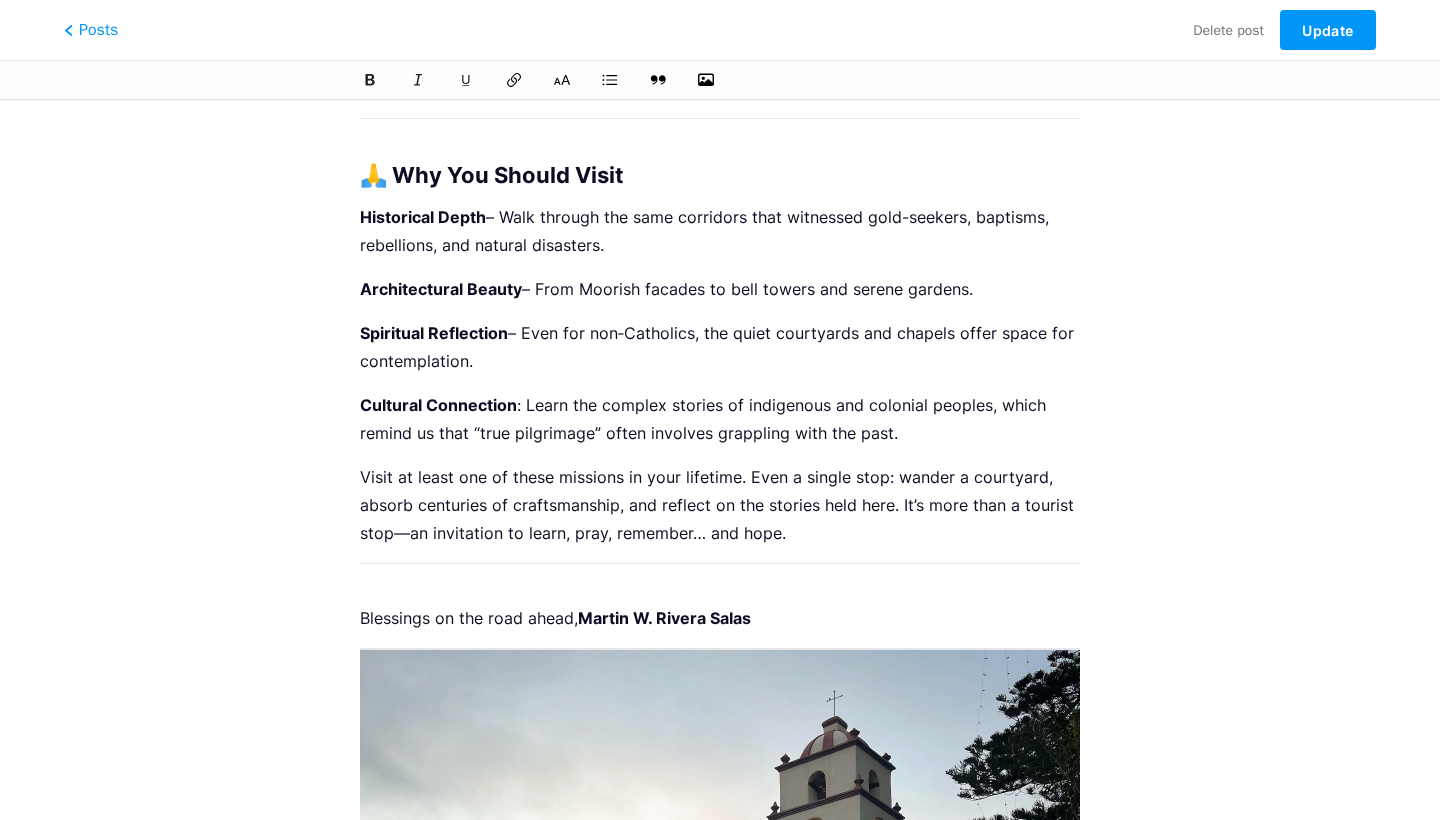 scroll, scrollTop: 3236, scrollLeft: 0, axis: vertical 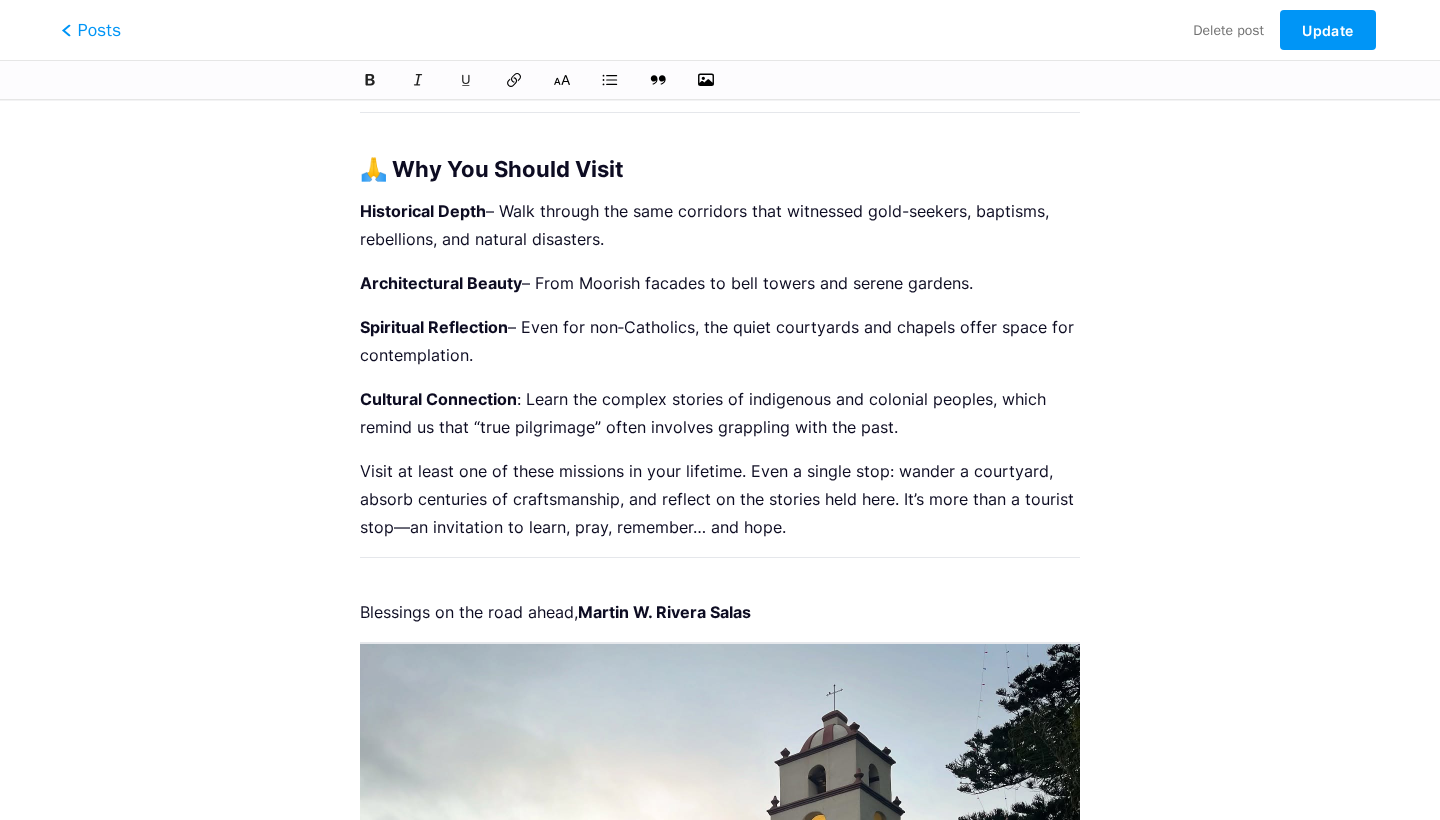 click on "Posts" at bounding box center (91, 30) 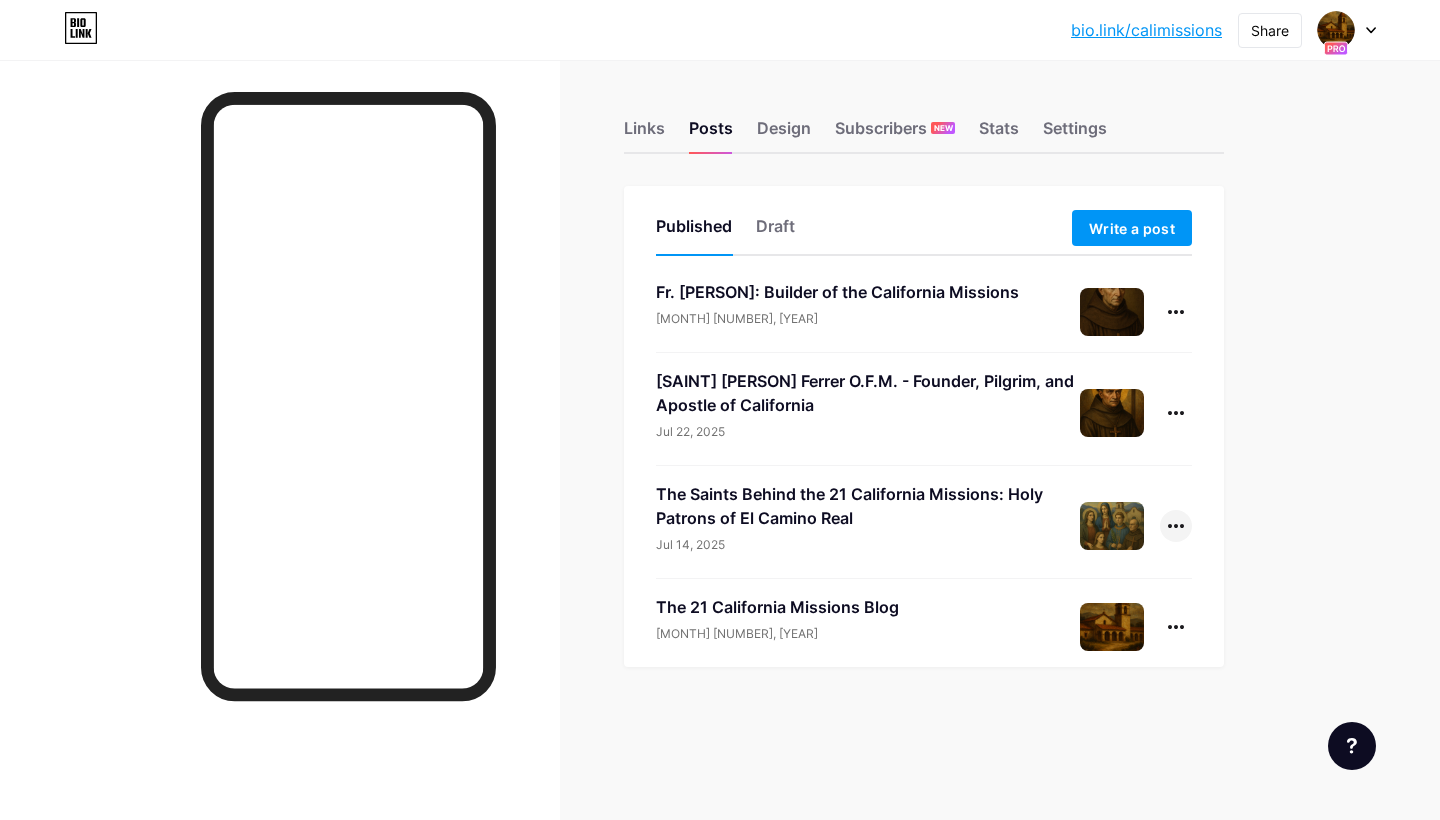 click 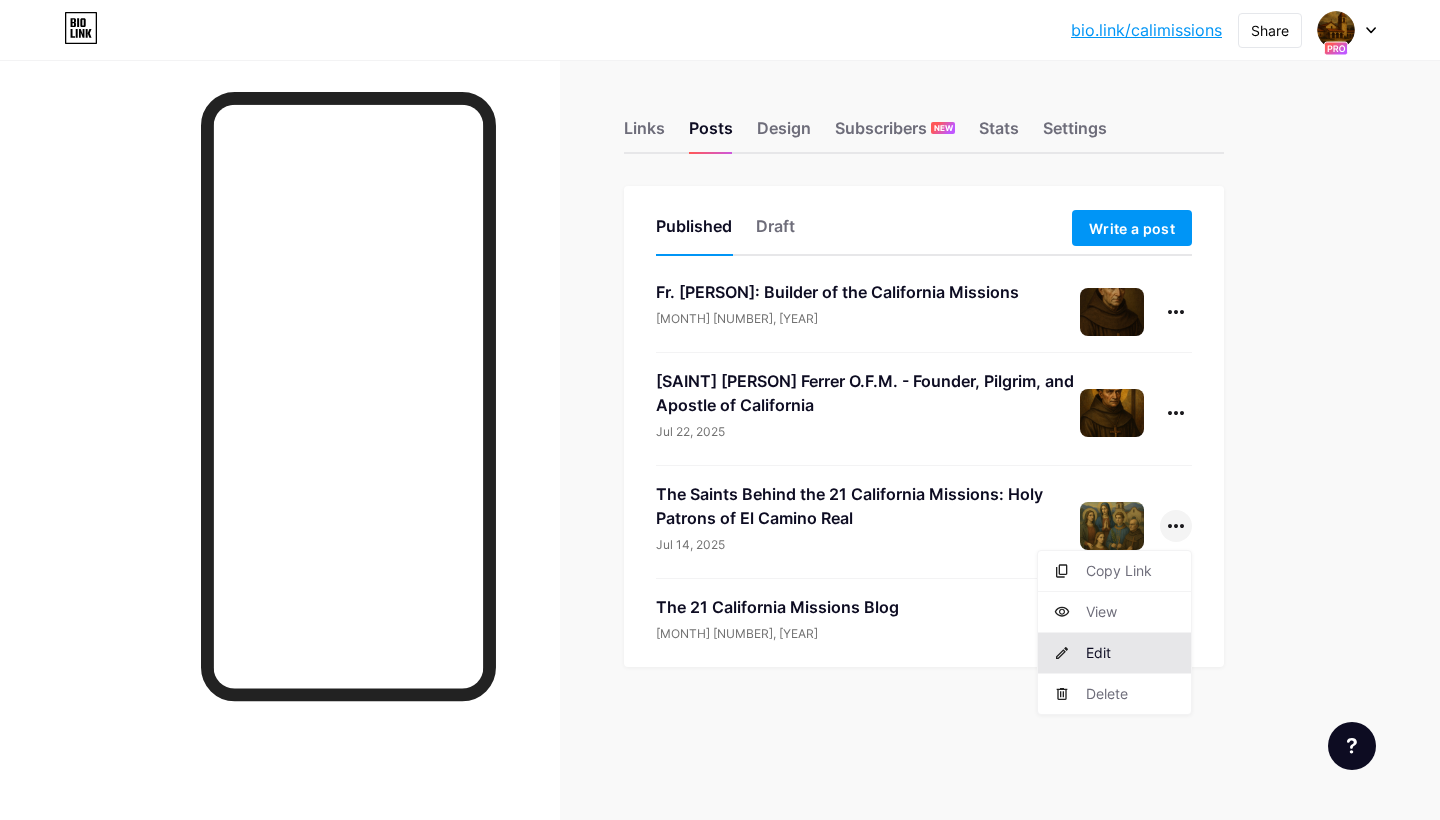 click on "Edit" at bounding box center [1114, 653] 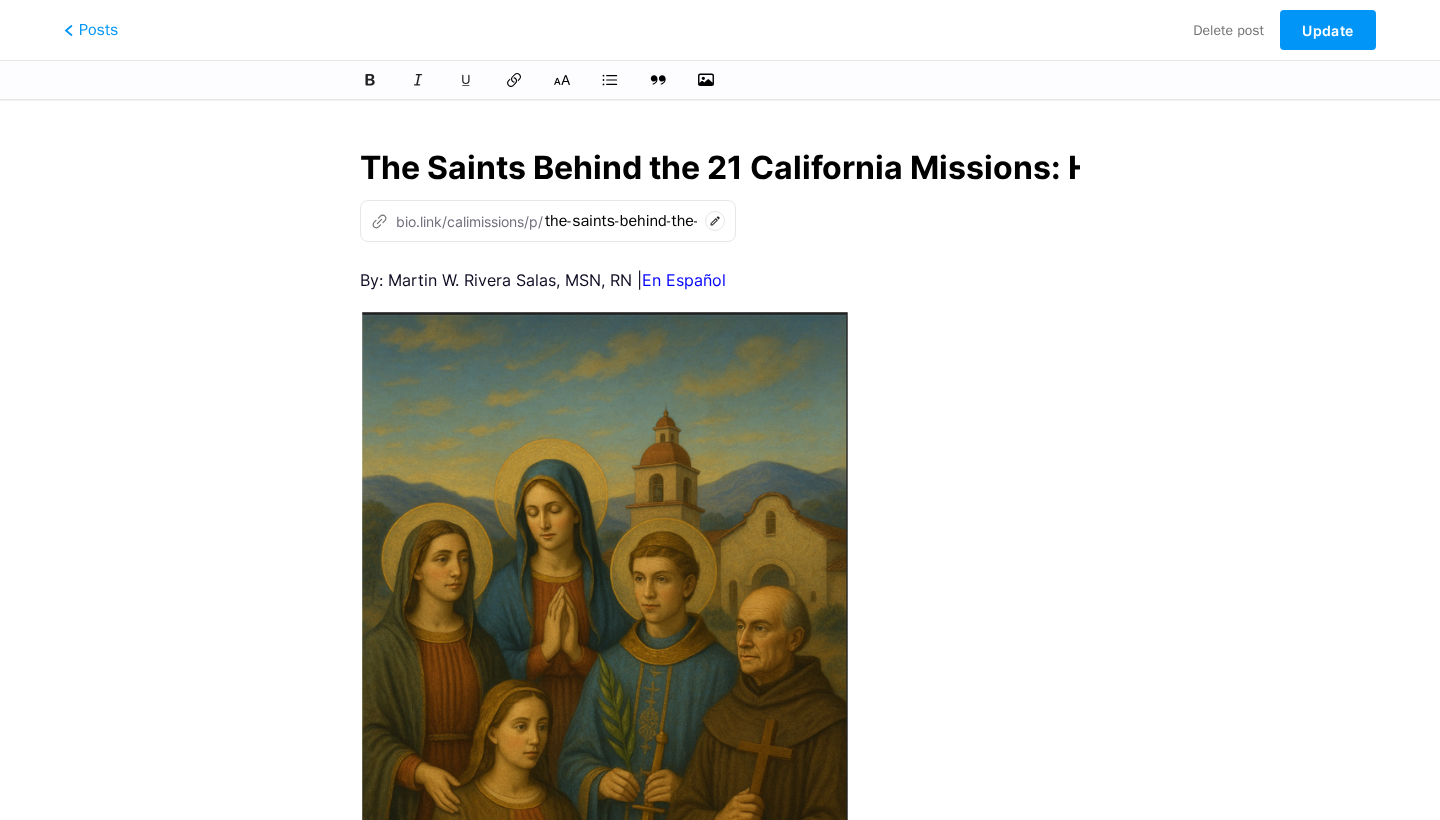 scroll, scrollTop: 0, scrollLeft: 468, axis: horizontal 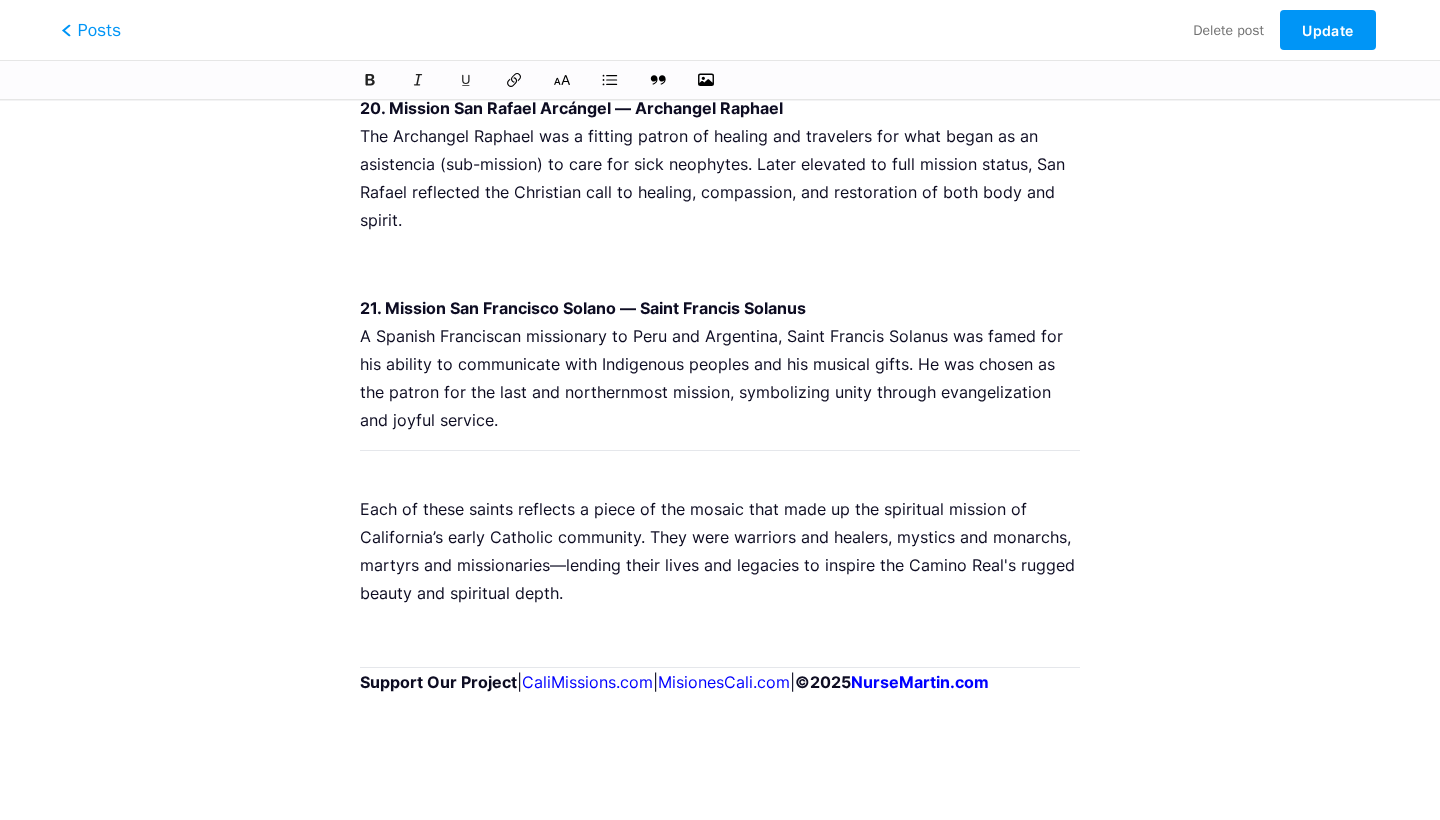 click on "Posts" at bounding box center (91, 30) 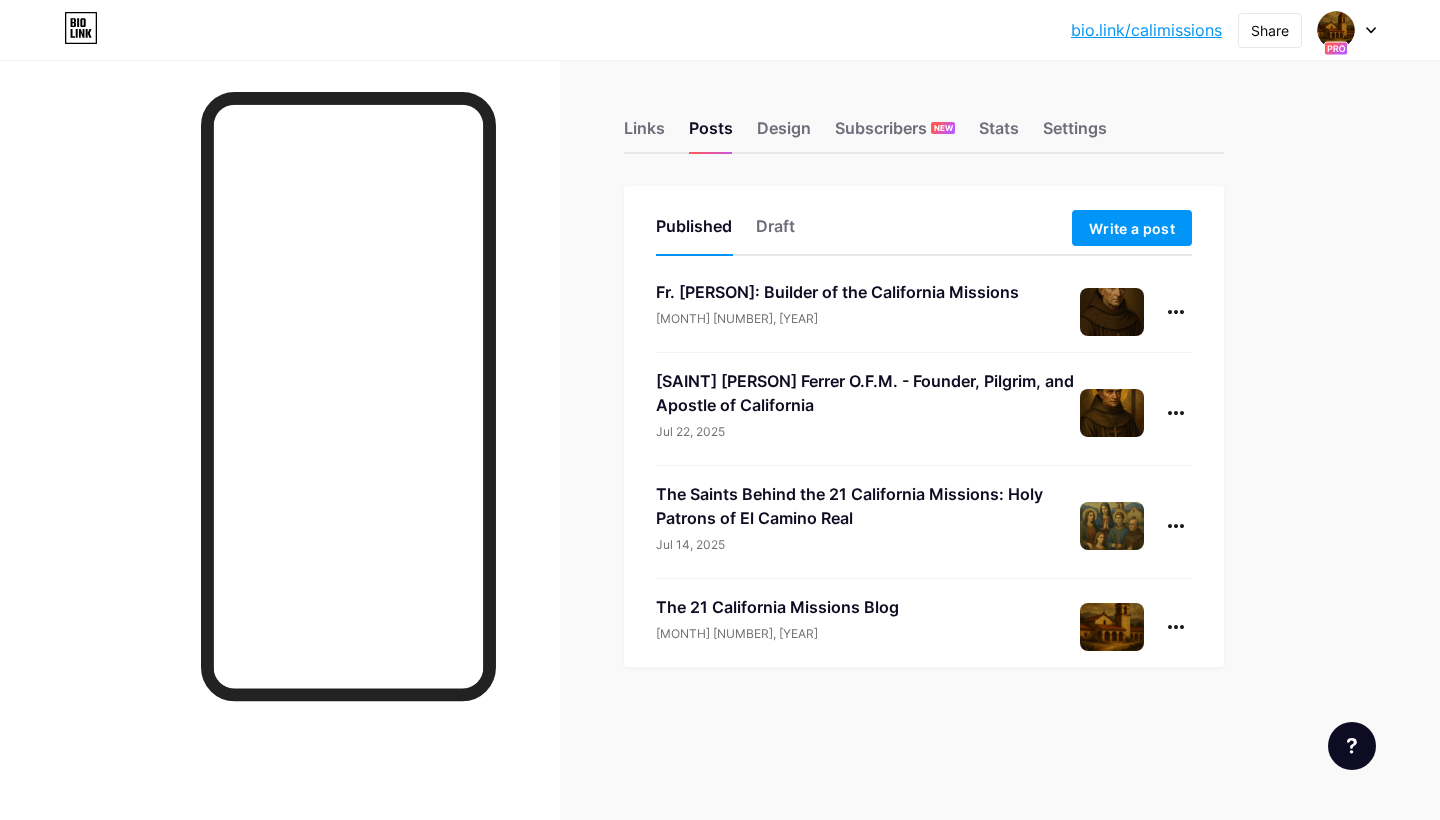 click at bounding box center [1347, 30] 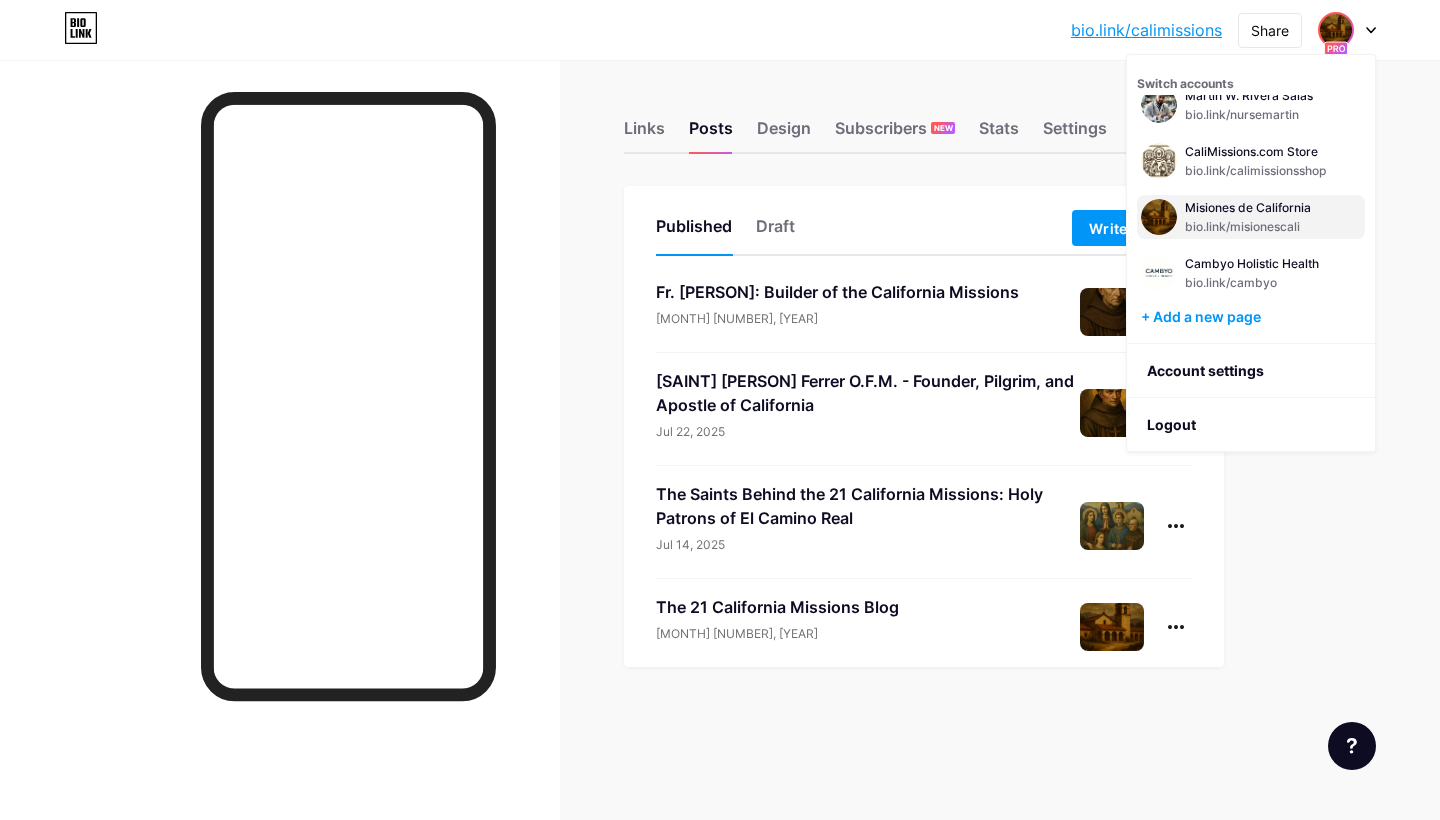 scroll, scrollTop: 80, scrollLeft: 0, axis: vertical 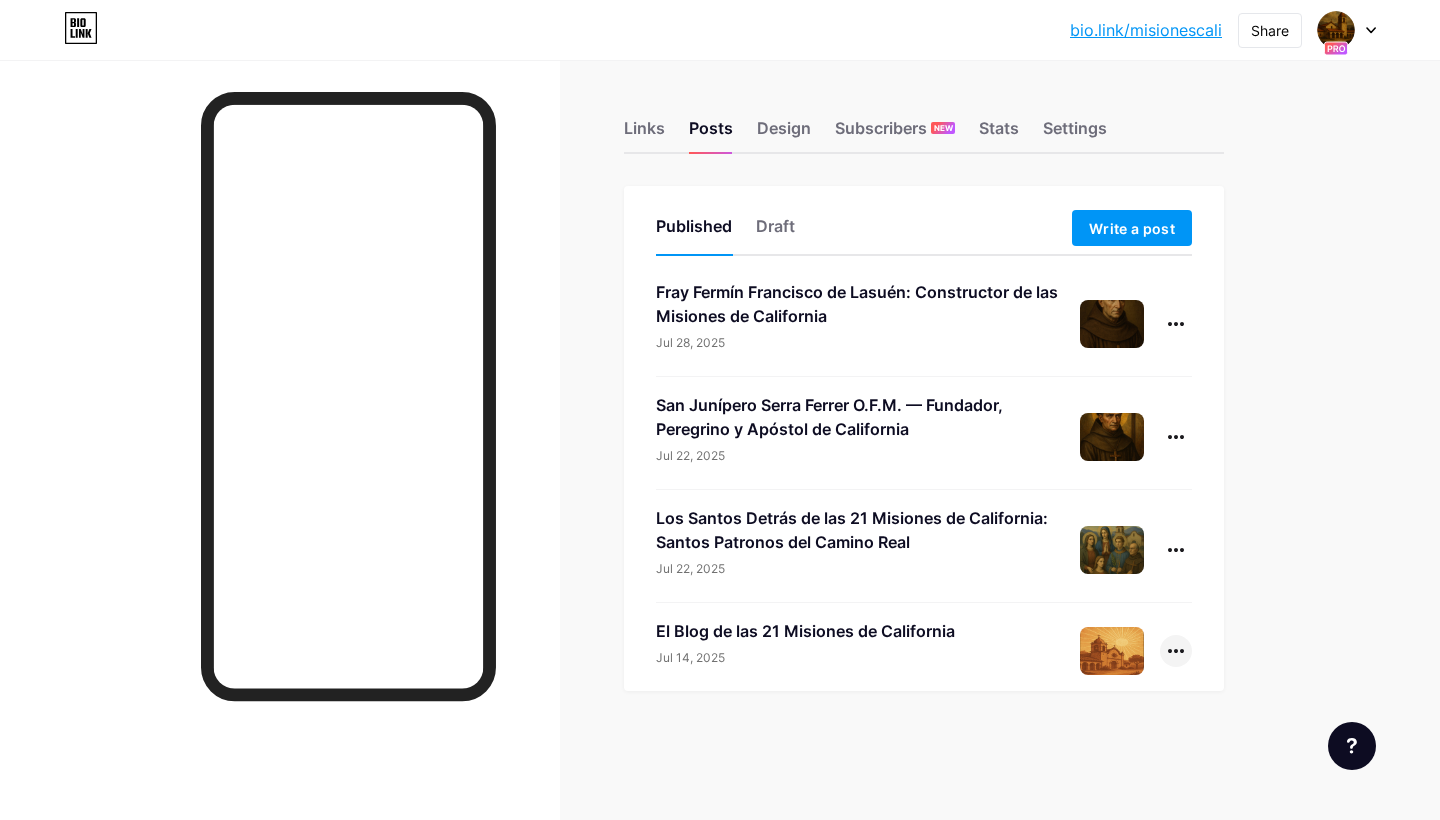 click at bounding box center (1176, 651) 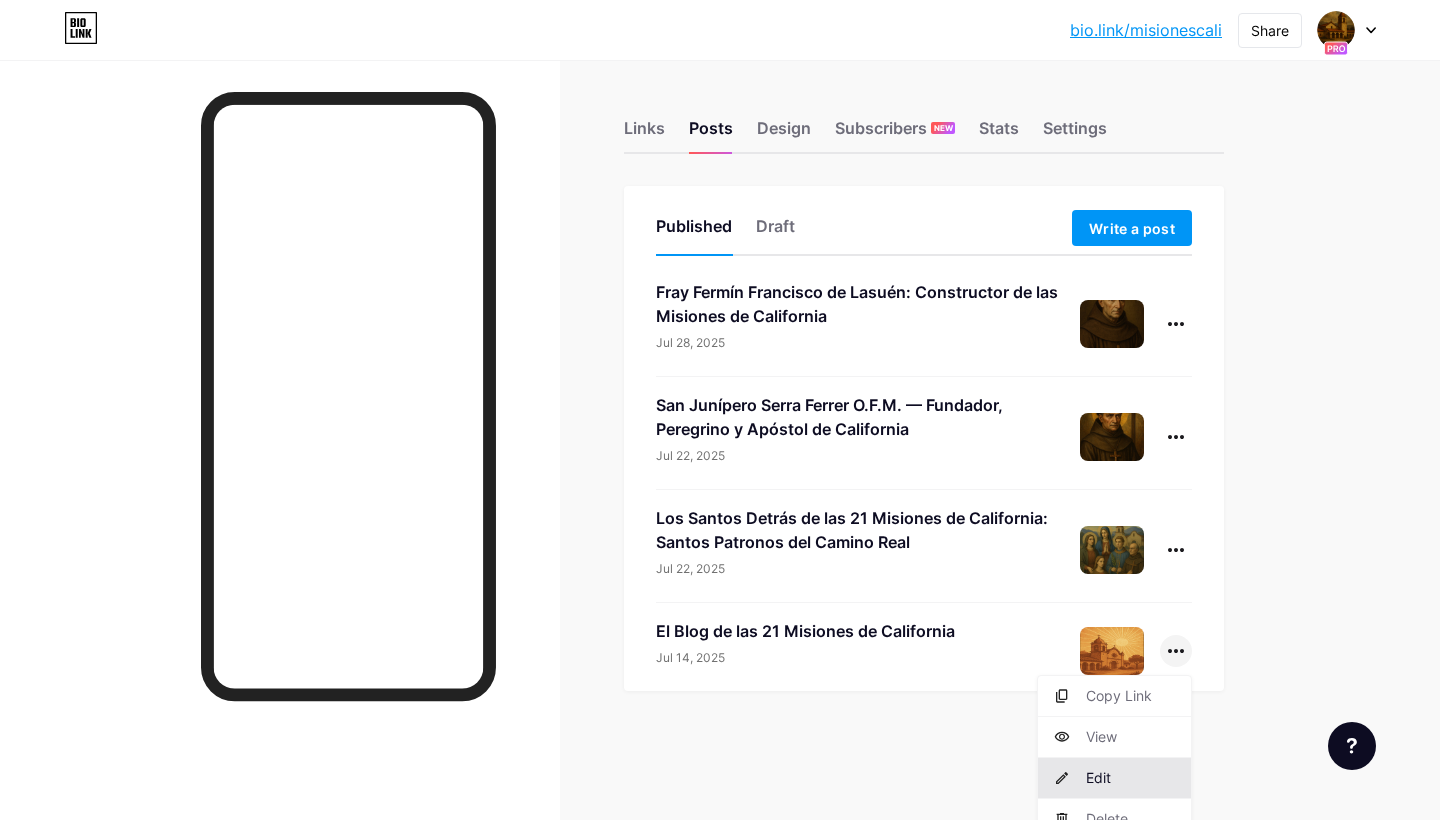 click on "Edit" at bounding box center [1114, 778] 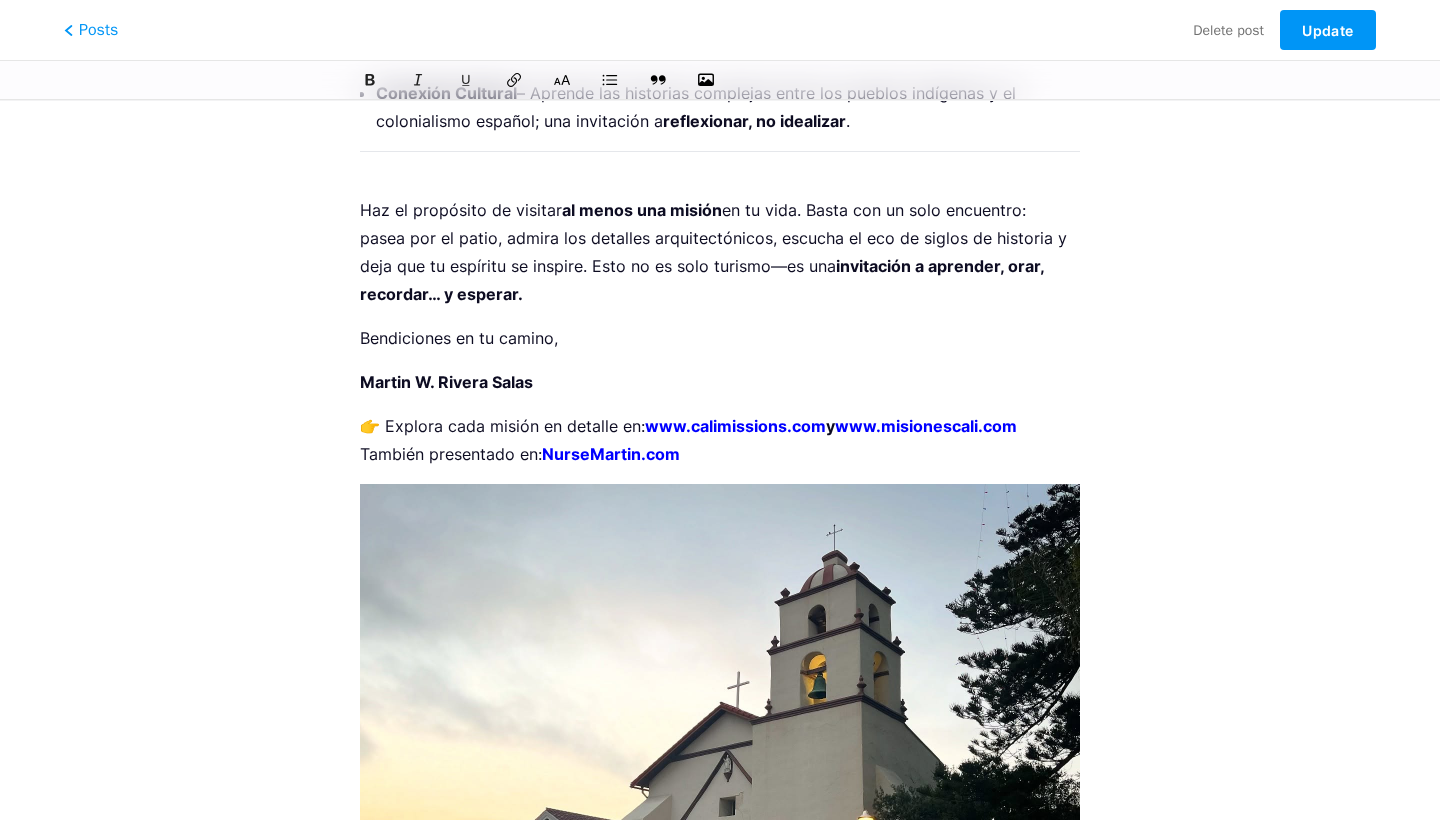 scroll, scrollTop: 3715, scrollLeft: 0, axis: vertical 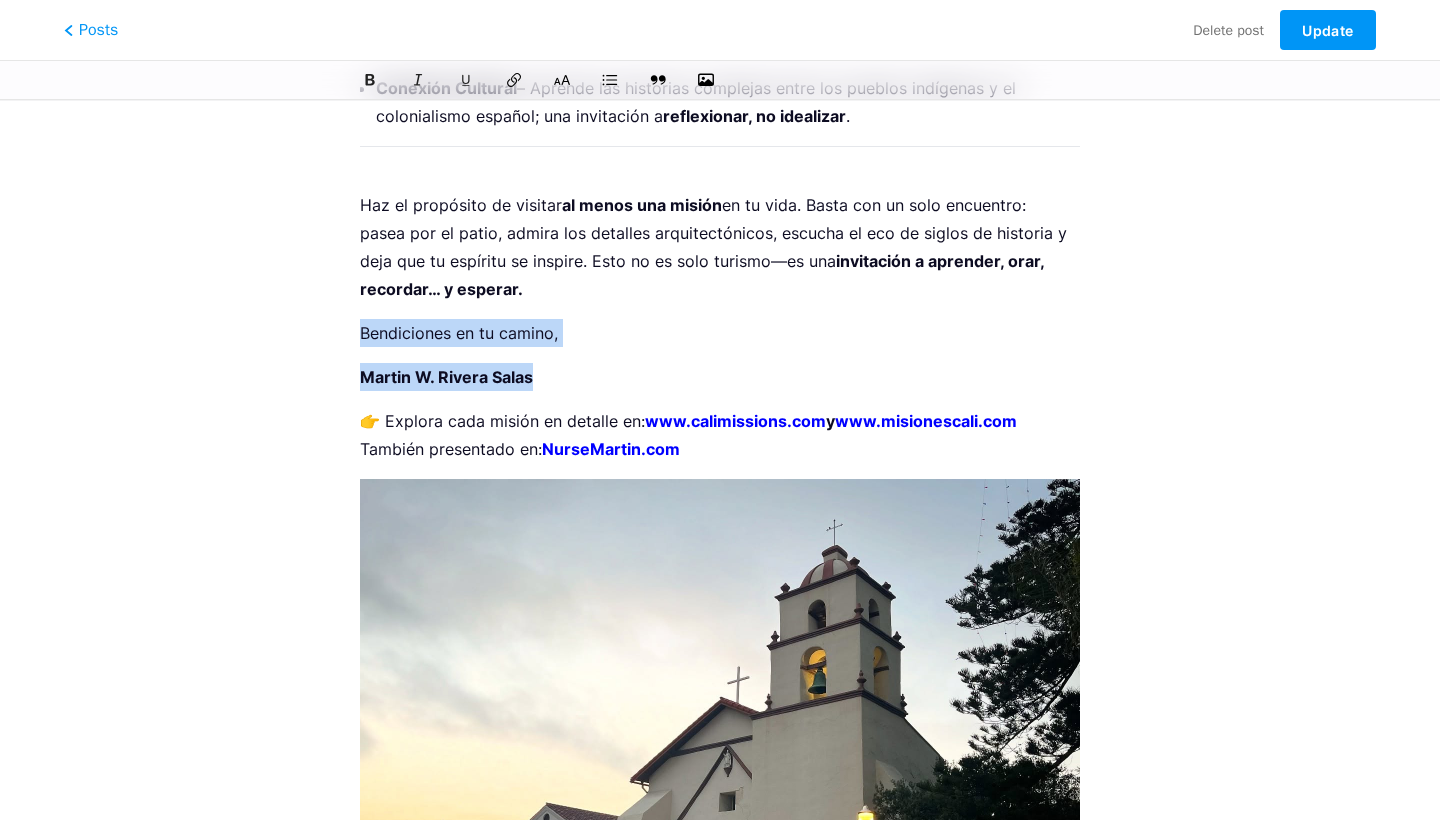 drag, startPoint x: 572, startPoint y: 384, endPoint x: 332, endPoint y: 327, distance: 246.6759 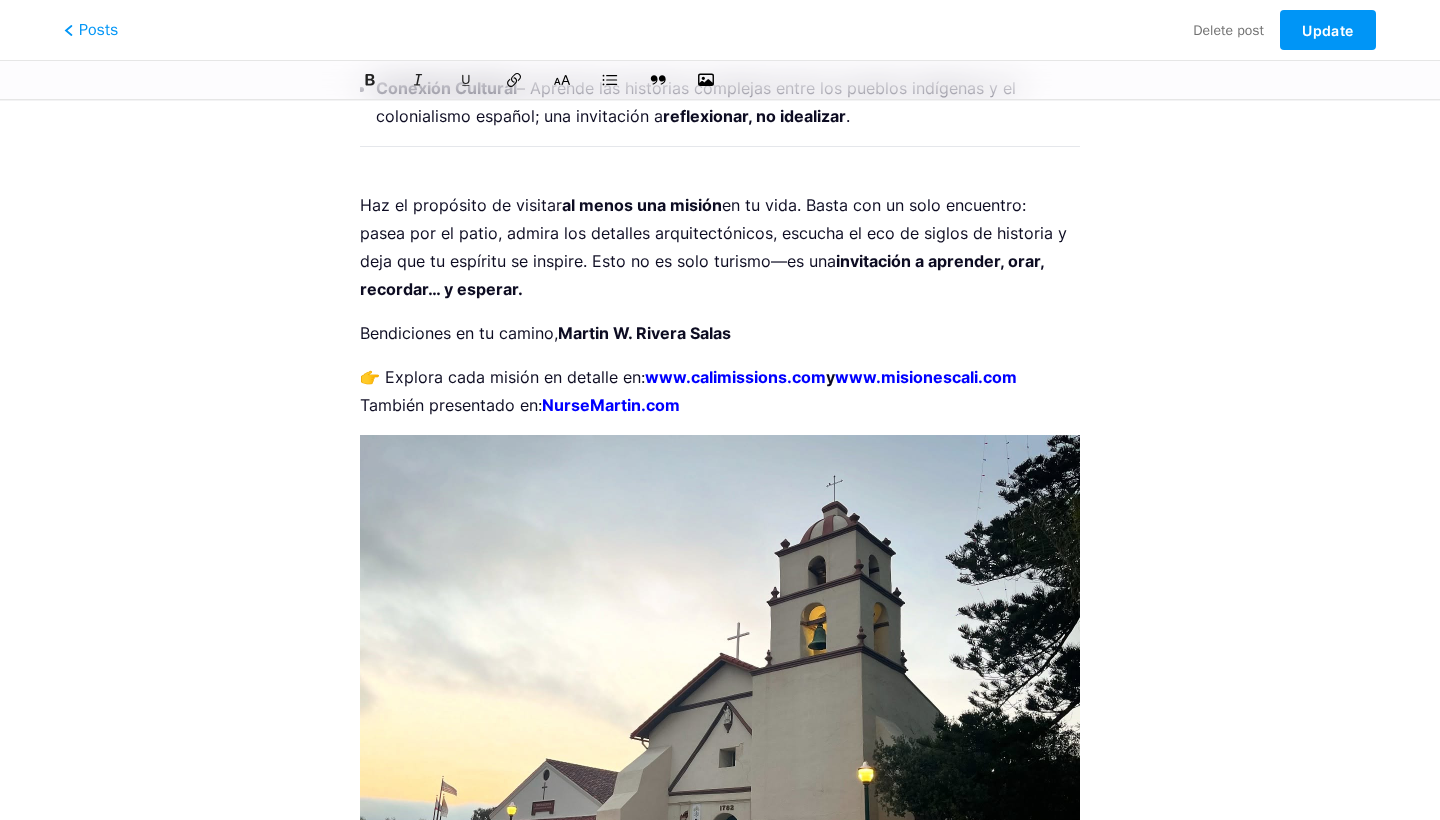 type 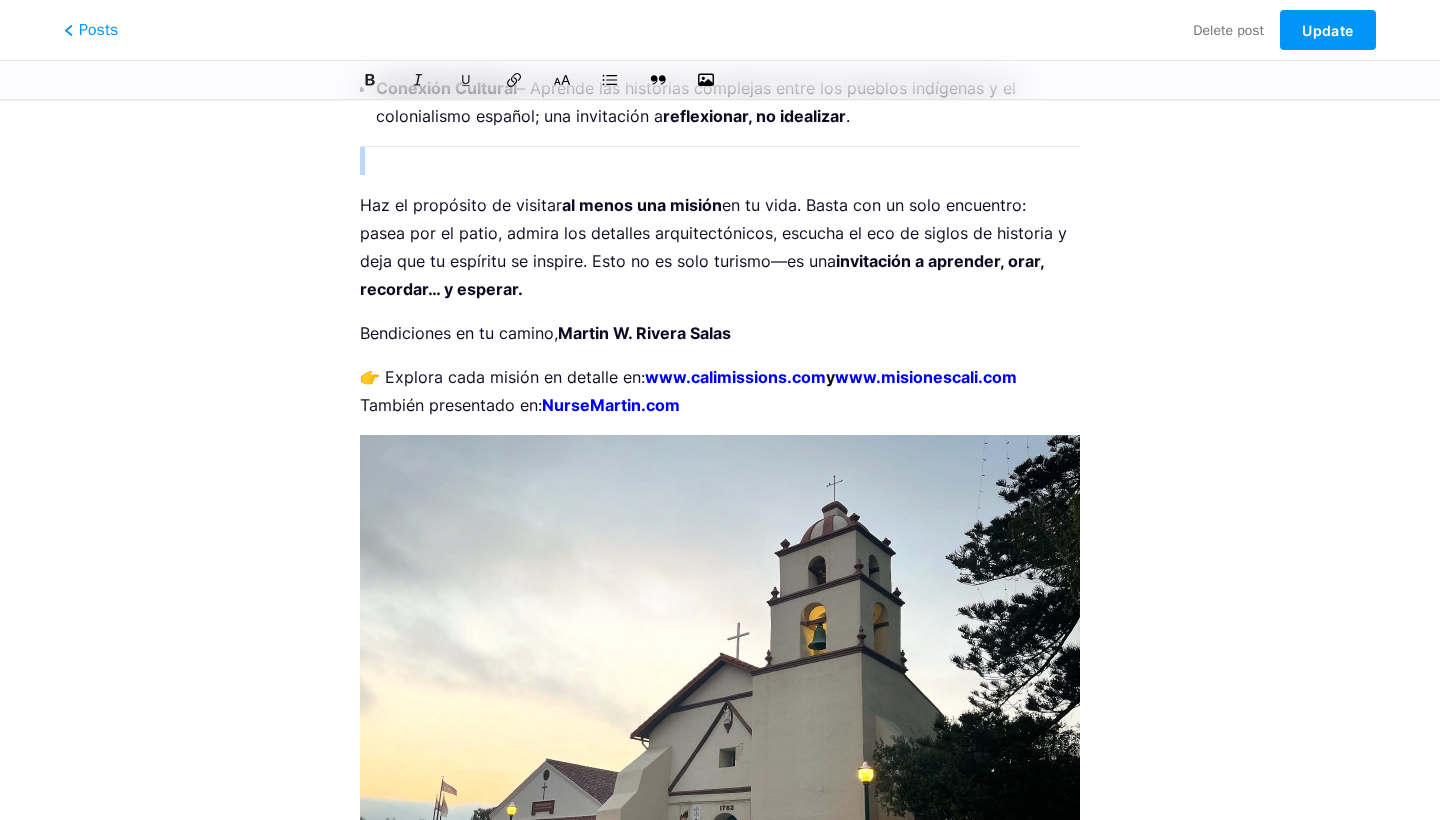click on "Conexión Cultural  – Aprende las historias complejas entre los pueblos indígenas y el colonialismo español; una invitación a  reflexionar, no idealizar ." at bounding box center (728, 102) 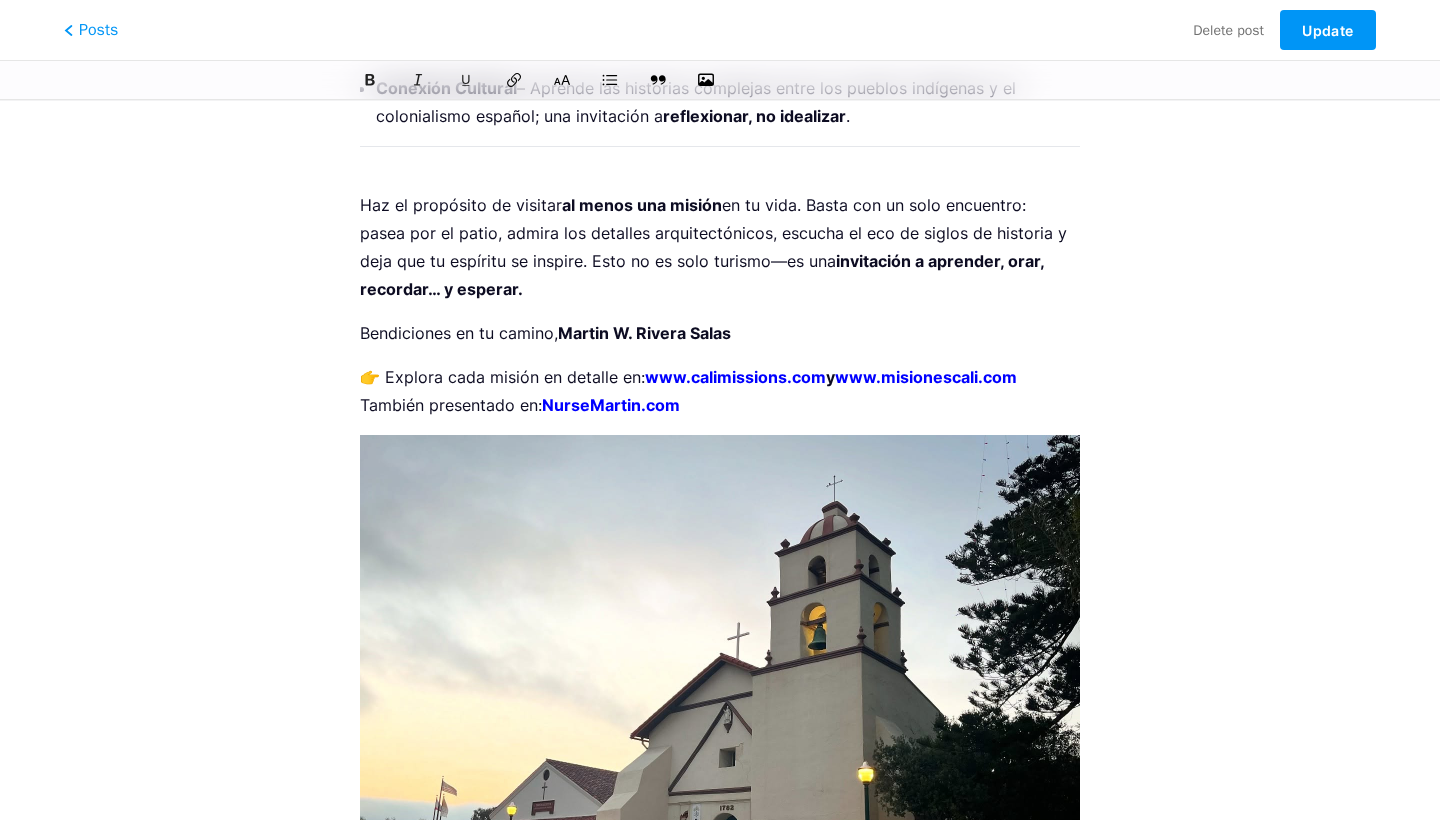 click on "Haz el propósito de visitar  al menos una misión  en tu vida. Basta con un solo encuentro: pasea por el patio, admira los detalles arquitectónicos, escucha el eco de siglos de historia y deja que tu espíritu se inspire. Esto no es solo turismo—es una  invitación a aprender, orar, recordar… y esperar." at bounding box center [720, 247] 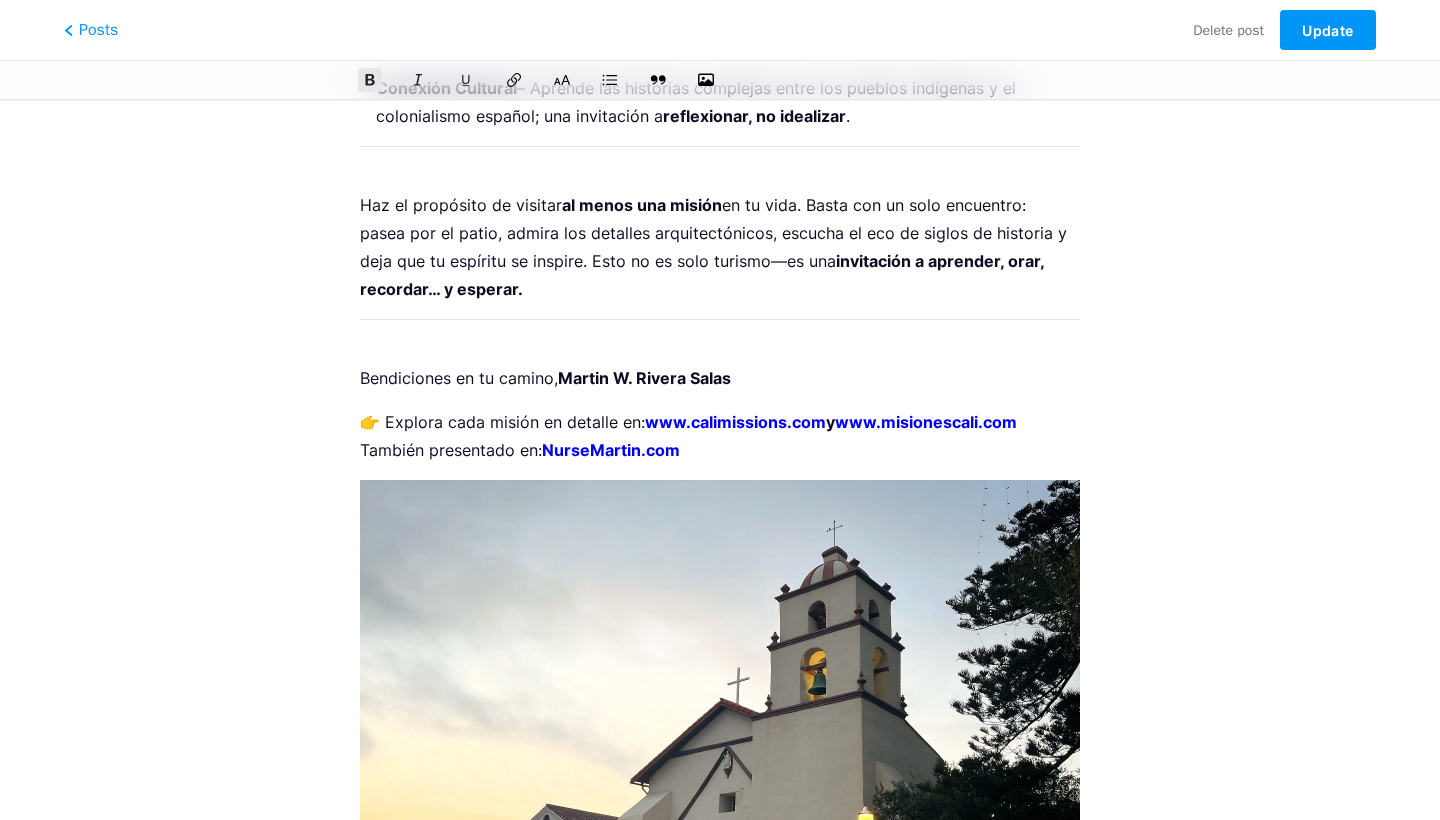 click at bounding box center (720, 334) 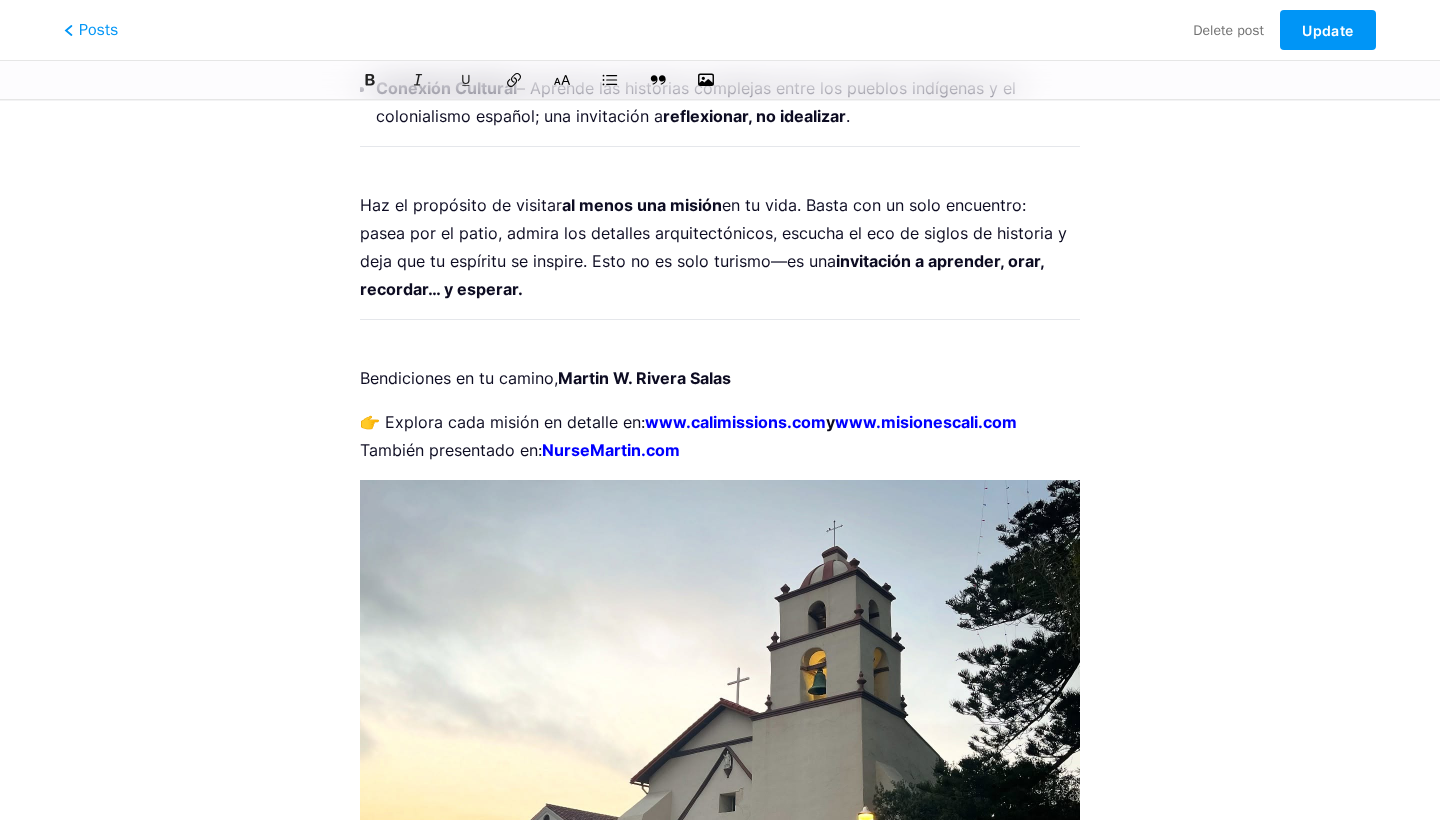 click on "Bendiciones en tu camino,  Martin W. Rivera Salas" at bounding box center (720, 378) 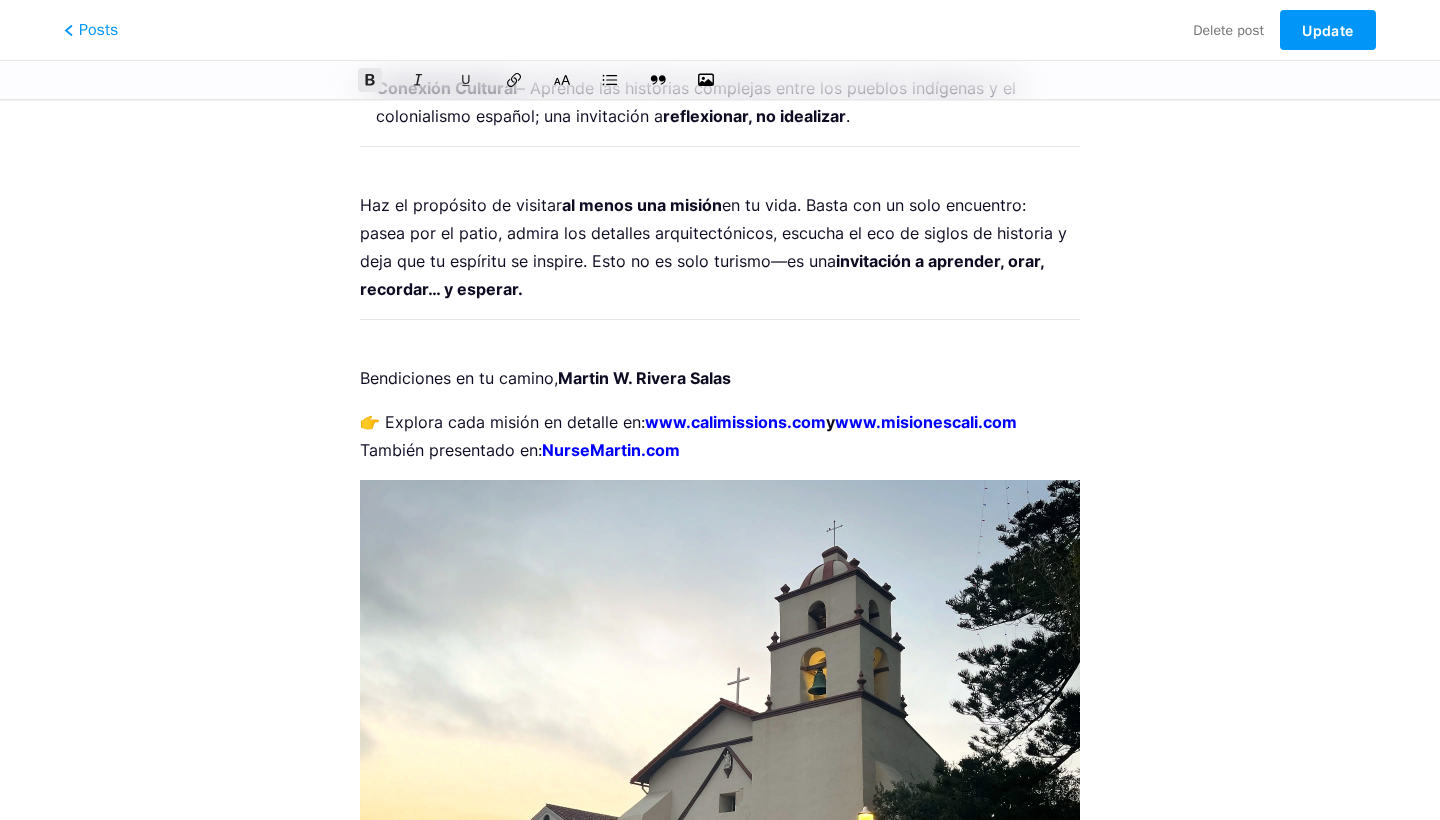 click at bounding box center (720, 334) 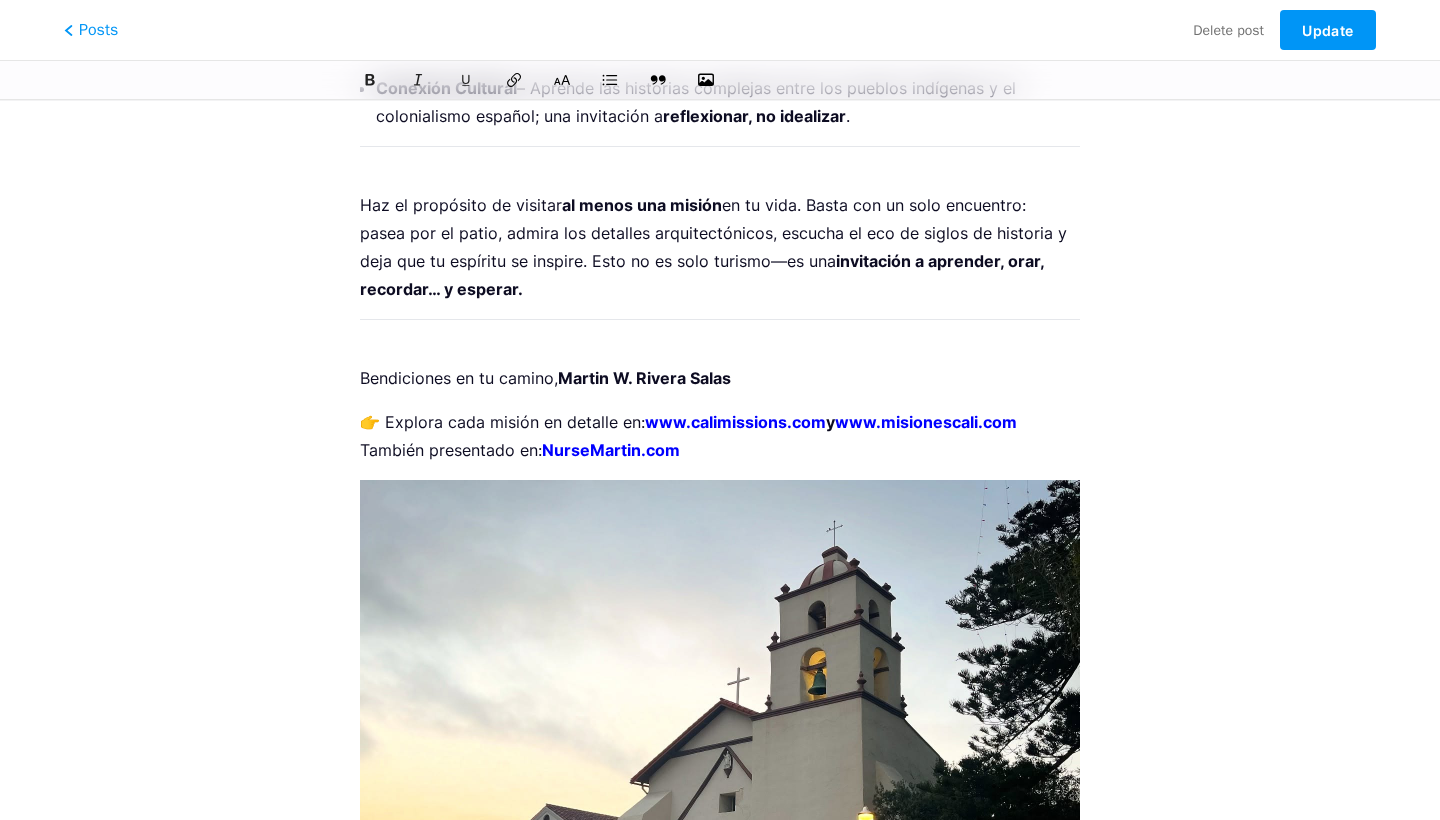 click on "Bendiciones en tu camino,  Martin W. Rivera Salas" at bounding box center [720, 378] 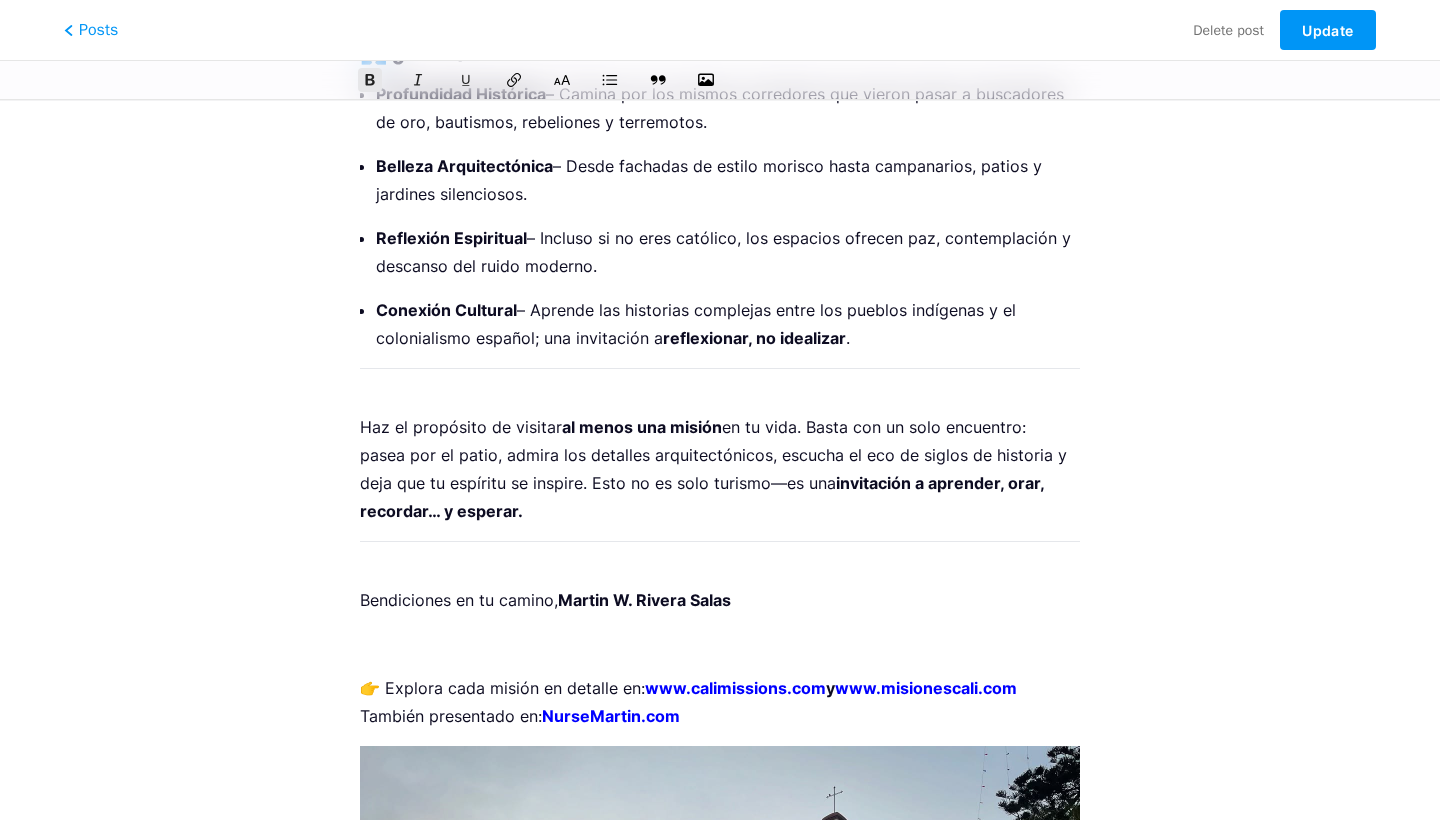 scroll, scrollTop: 3486, scrollLeft: 0, axis: vertical 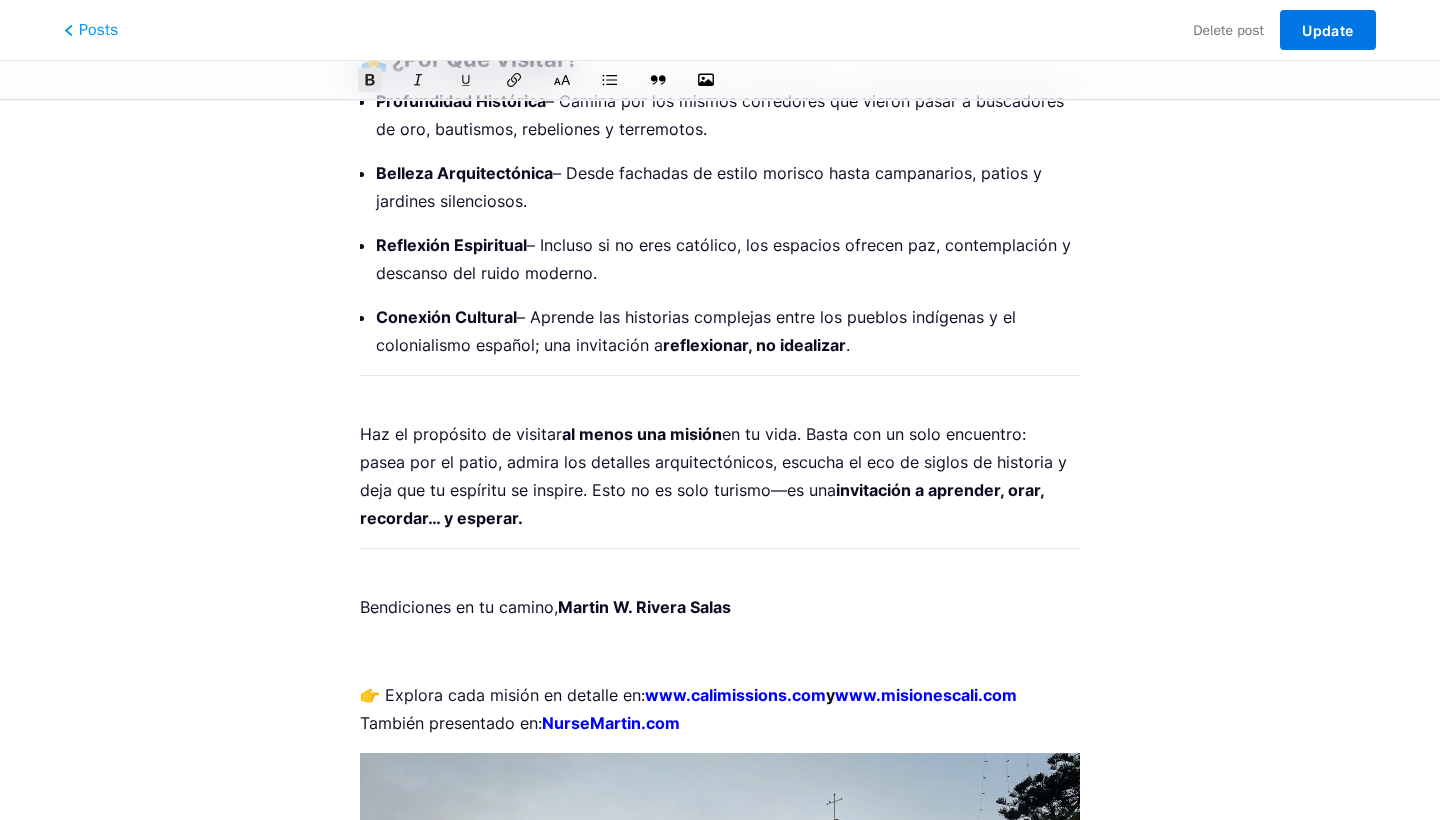 click on "Update" at bounding box center (1327, 30) 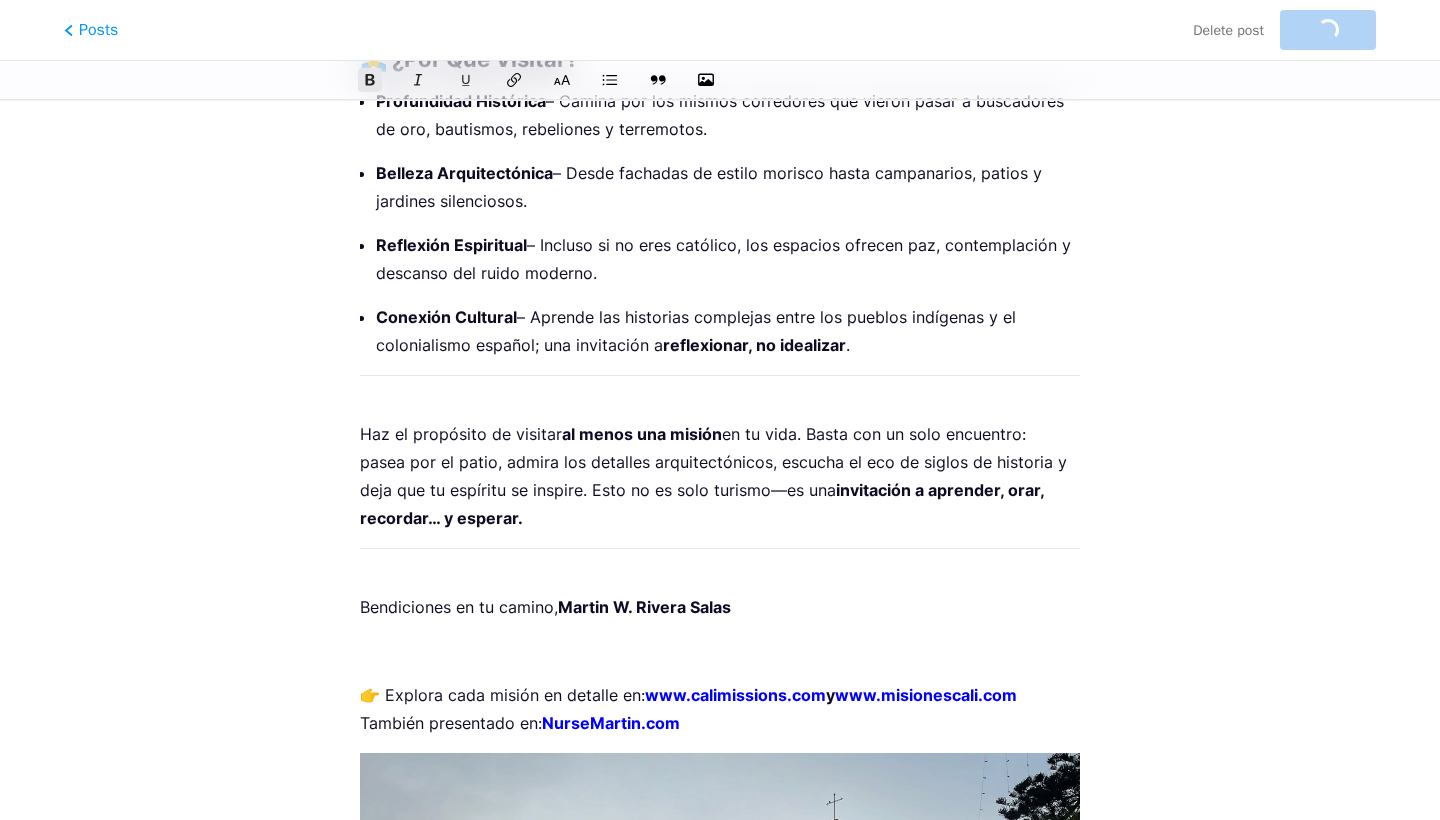 scroll, scrollTop: 0, scrollLeft: 0, axis: both 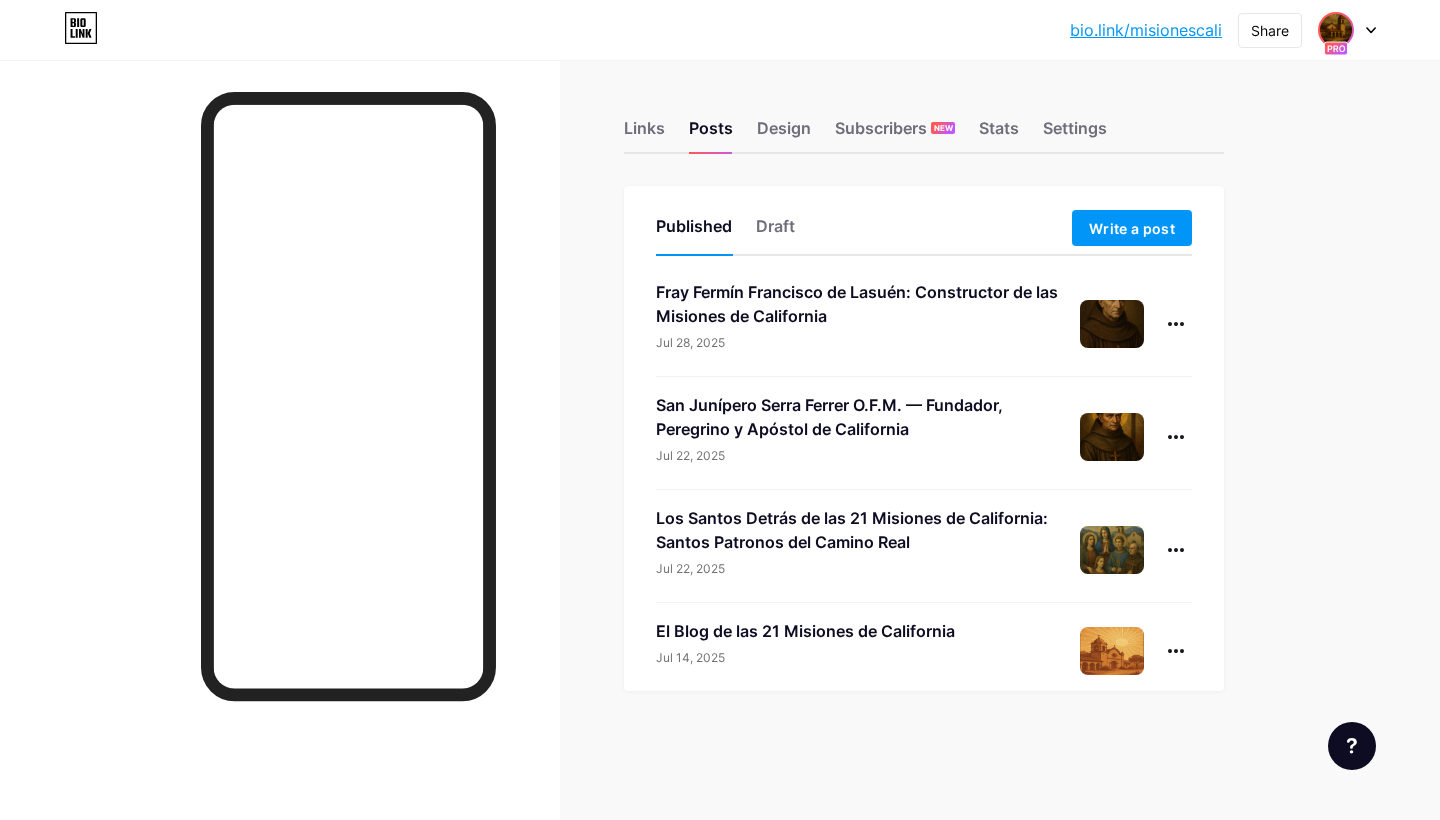 click at bounding box center [1336, 30] 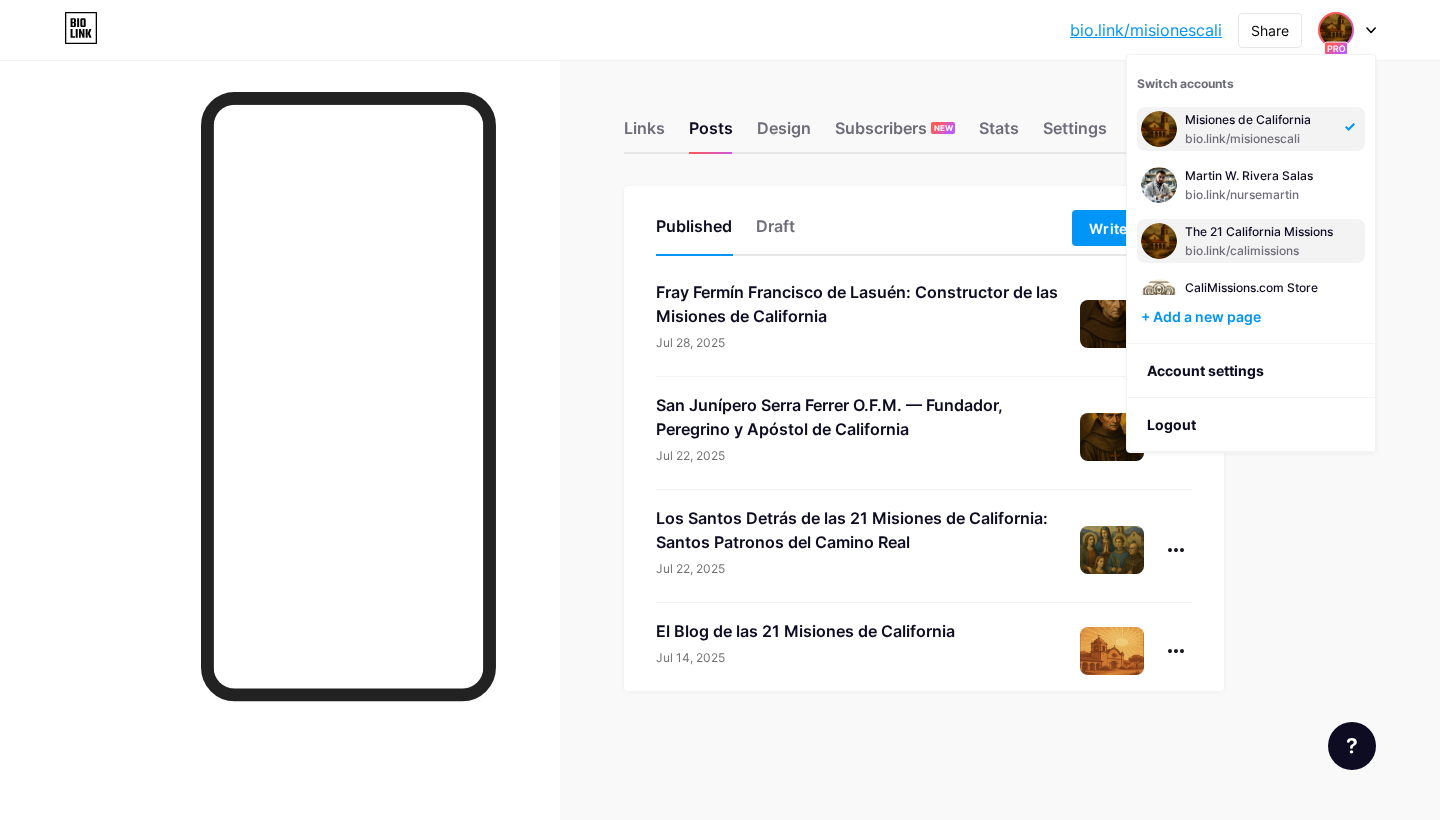 click on "bio.link/calimissions" at bounding box center (1259, 251) 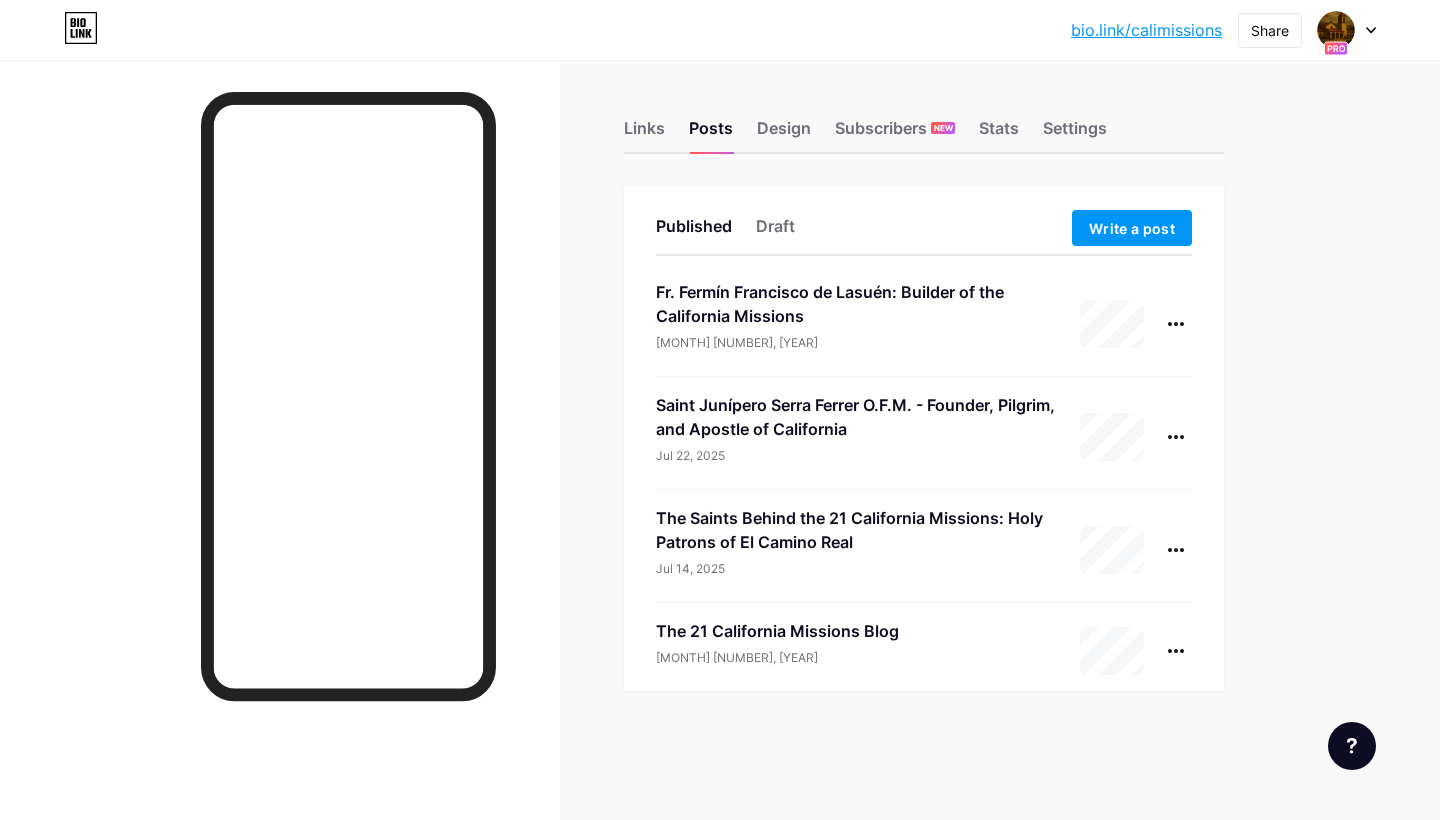 scroll, scrollTop: 0, scrollLeft: 0, axis: both 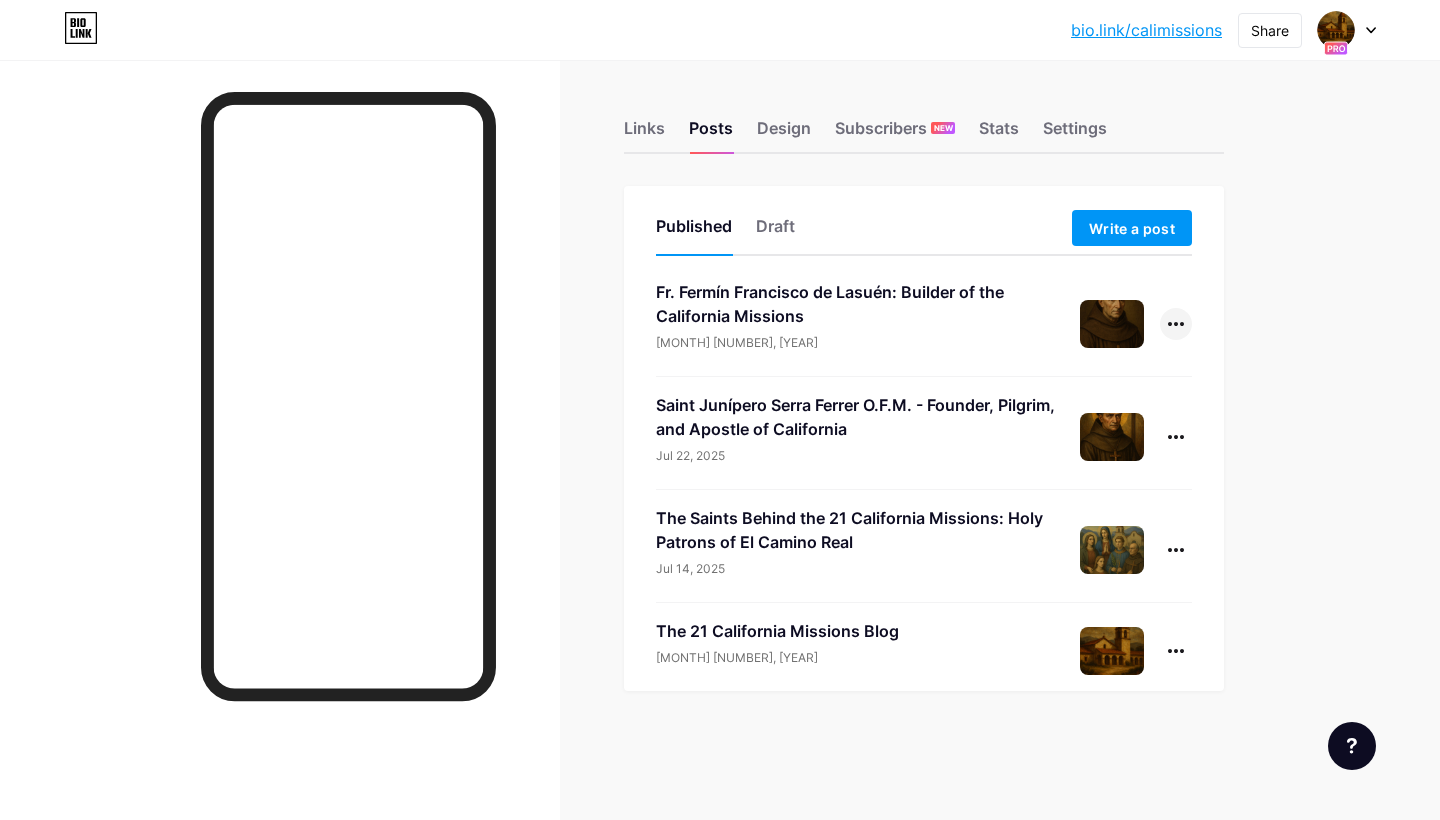 click 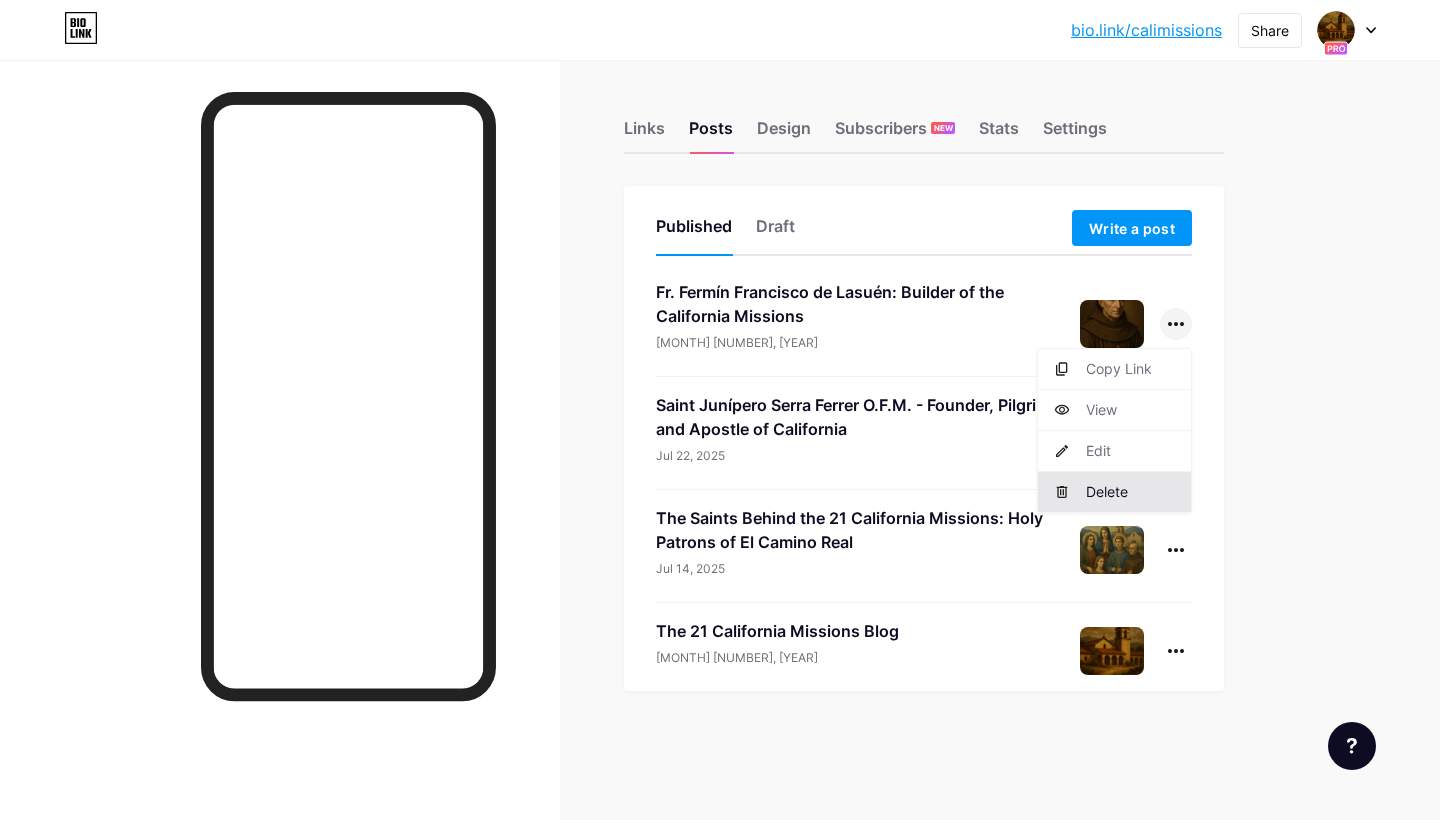 click on "Delete" at bounding box center [1114, 492] 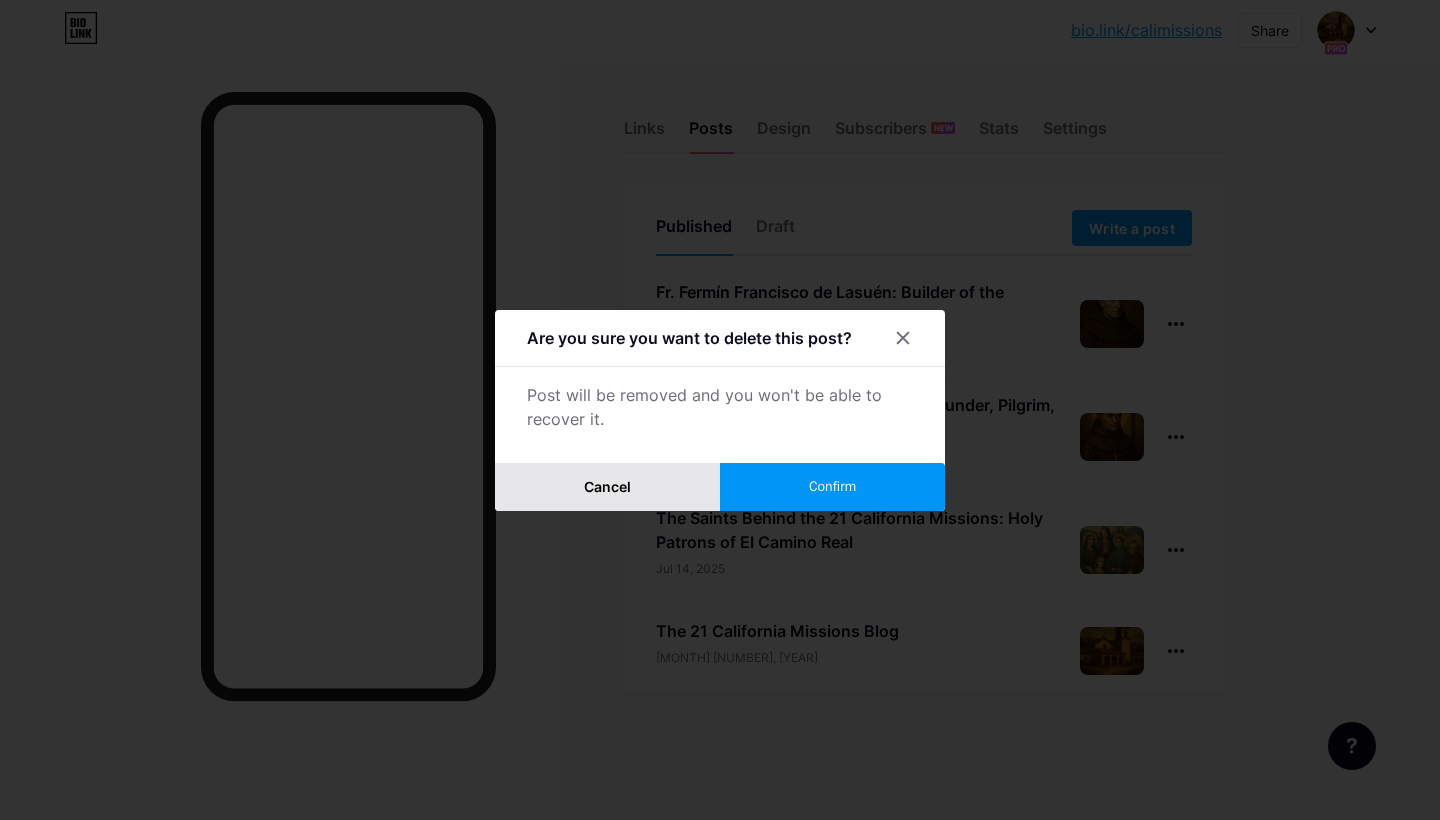 click on "Cancel" at bounding box center [607, 487] 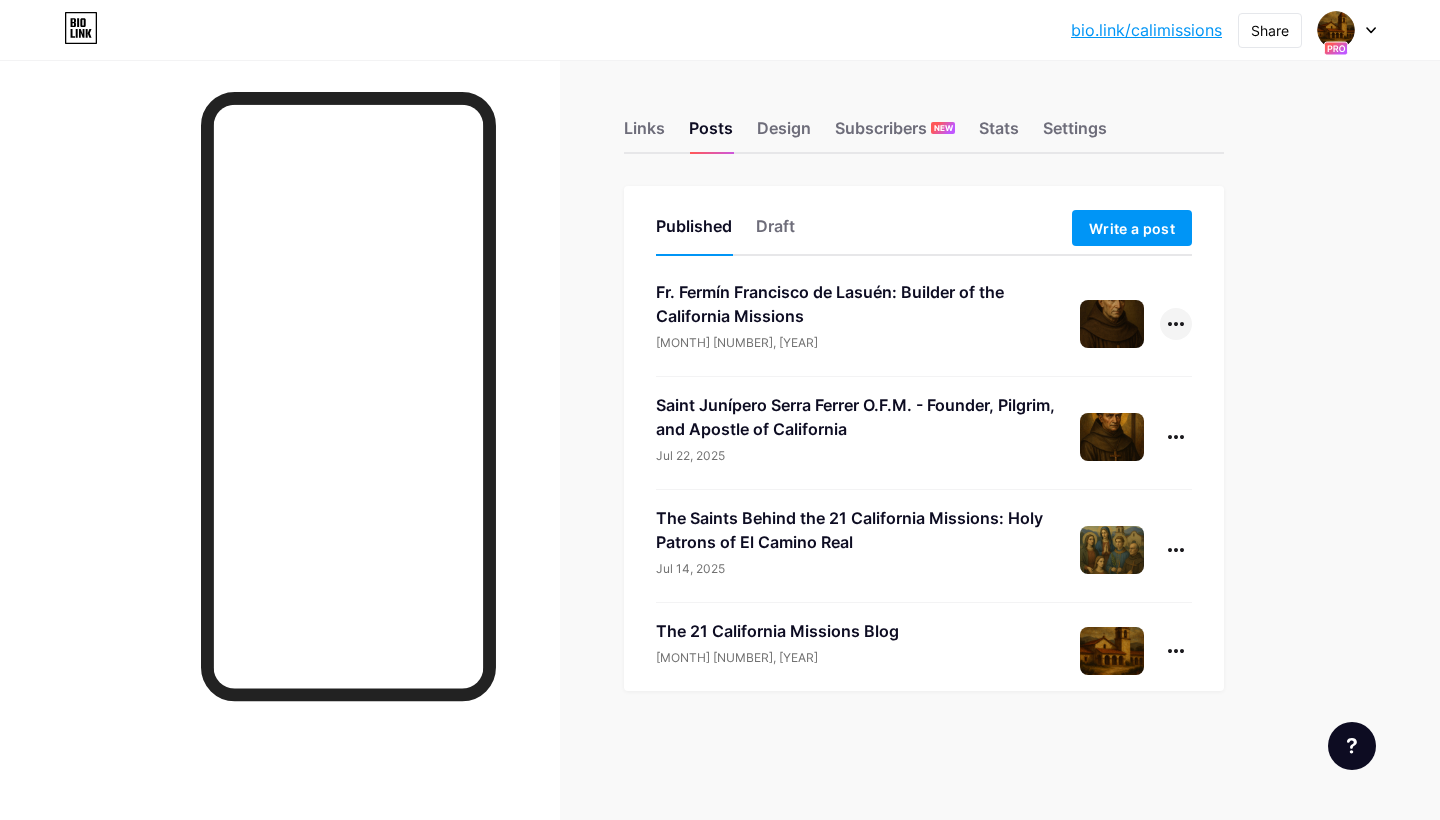 click at bounding box center (1176, 324) 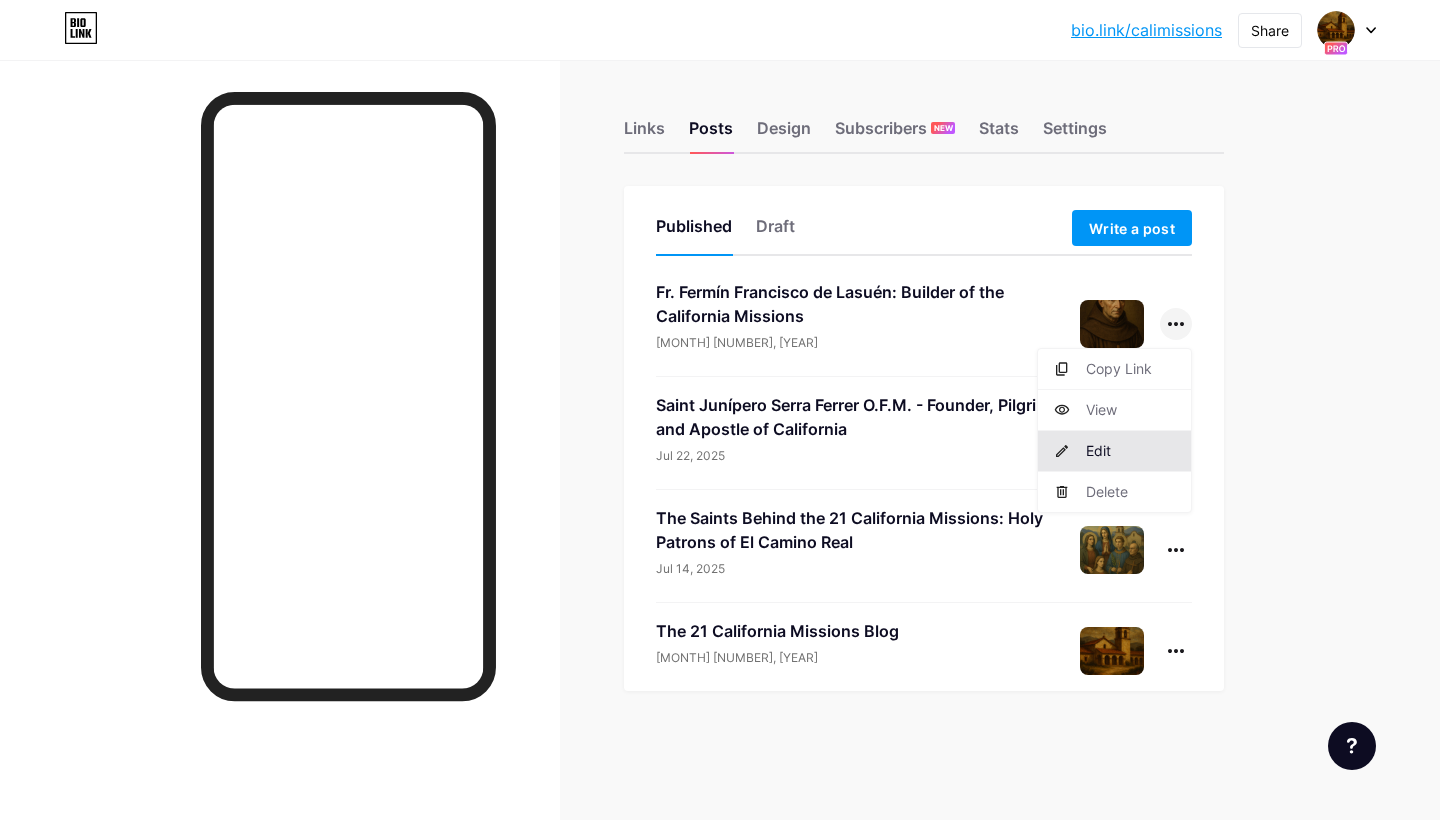 click on "Edit" at bounding box center [1114, 451] 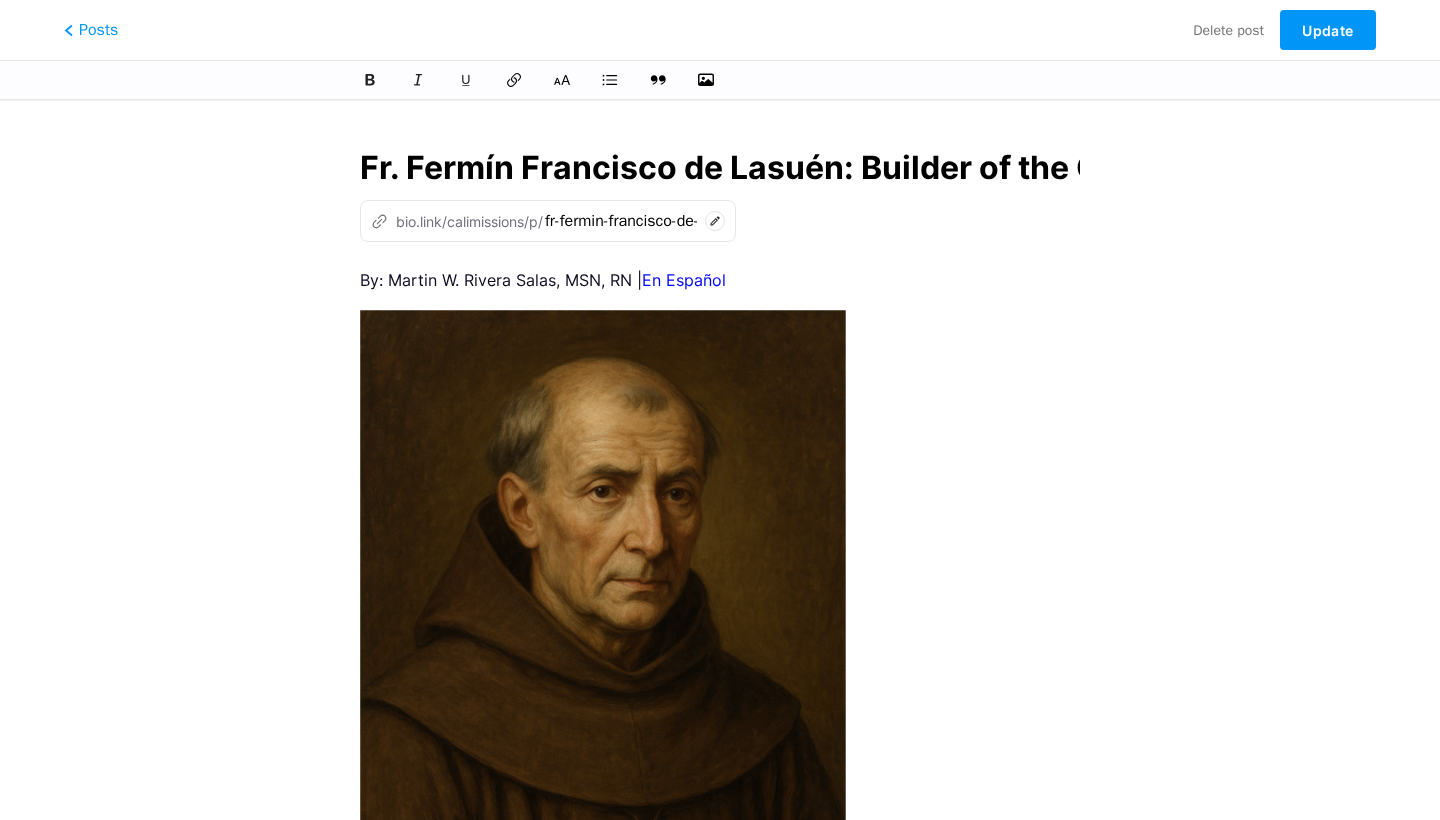scroll, scrollTop: 0, scrollLeft: 297, axis: horizontal 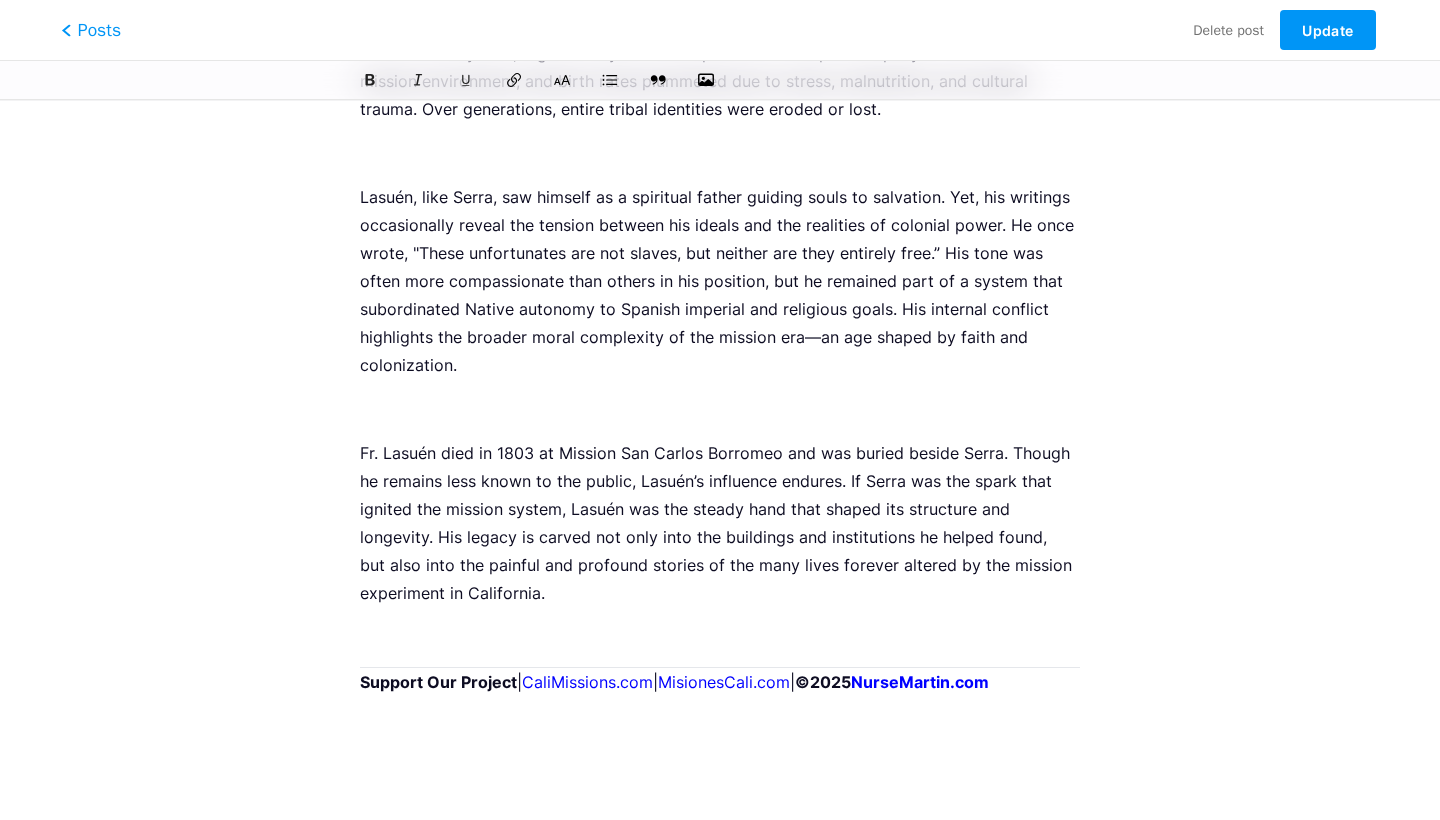 click on "Posts" at bounding box center [91, 30] 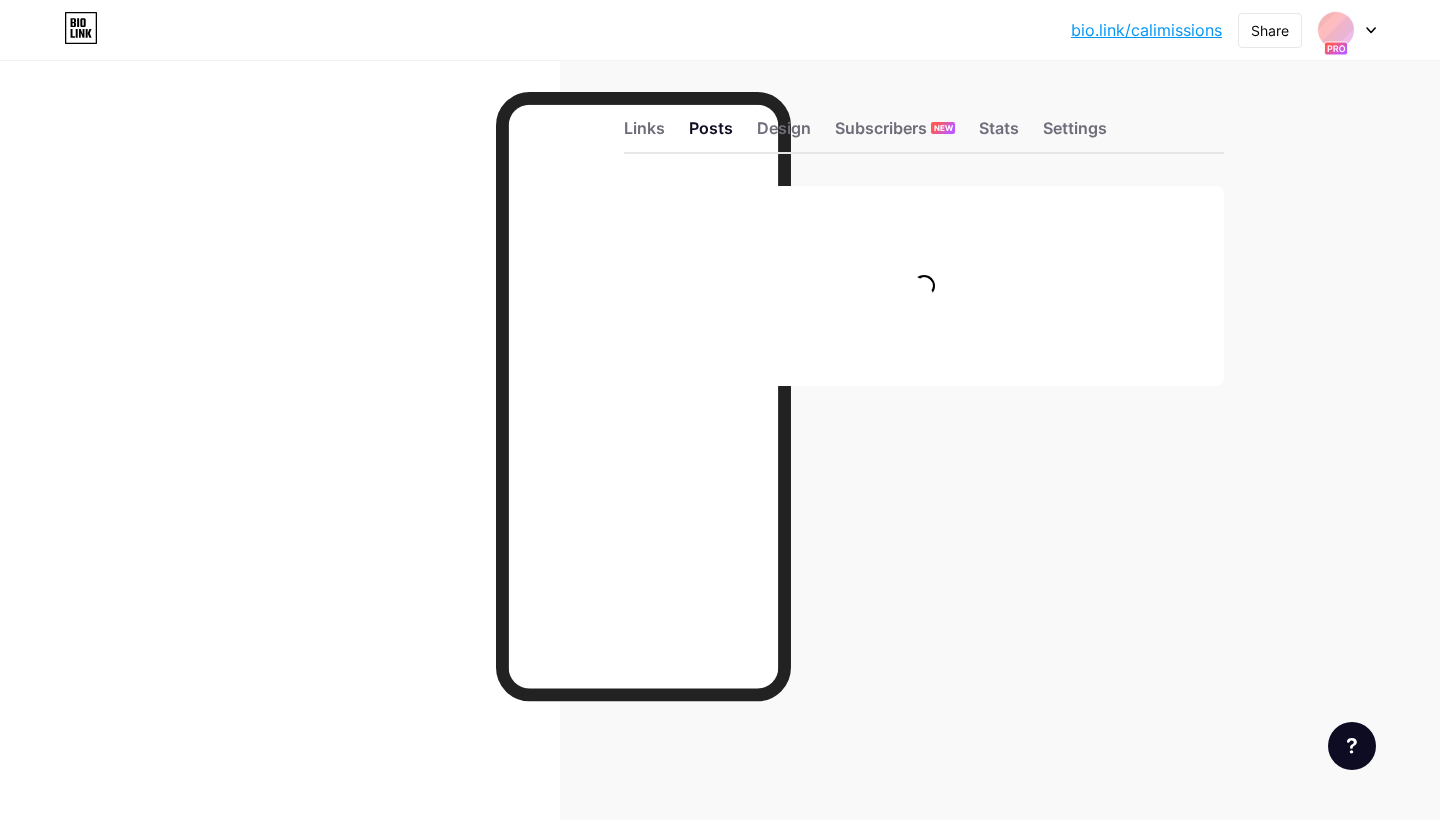 scroll, scrollTop: 0, scrollLeft: 0, axis: both 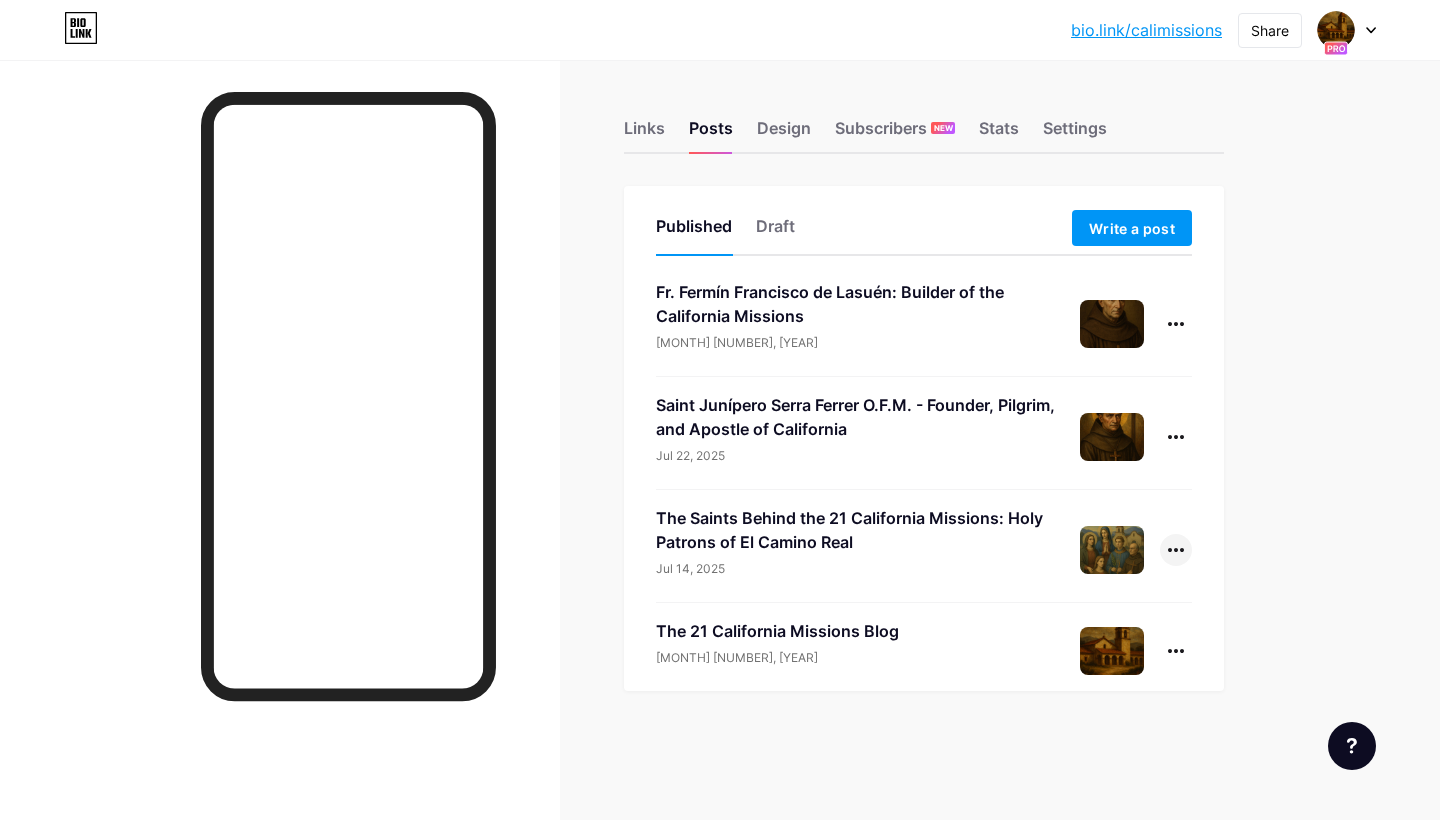 click 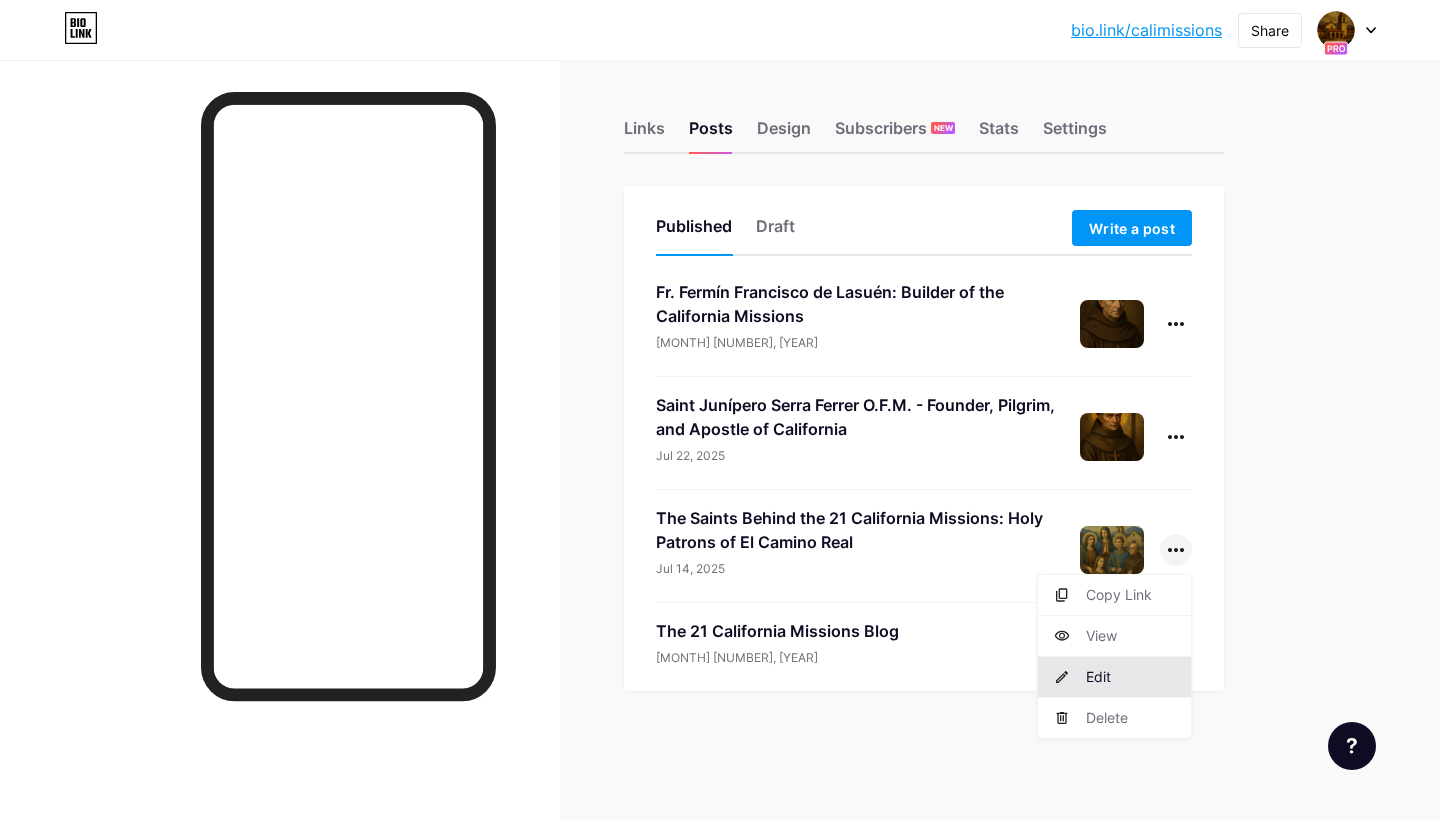click on "Edit" at bounding box center (1114, 677) 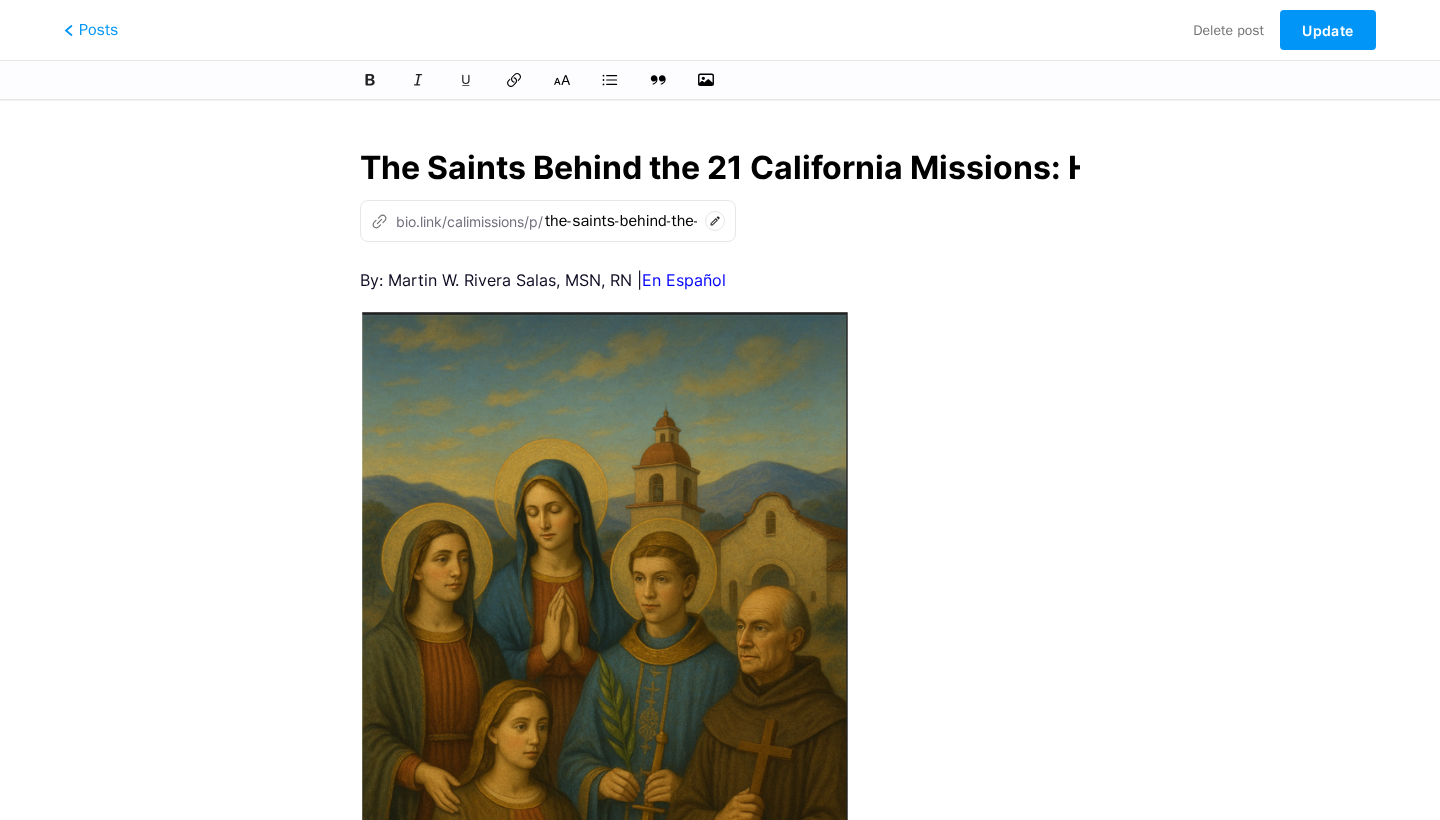 scroll, scrollTop: 0, scrollLeft: 468, axis: horizontal 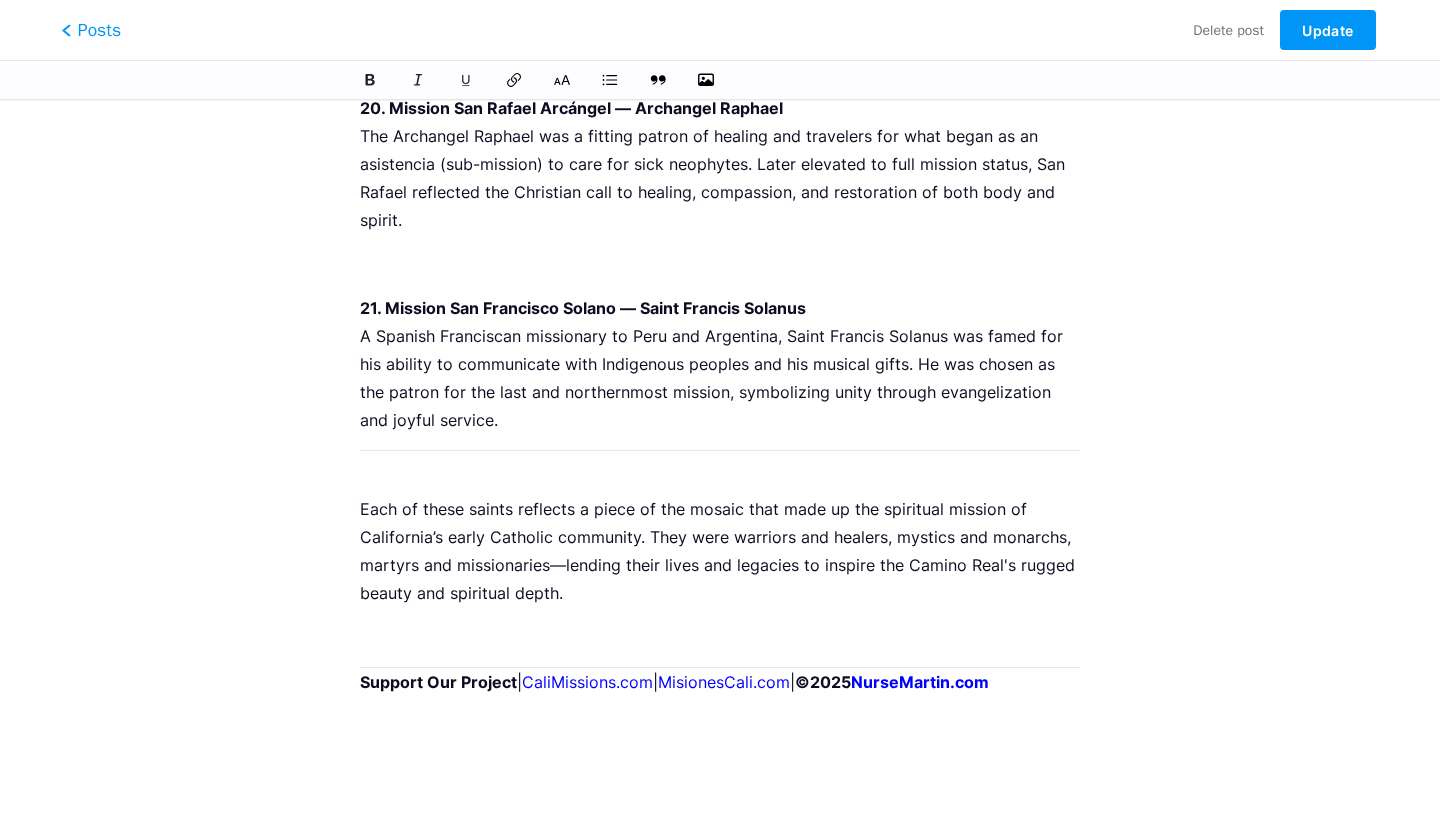 click on "Posts" at bounding box center [91, 30] 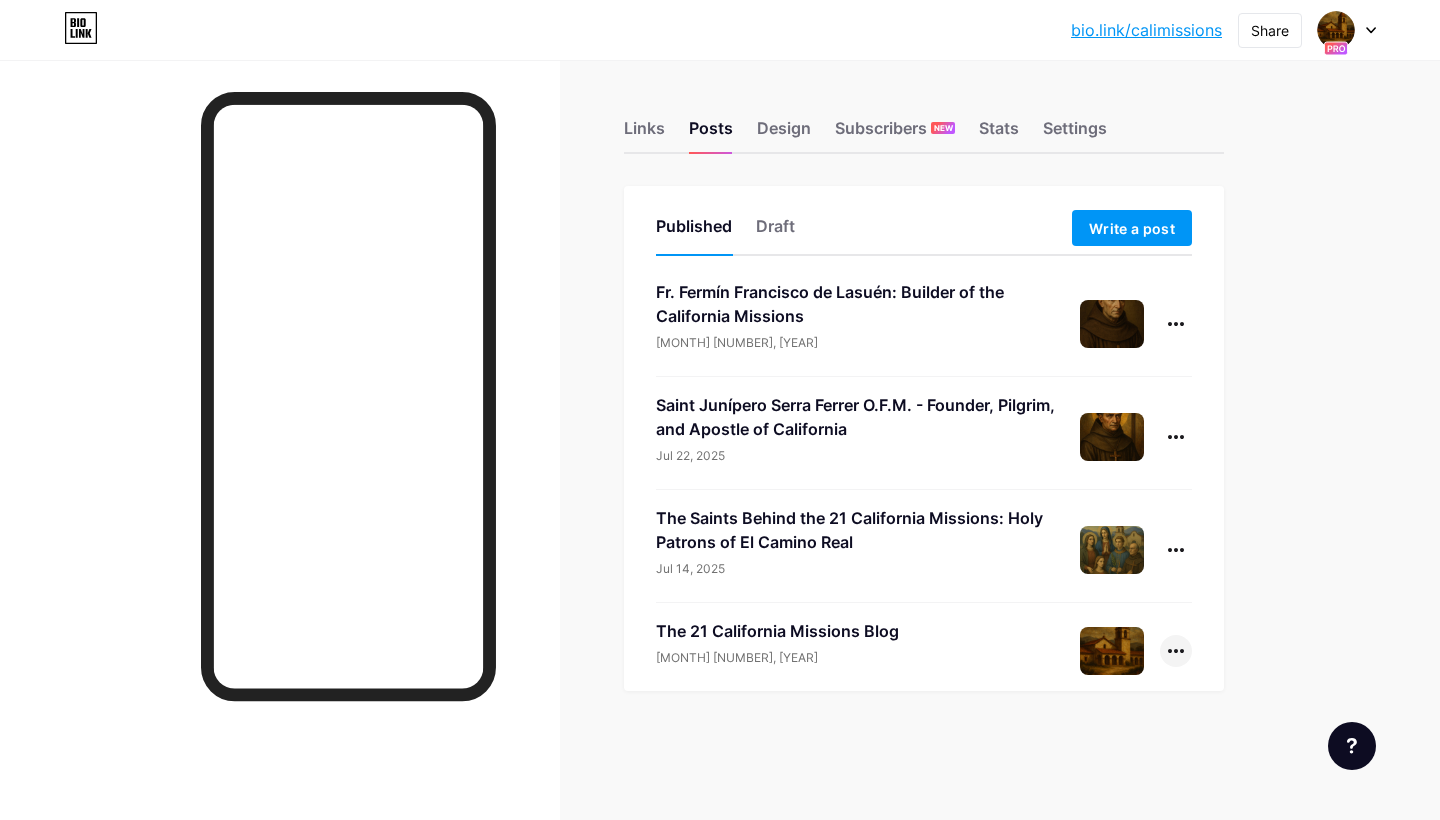 click at bounding box center (1176, 651) 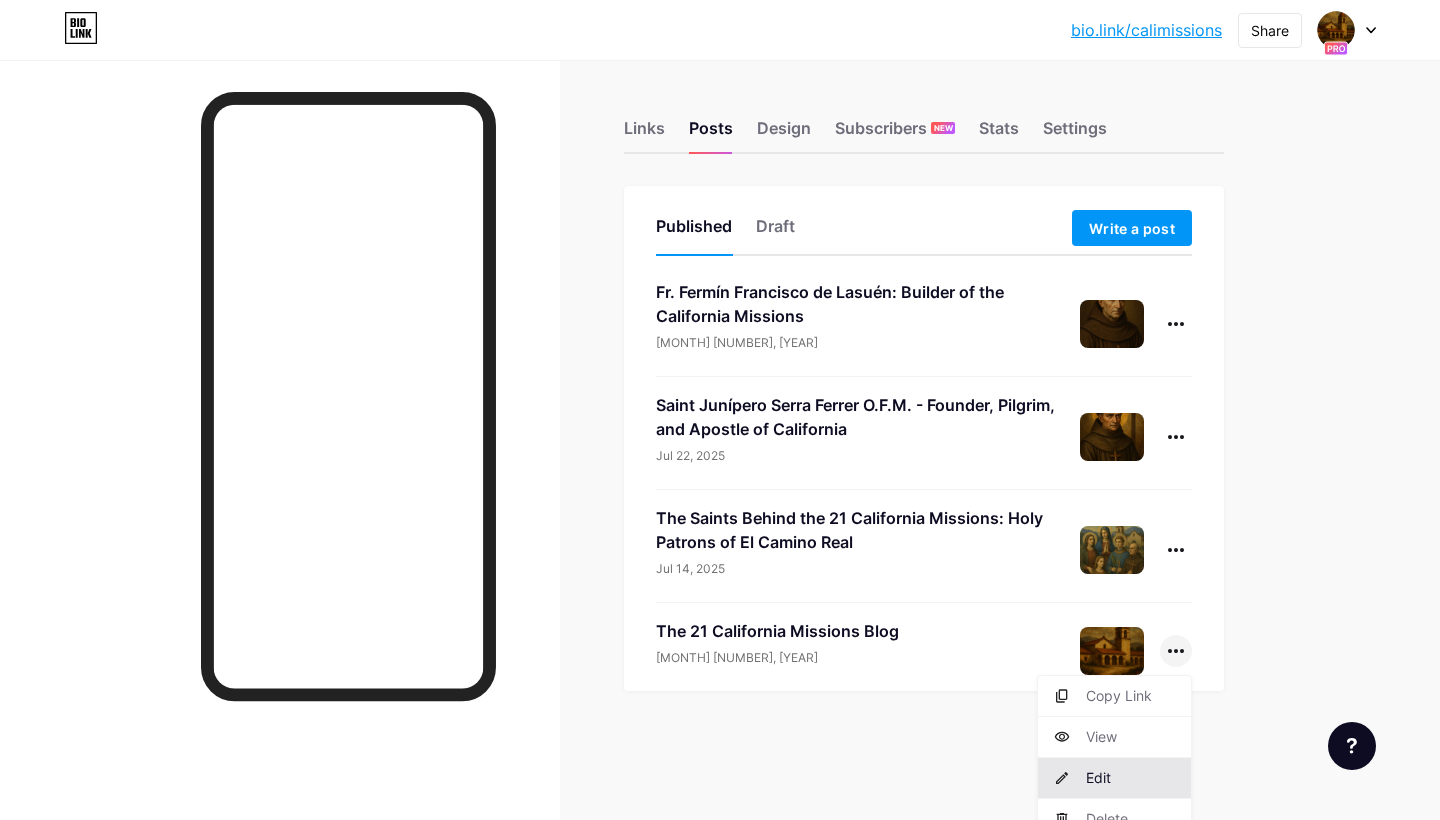 click on "Edit" at bounding box center (1114, 778) 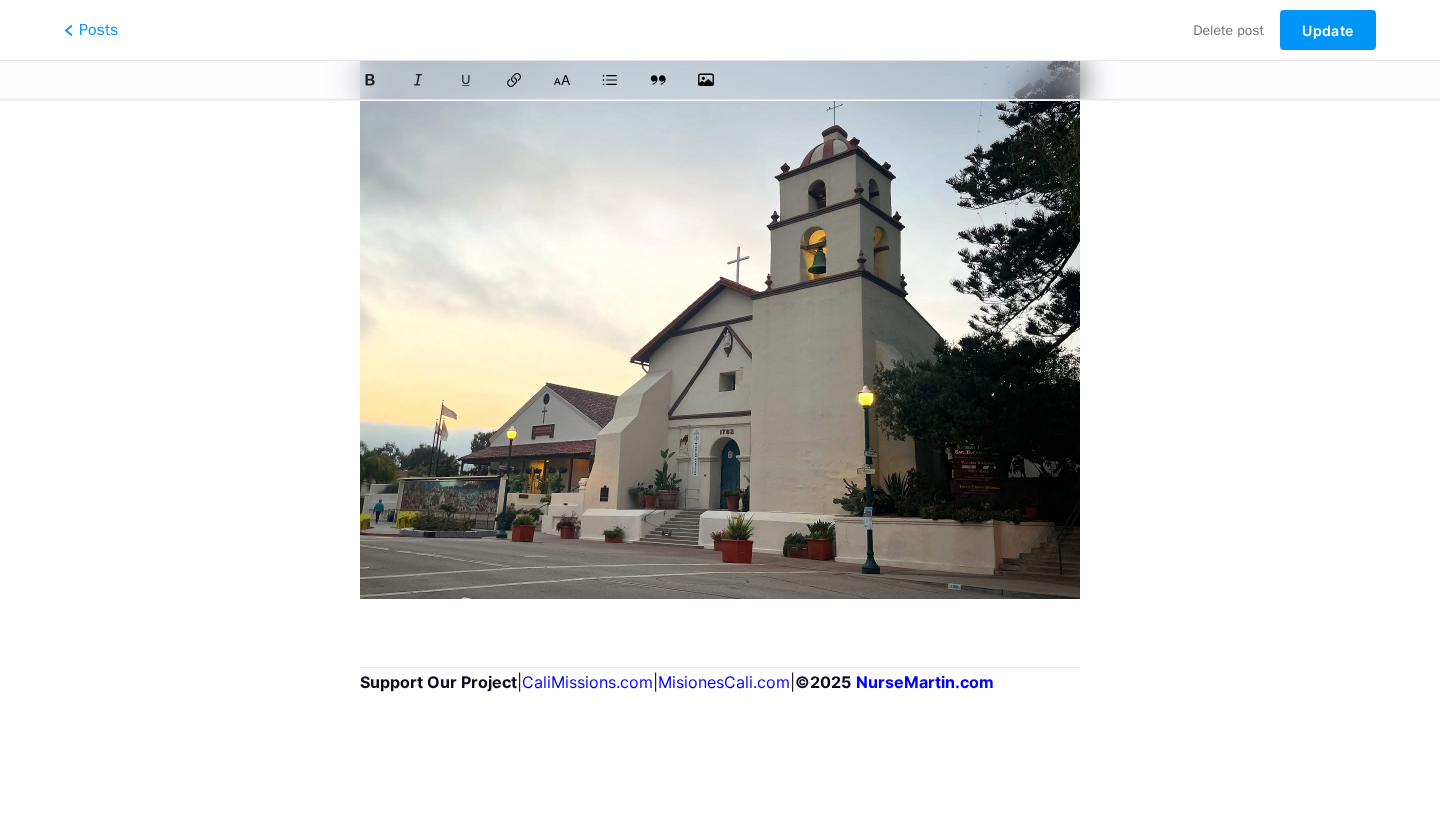 scroll, scrollTop: 3849, scrollLeft: 0, axis: vertical 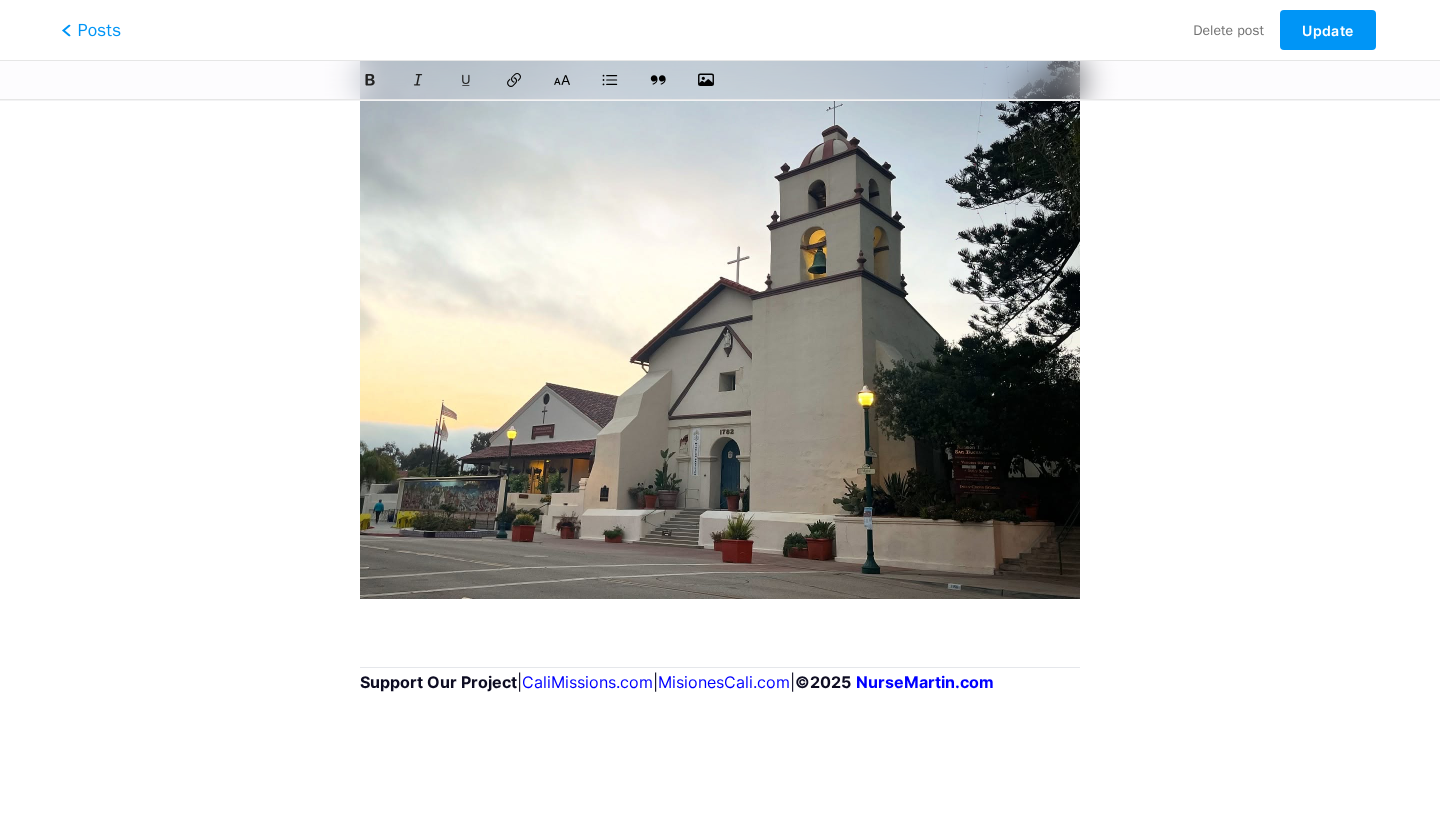 click on "Posts" at bounding box center (91, 30) 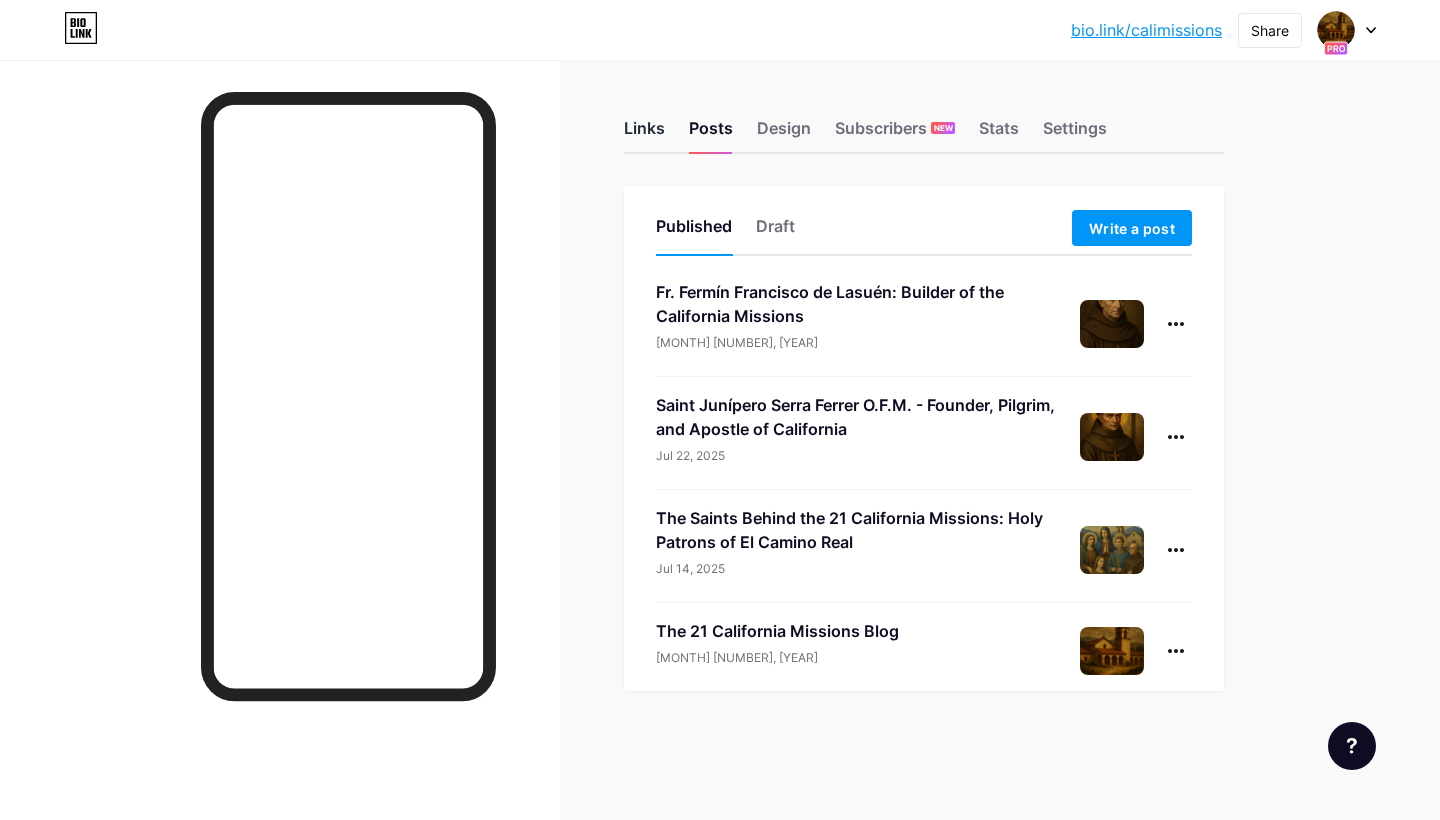 click on "Links" at bounding box center [644, 134] 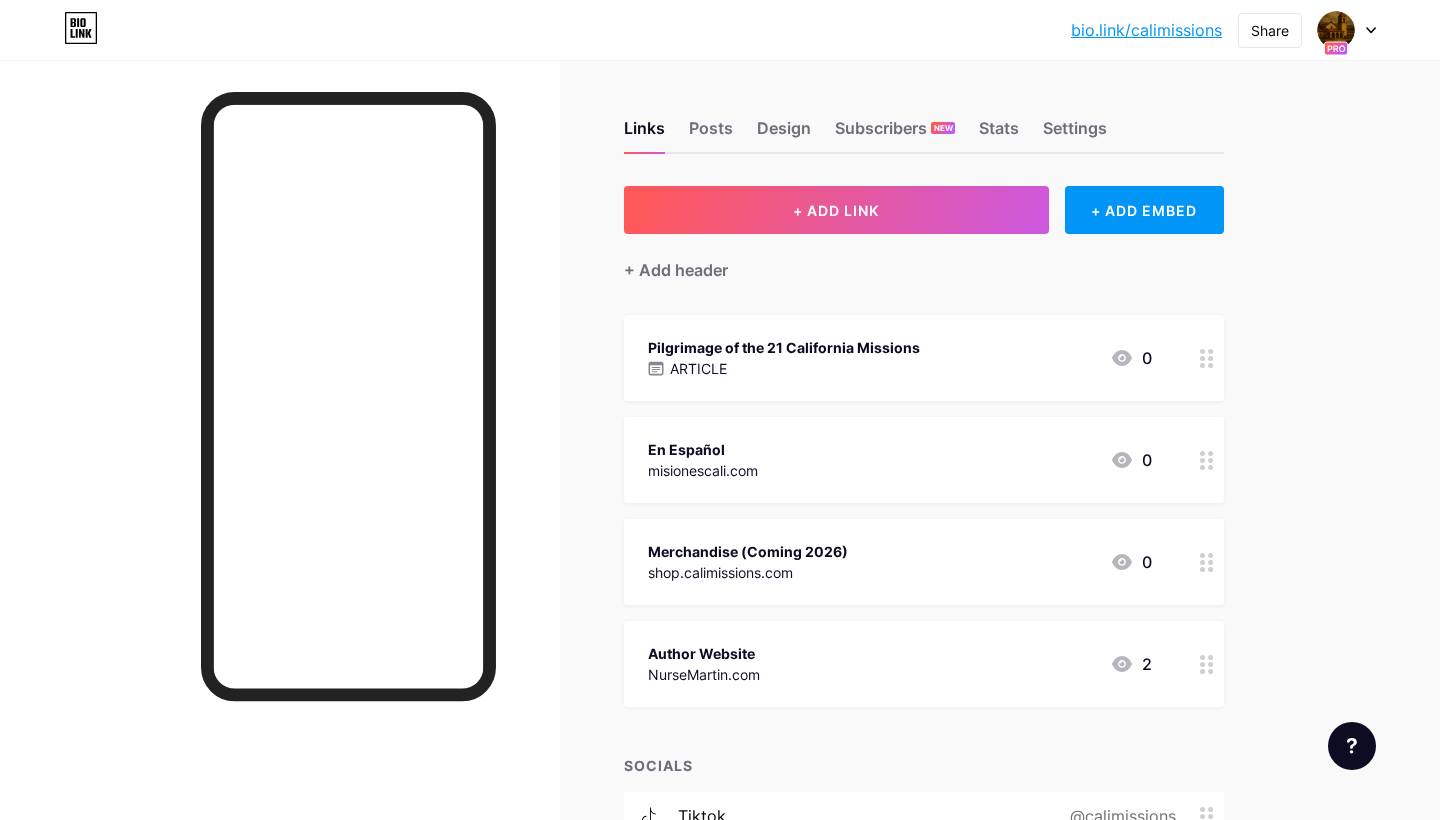 scroll, scrollTop: 0, scrollLeft: 0, axis: both 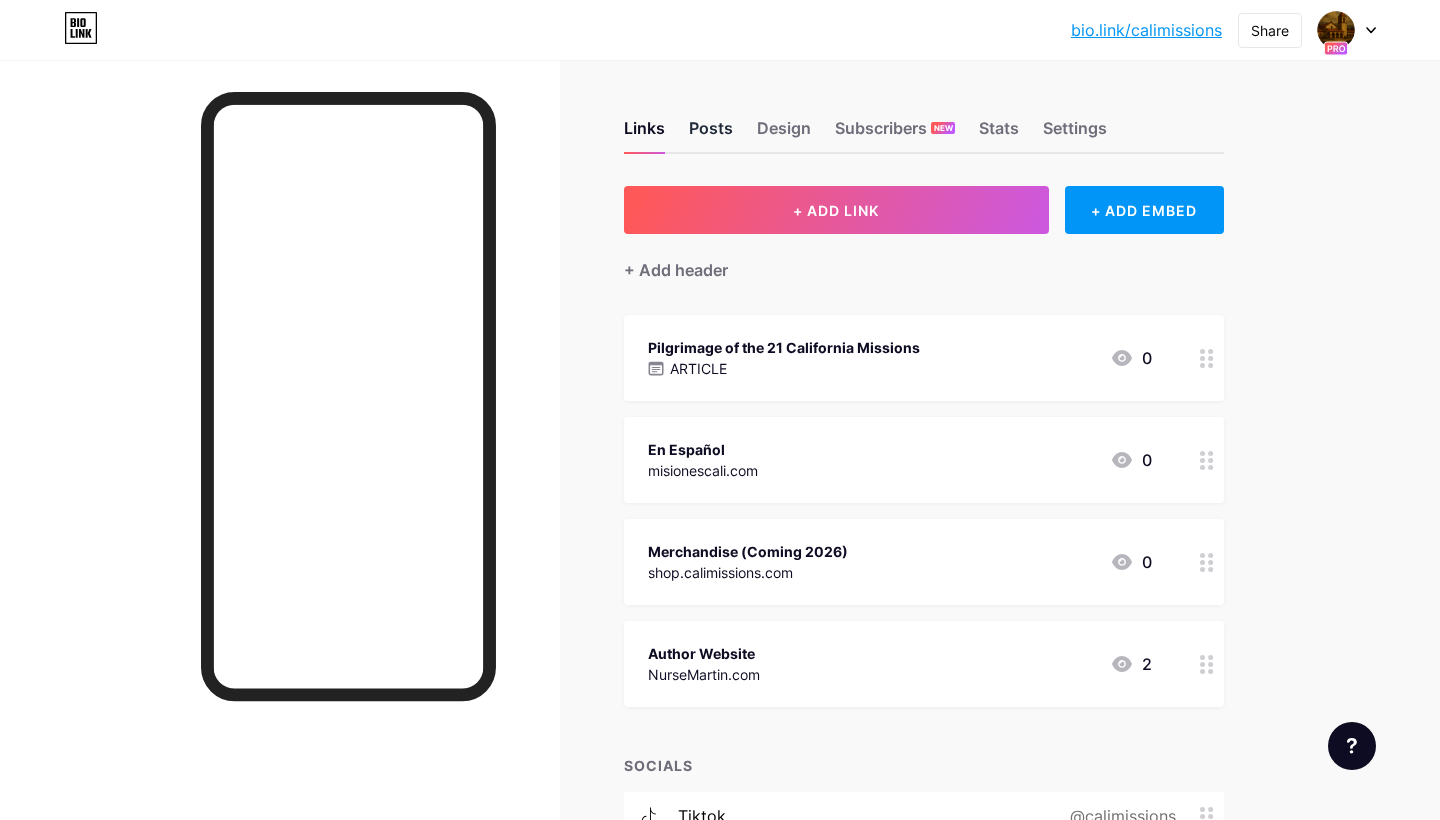click on "Posts" at bounding box center (711, 134) 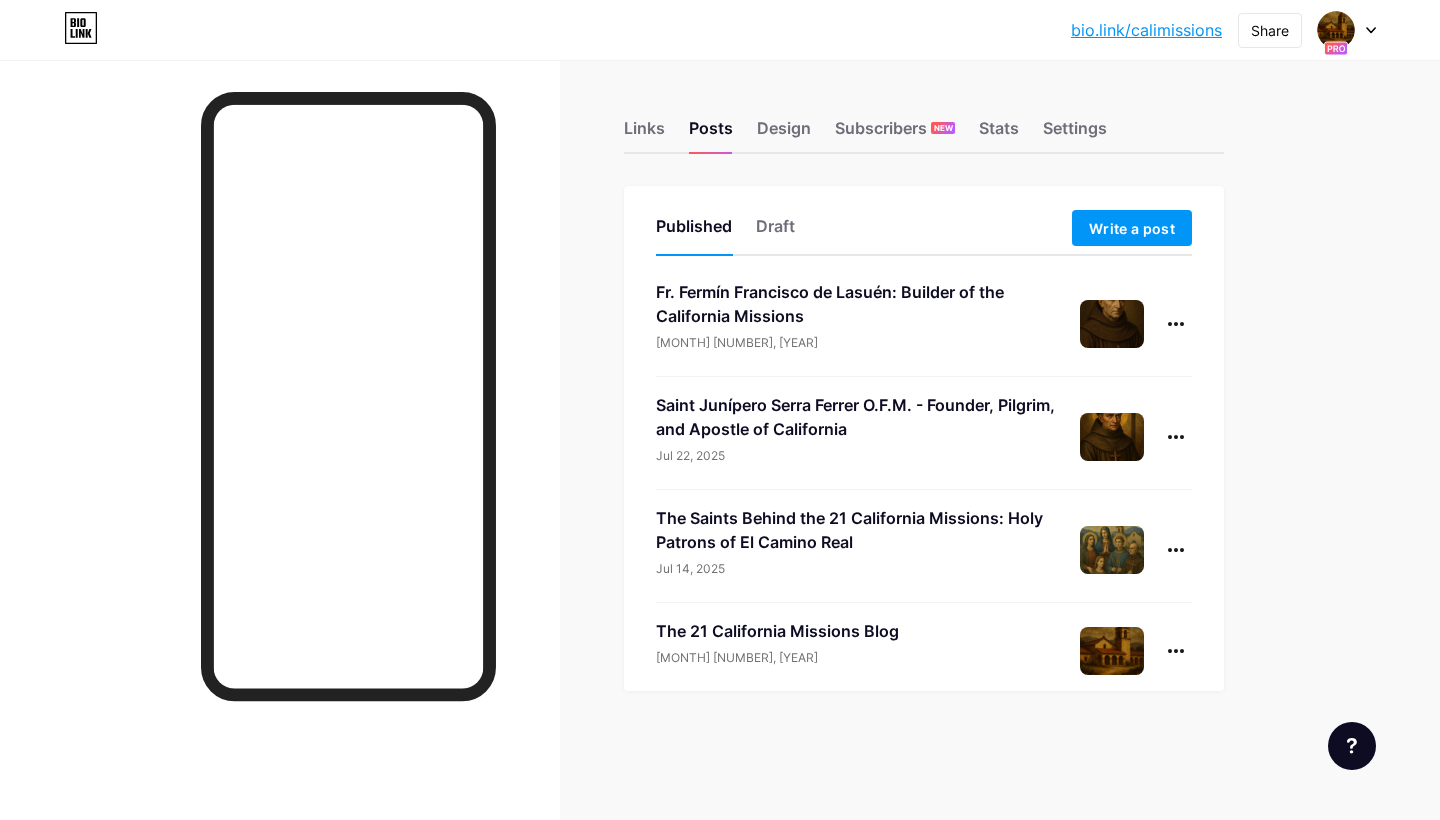 scroll, scrollTop: 0, scrollLeft: 0, axis: both 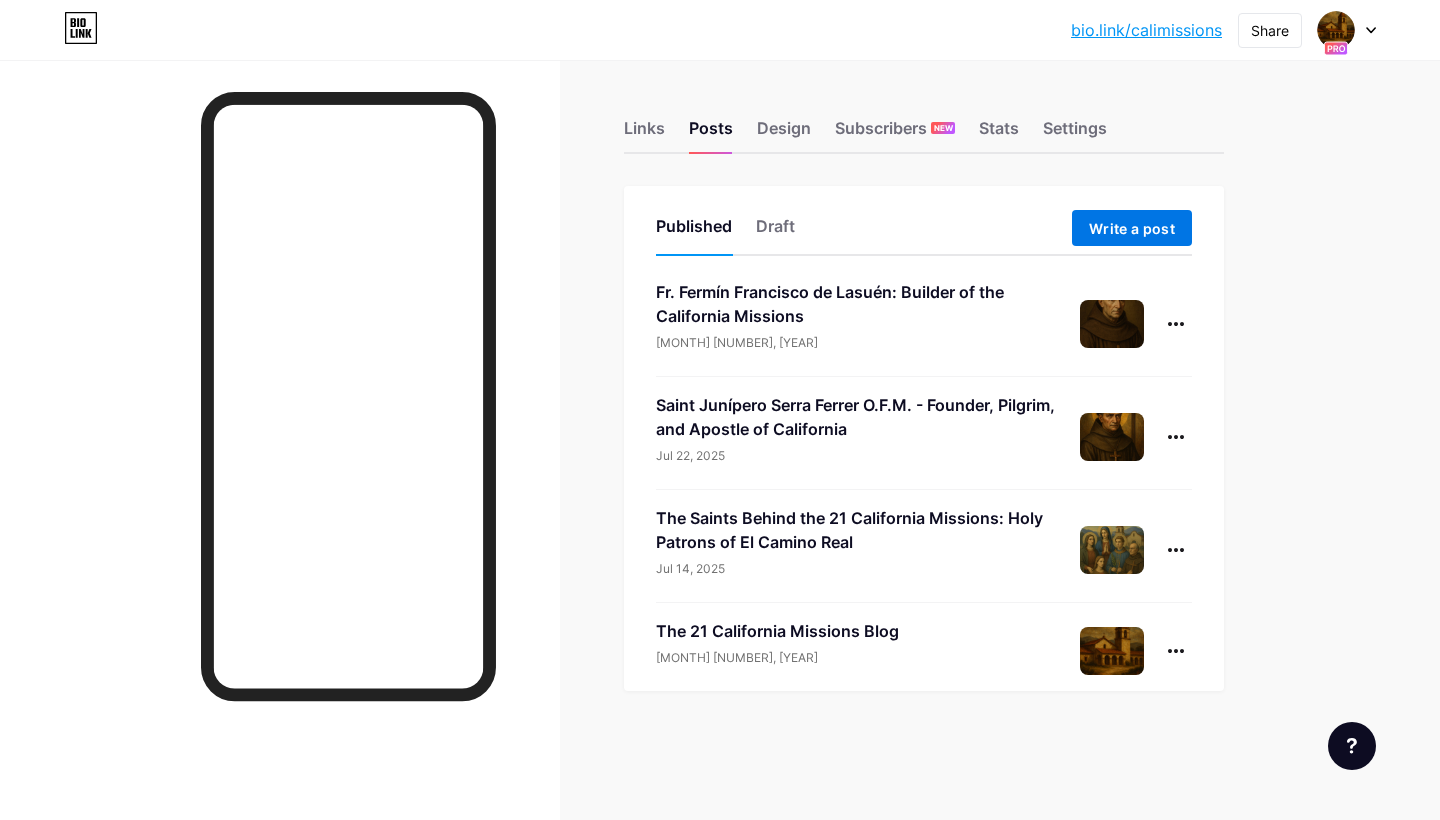 click on "Write a post" at bounding box center (1132, 228) 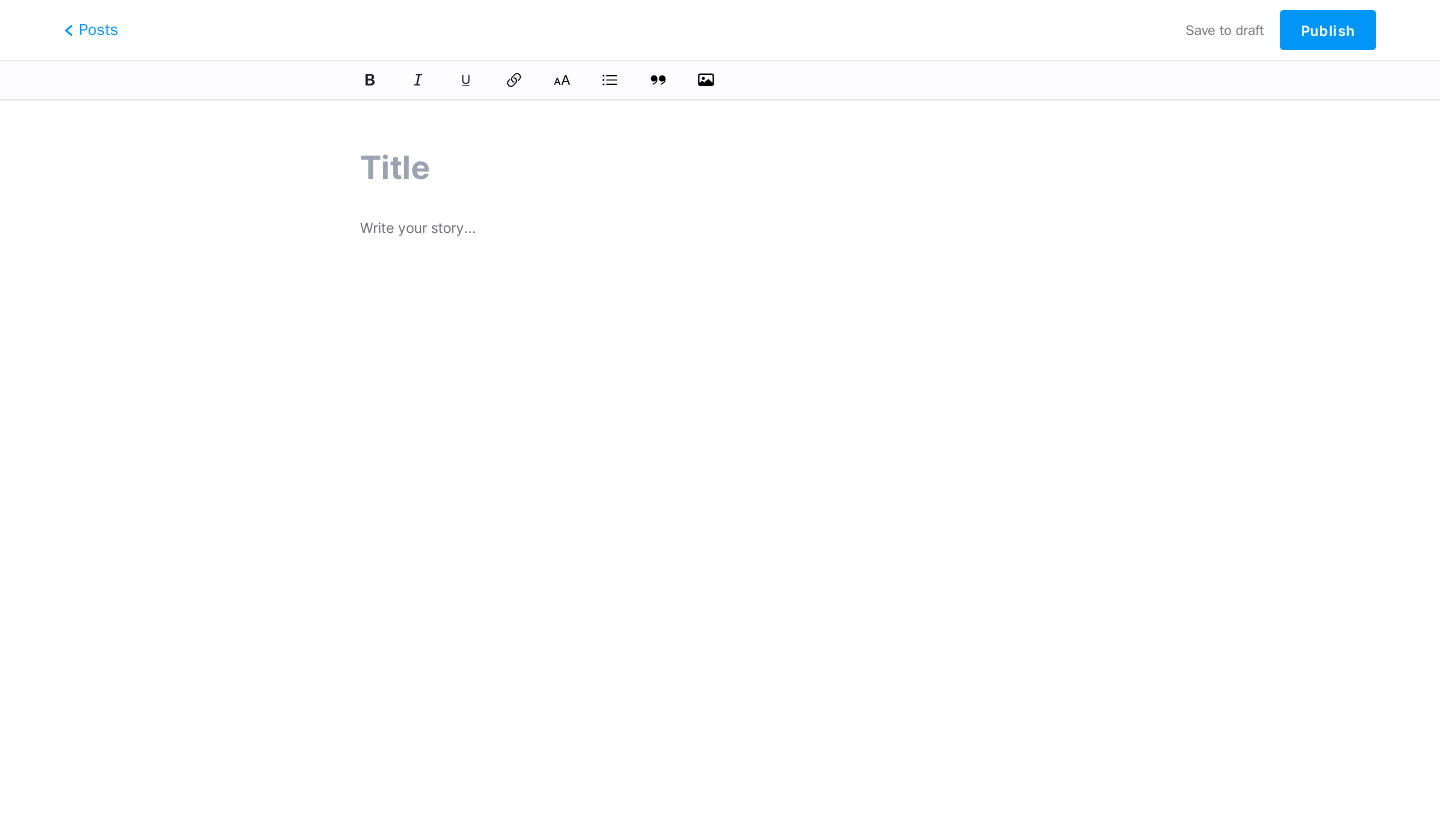 click at bounding box center [720, 168] 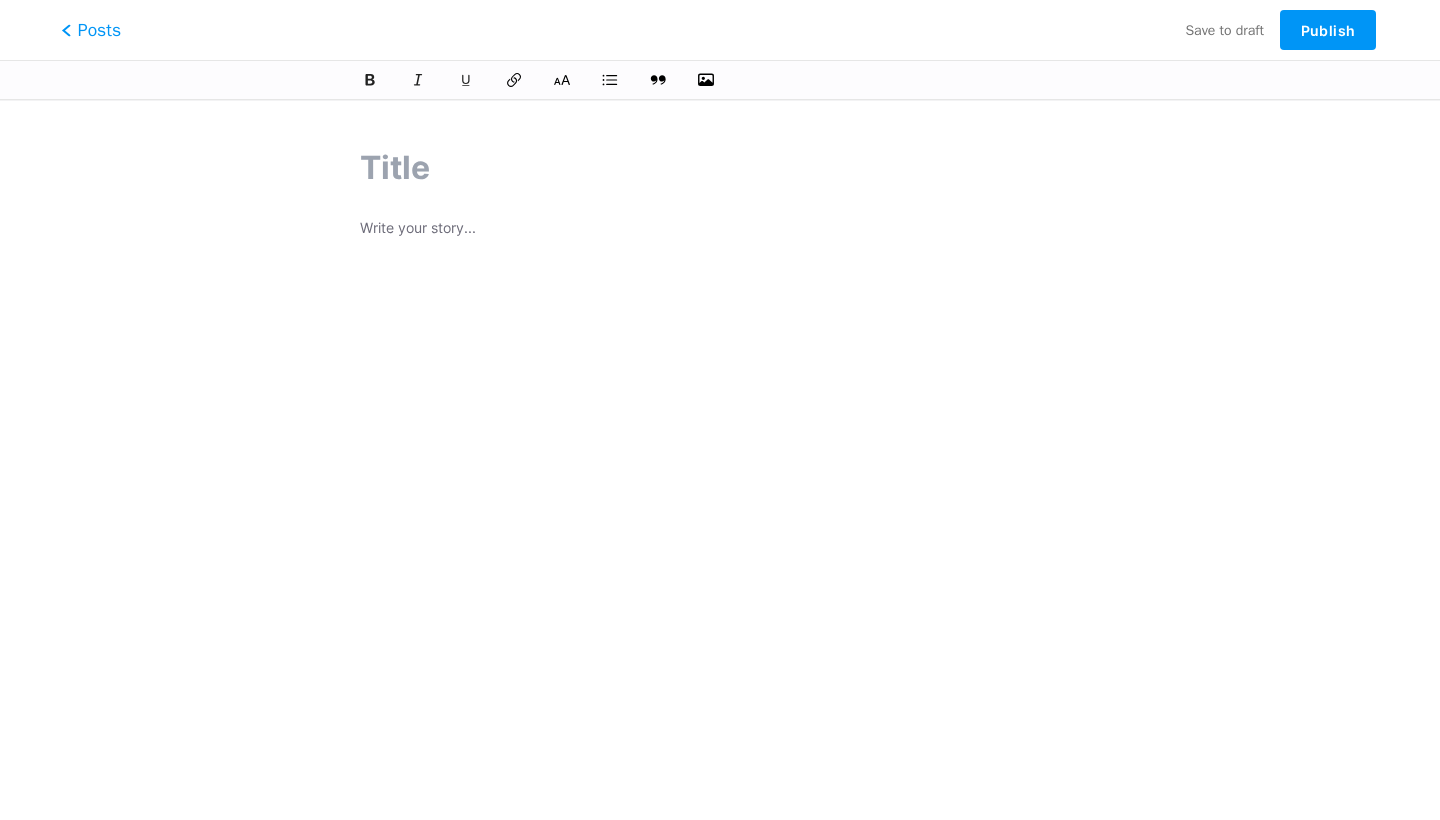 click on "Posts" at bounding box center (91, 30) 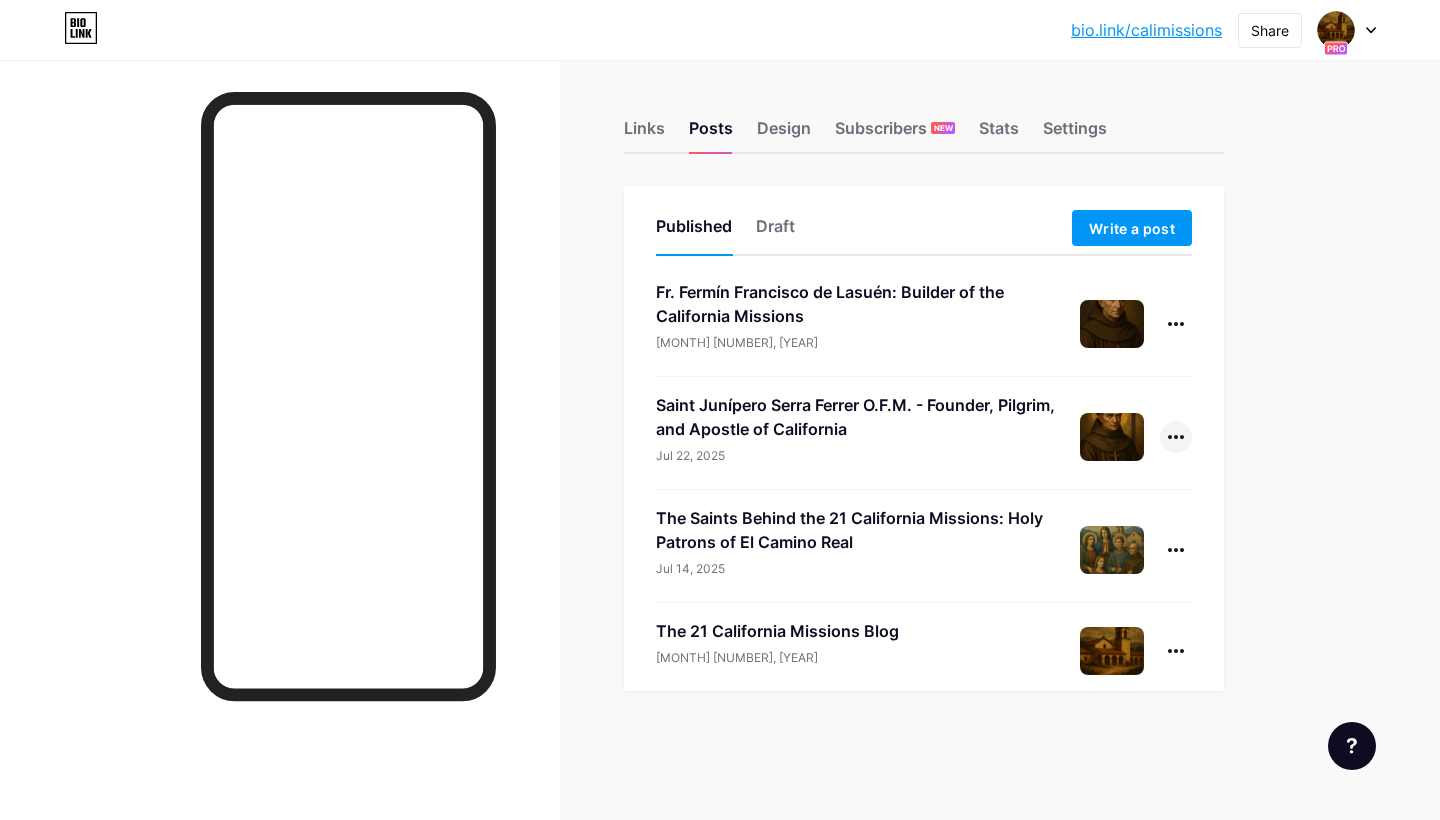 click at bounding box center (1176, 437) 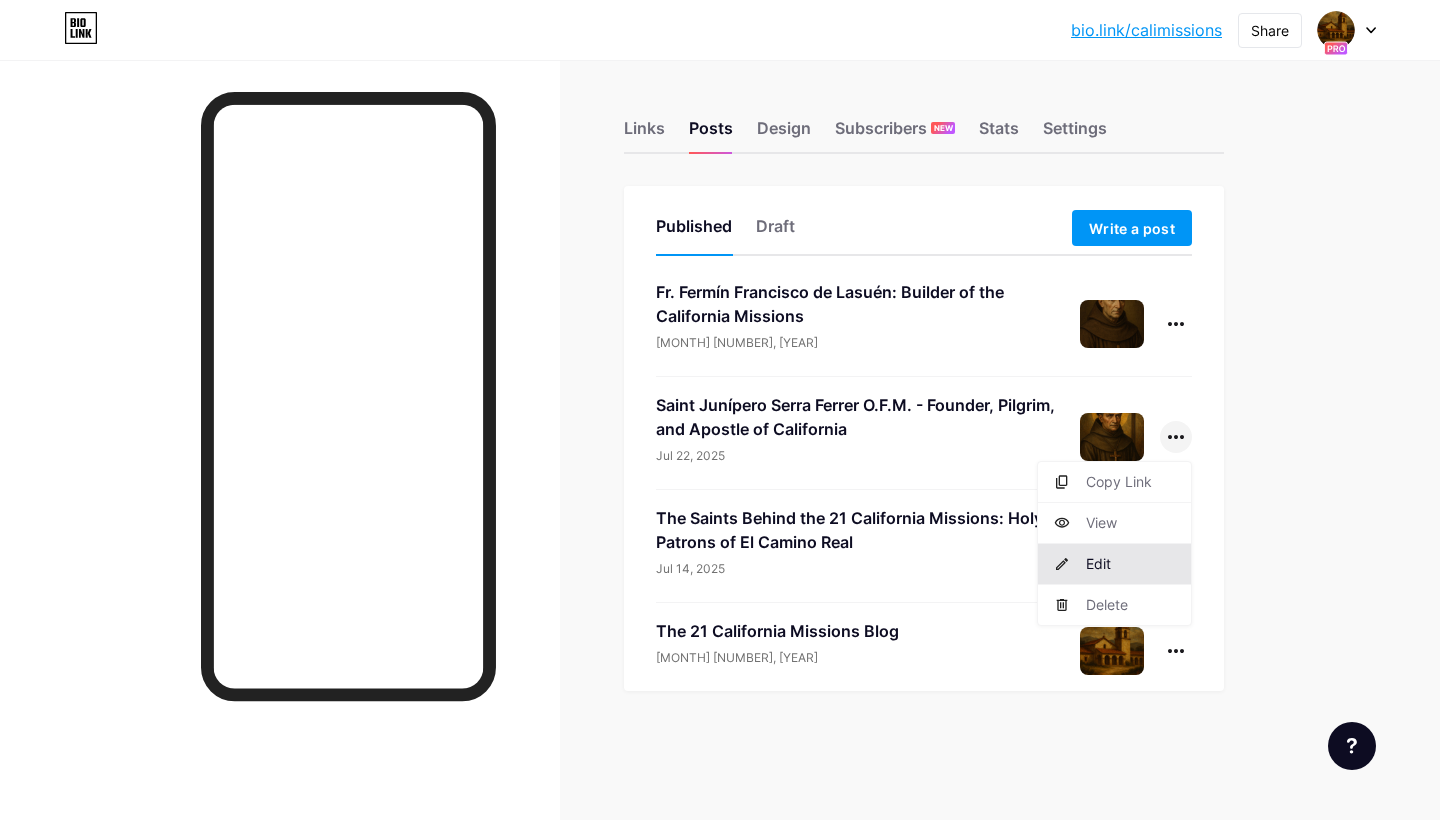 click on "Edit" at bounding box center [1114, 564] 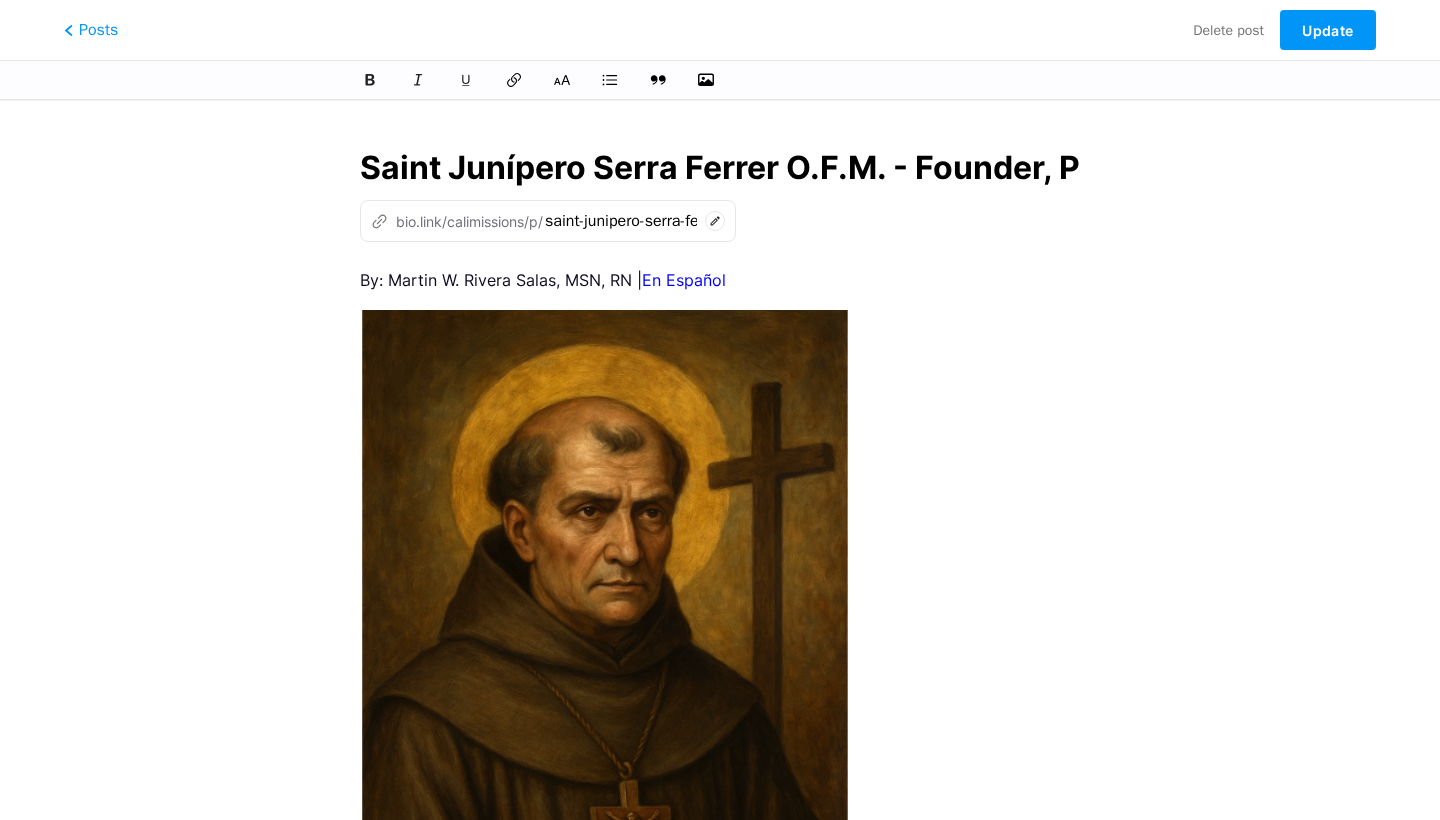 scroll, scrollTop: 0, scrollLeft: 492, axis: horizontal 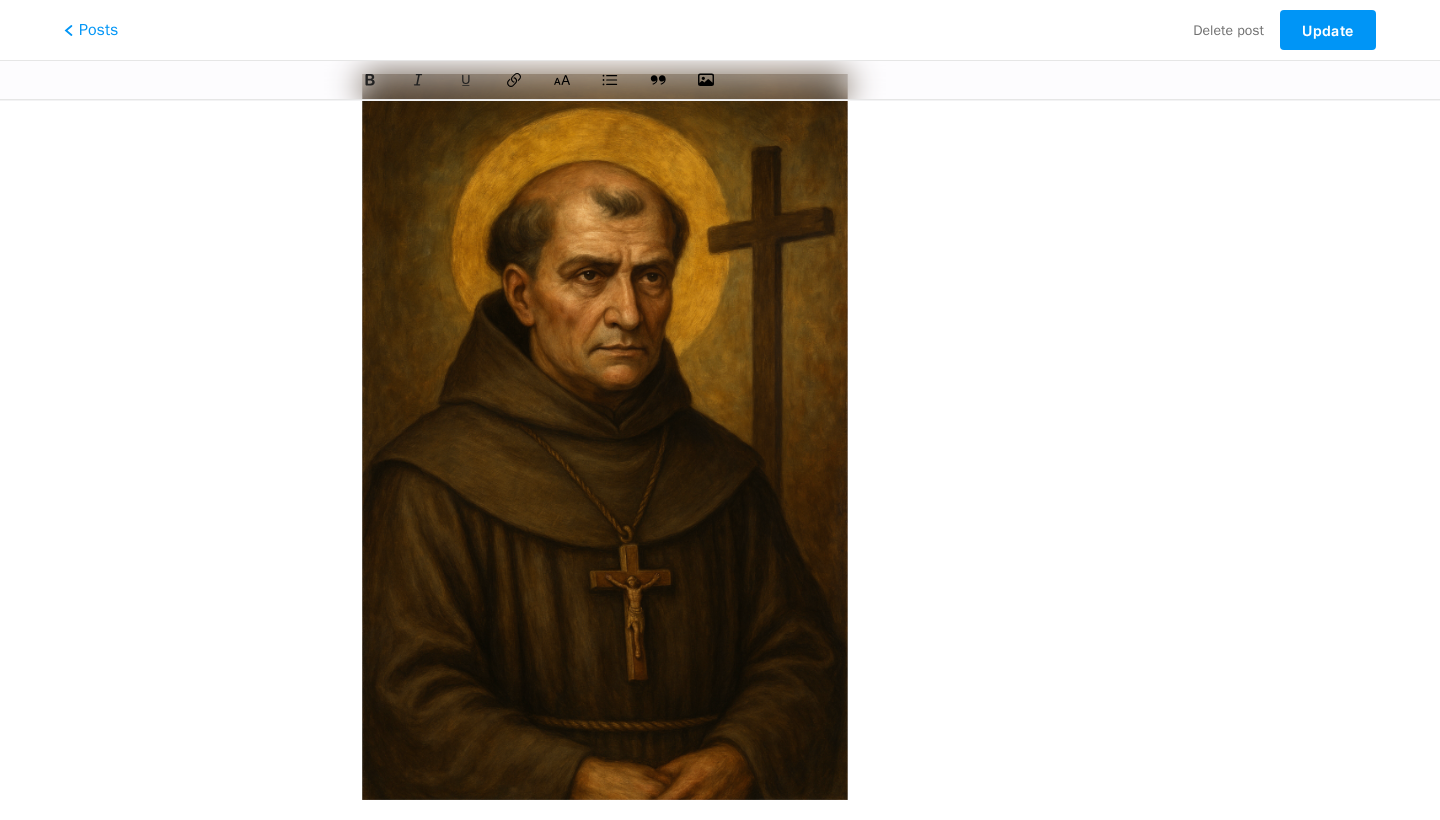 click on "By: [FIRST] [LAST], MSN, RN | En Español Few figures loom larger in California’s early spiritual and historical landscape than Saint Junípero Serra . A humble yet determined Franciscan friar from the island of Mallorca, Spain, Serra’s legacy is inseparable from the California Missions. His life was a pilgrimage of faith and endurance—a journey that shaped the future of the American West. From Mallorca to Mexico: A Calling Born in the Old World Born [MONTH] [NUMBER], [YEAR], in Petra, Mallorca , [FIRST] [LAST] grew up in a devout farming family. At age [AGE], he joined the Order of Friars Minor (Franciscans). He took the name Junípero after Brother Juniper, a Saint Francis of Assisi companion known for his simplicity and joyful self-sacrifice. Serra was a brilliant scholar and professor of theology and philosophy at the prestigious Lullian University in Palma de Mallorca [NUMBER] , he left a promising academic career behind, boarded a ship to the Americas, and never returned to Europe . in ." at bounding box center (720, 2287) 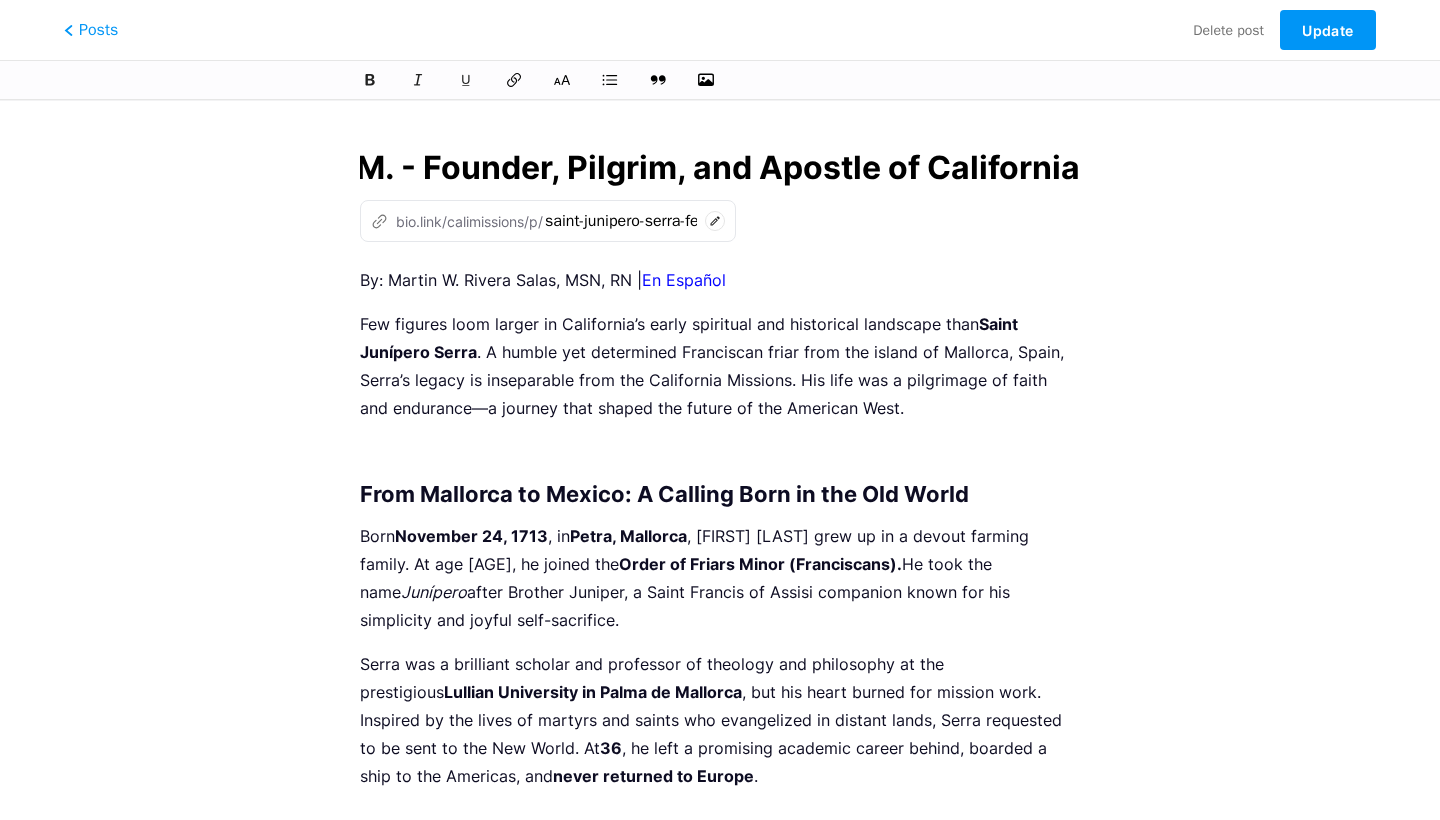 scroll, scrollTop: 0, scrollLeft: 0, axis: both 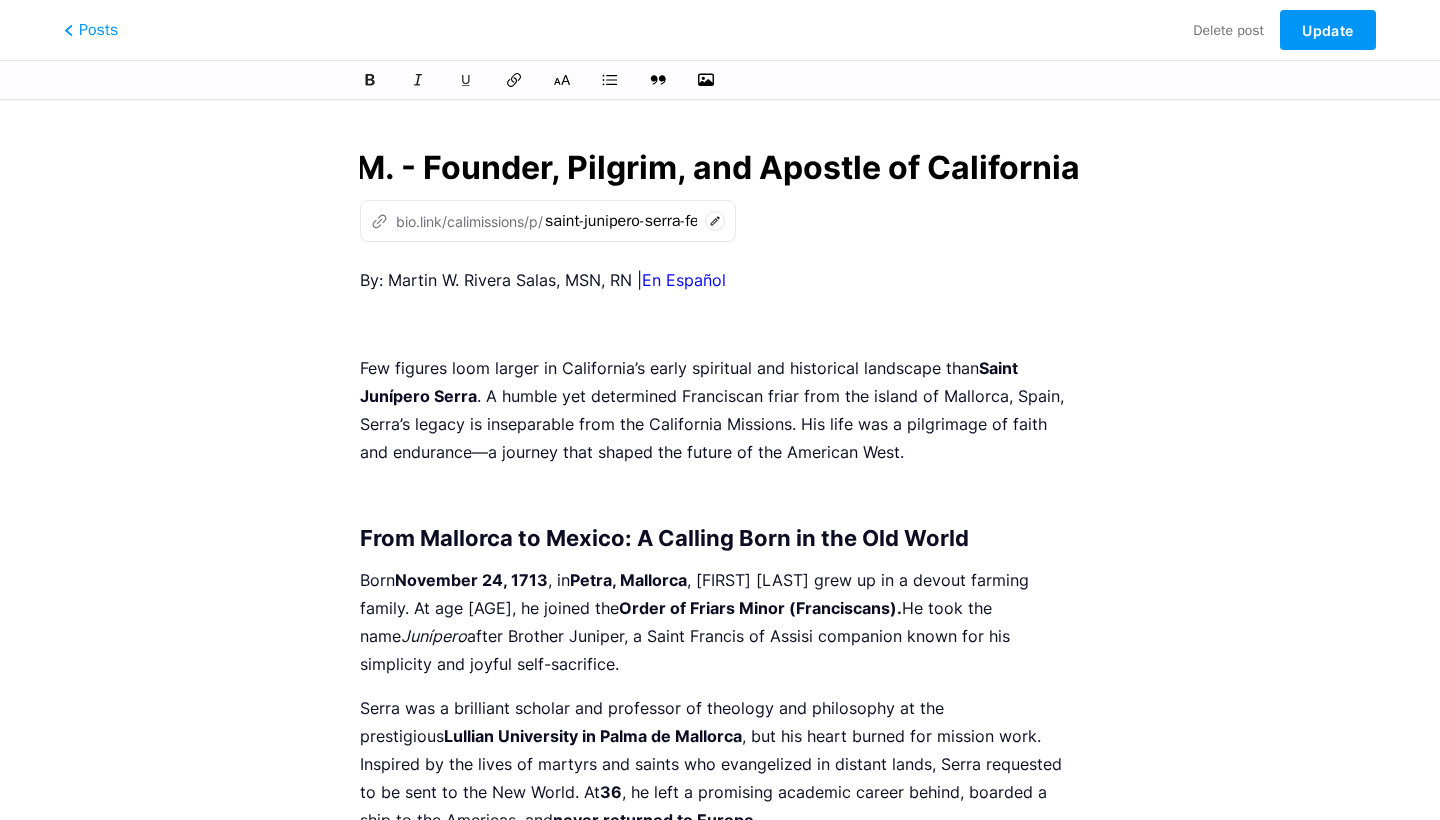 click at bounding box center (720, 324) 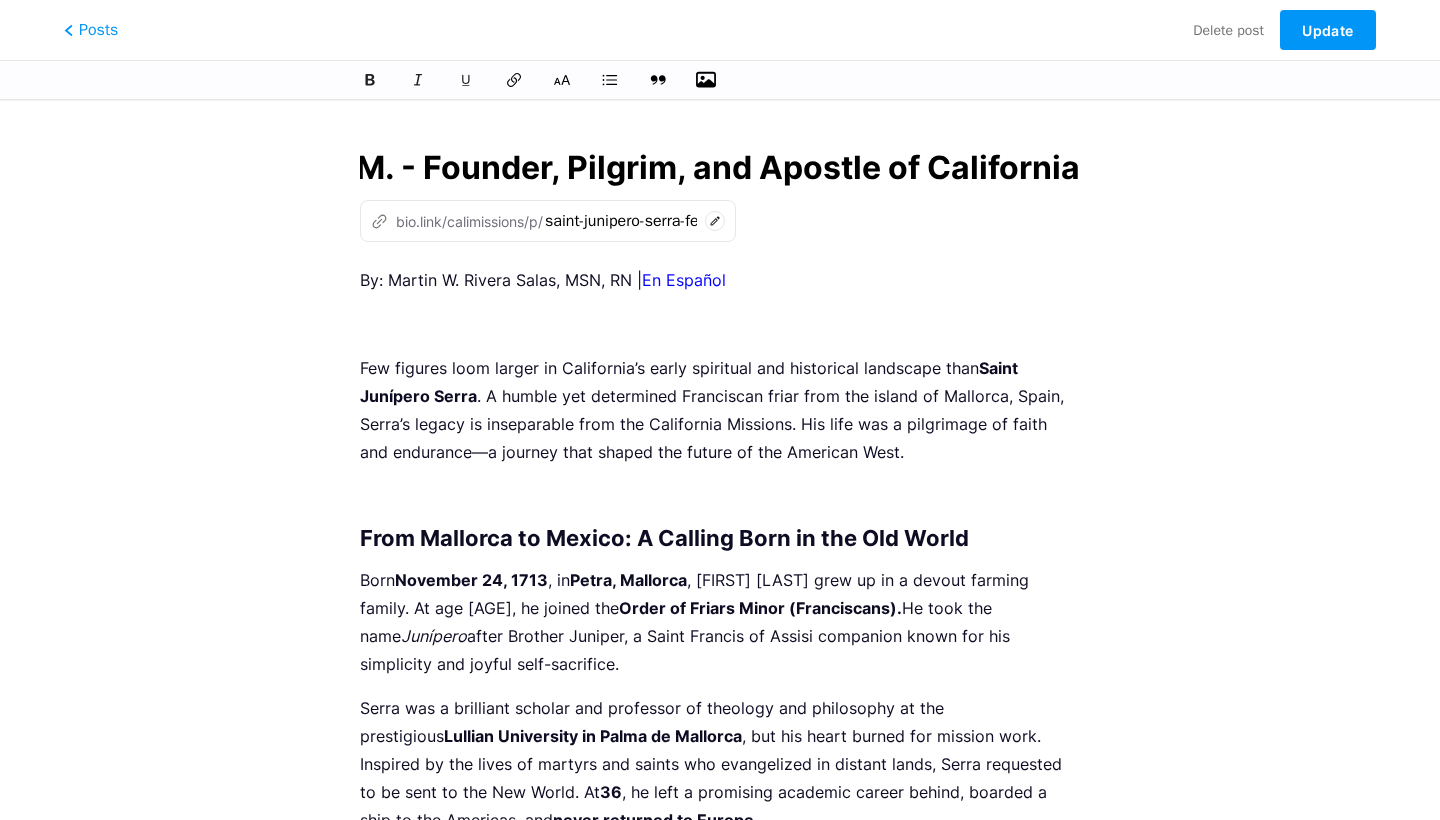 click 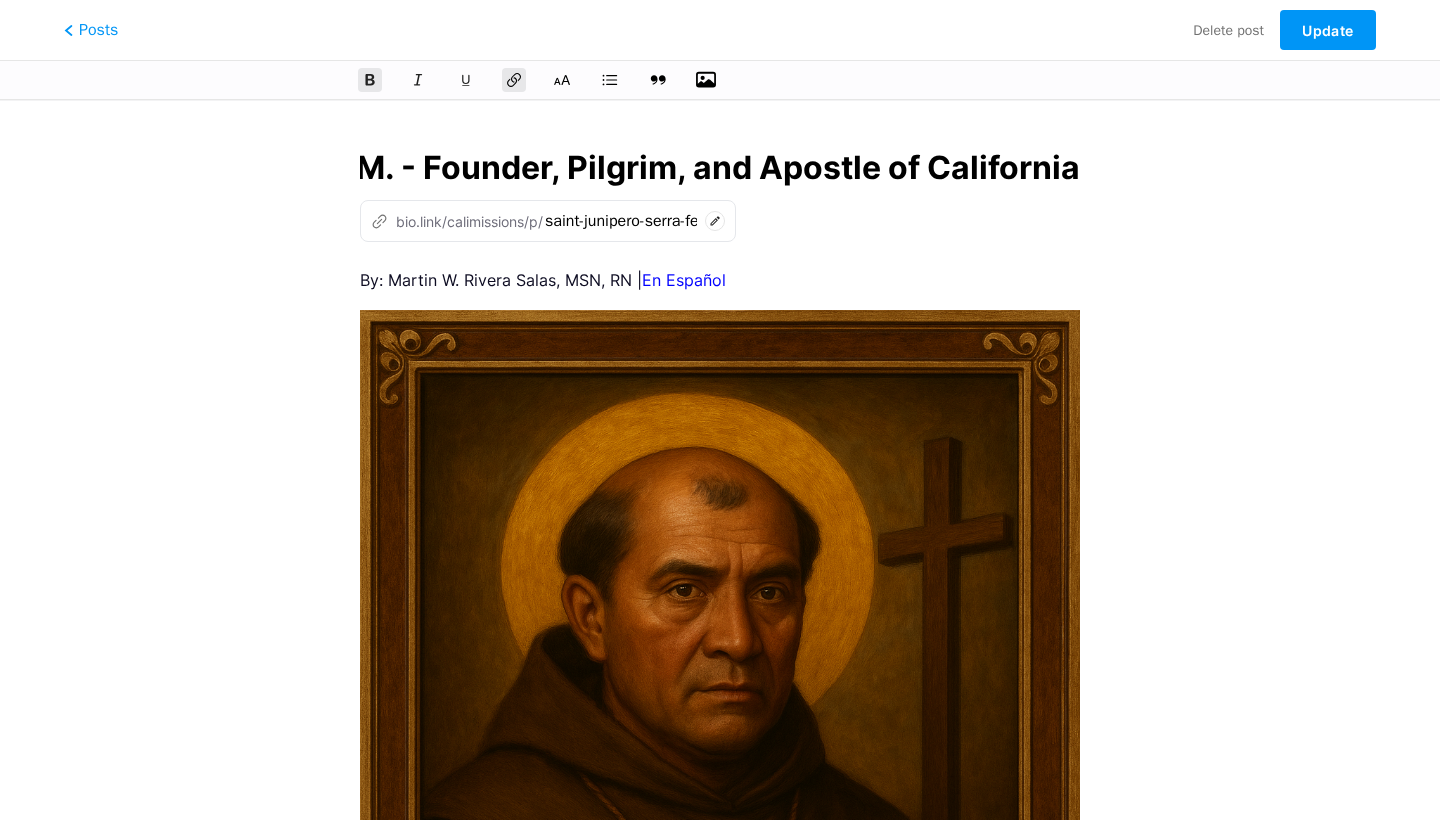 scroll, scrollTop: 3240, scrollLeft: 0, axis: vertical 